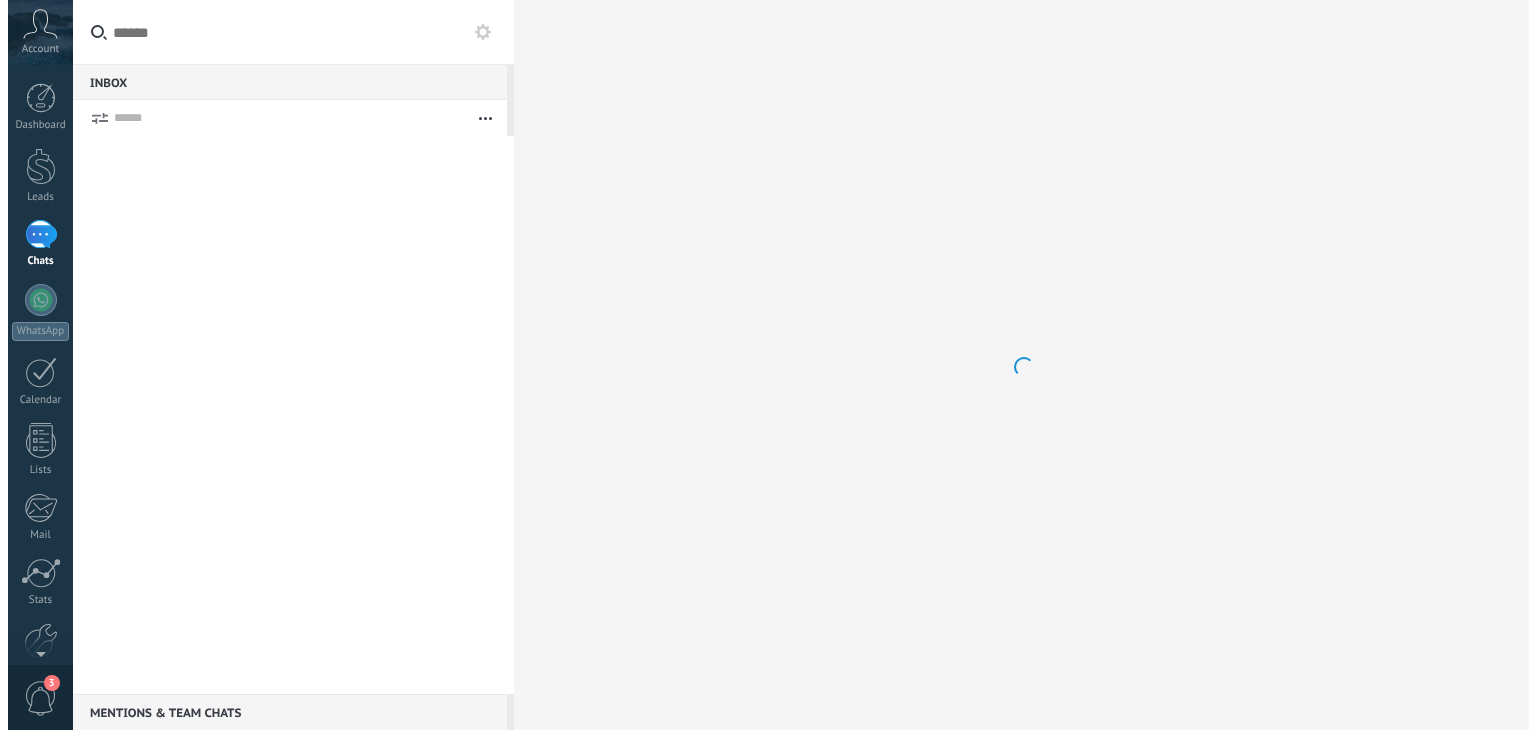 scroll, scrollTop: 0, scrollLeft: 0, axis: both 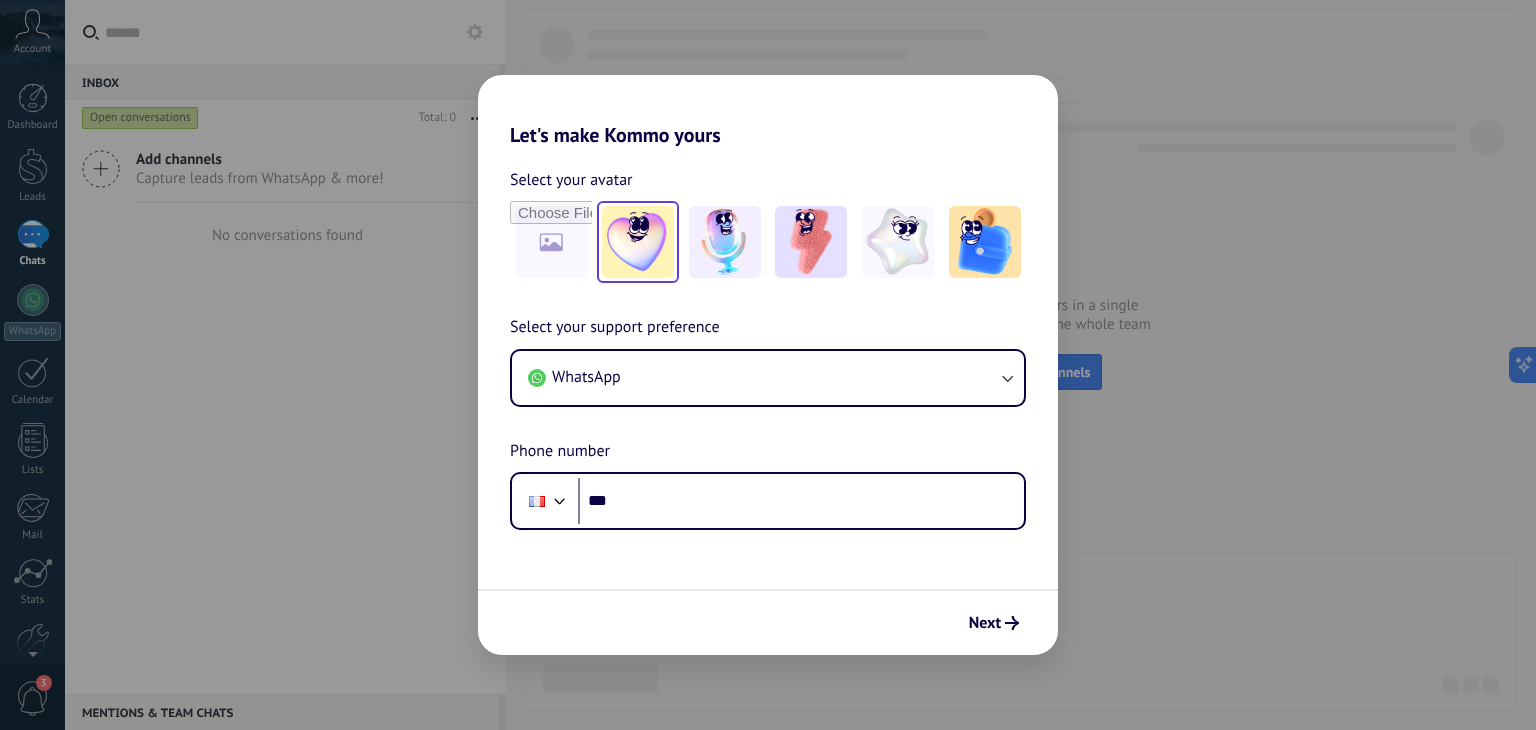 click at bounding box center [638, 242] 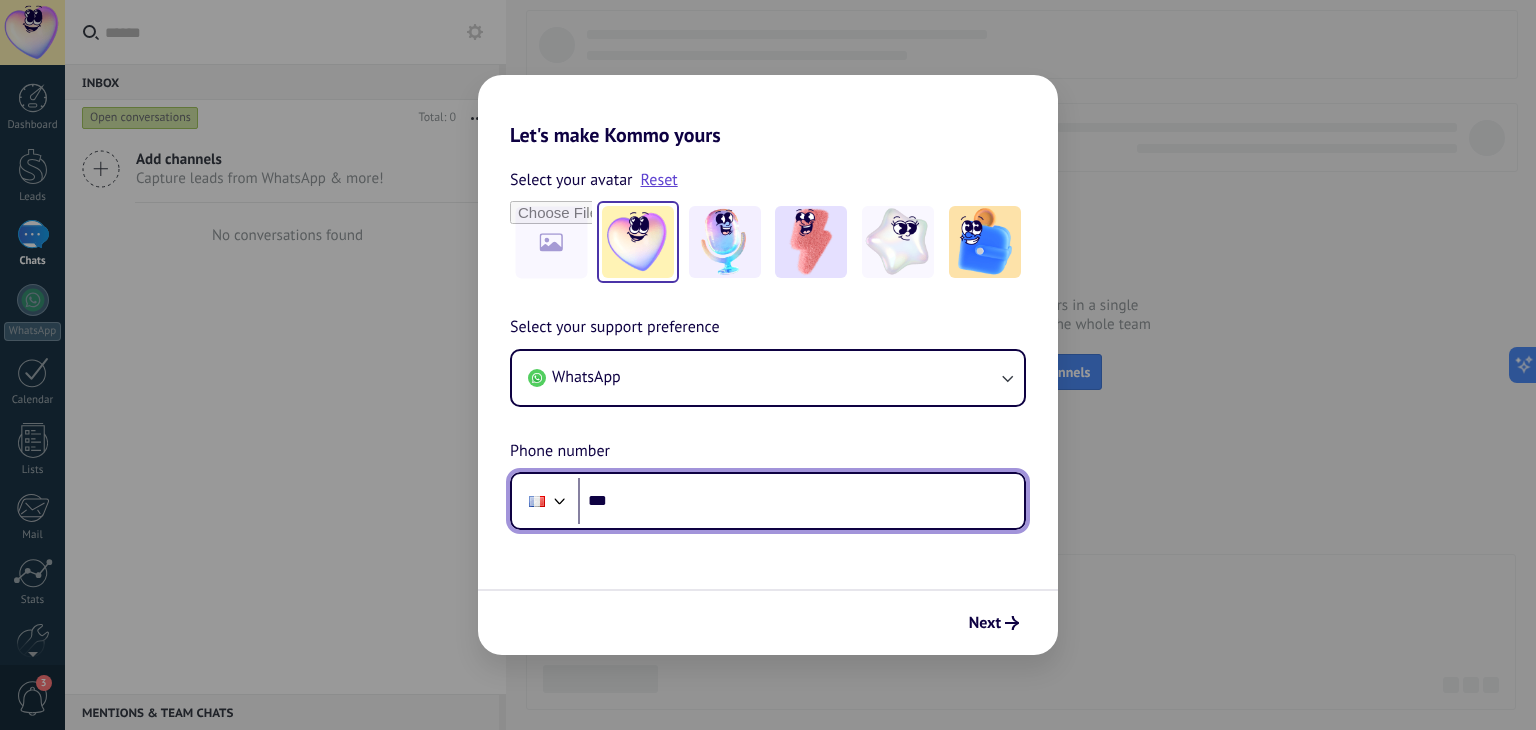 click on "***" at bounding box center [801, 501] 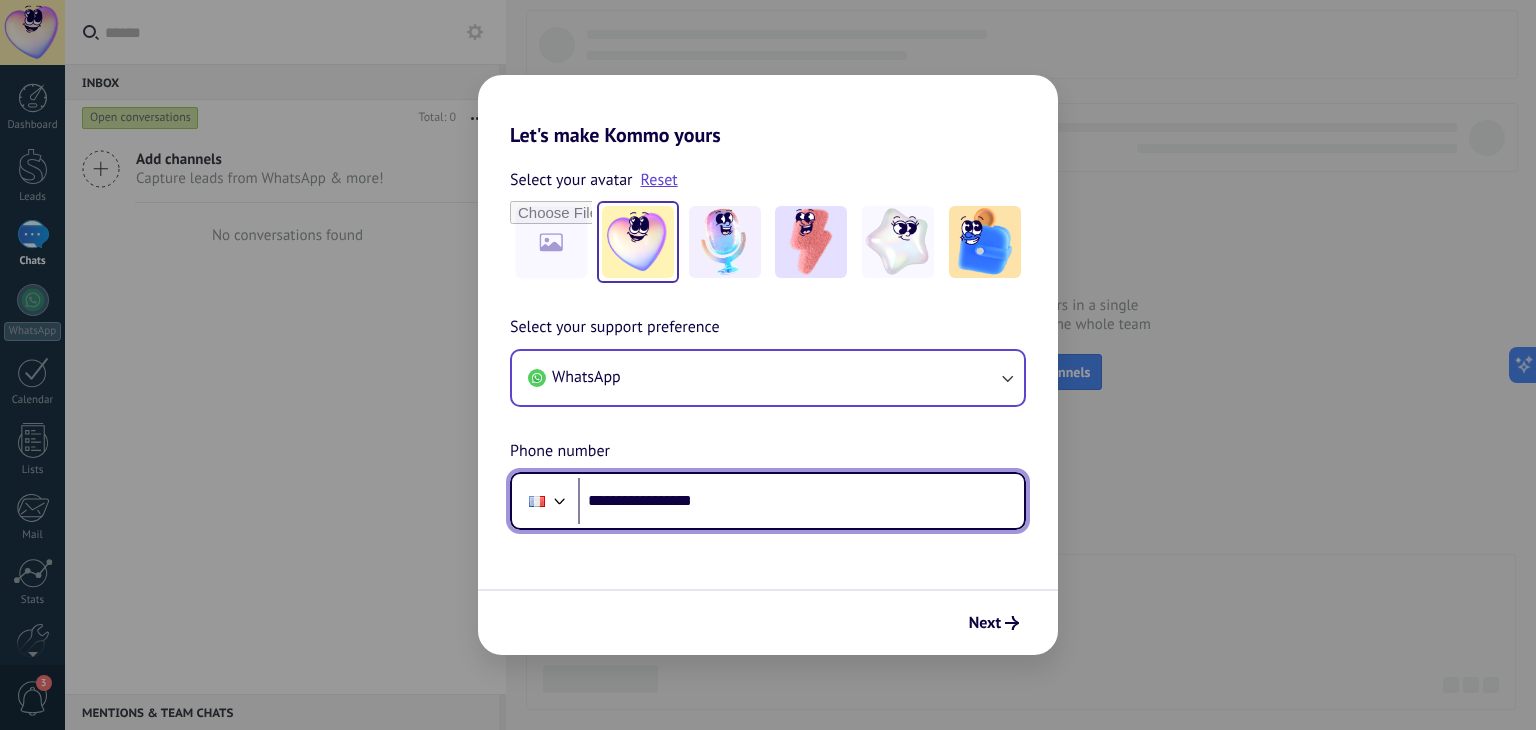 type on "**********" 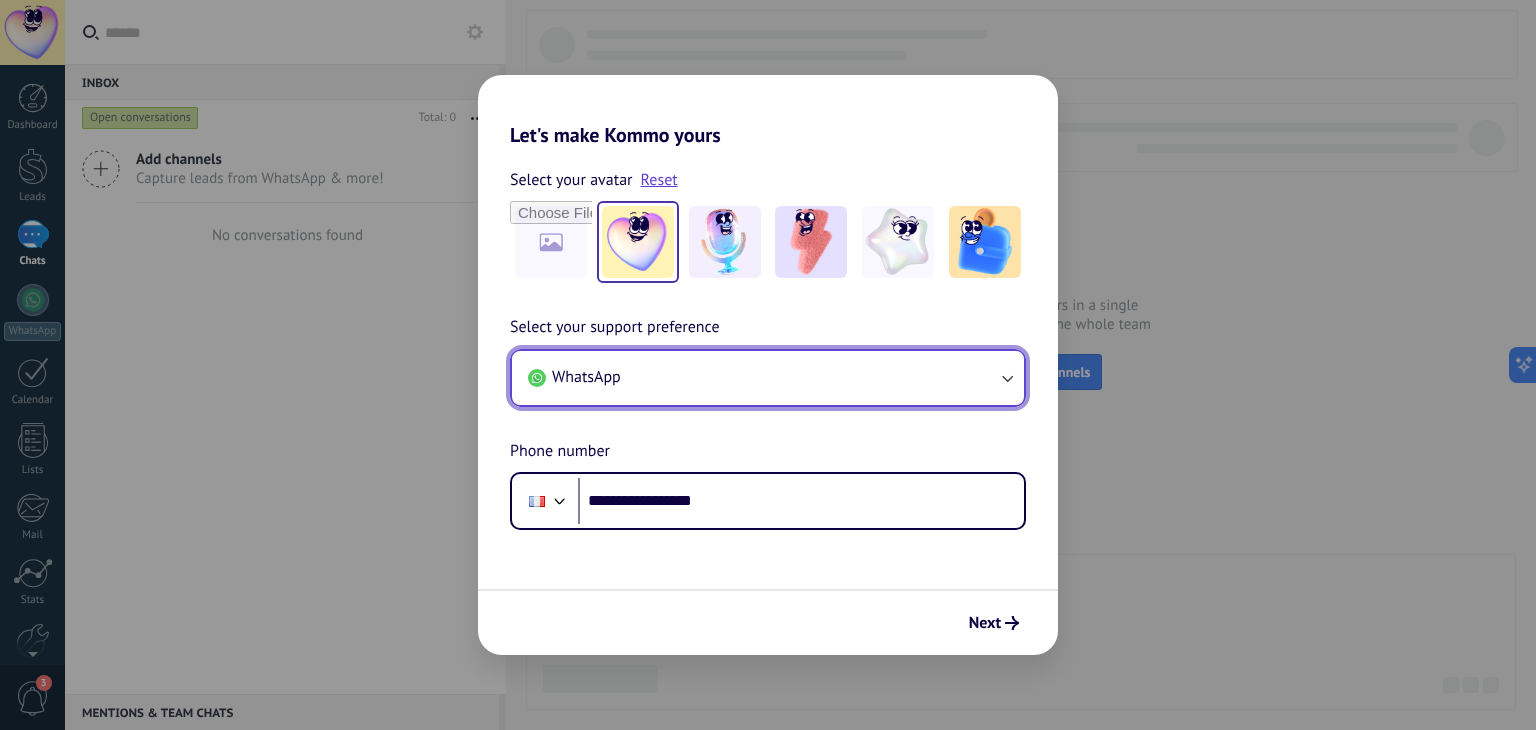 click 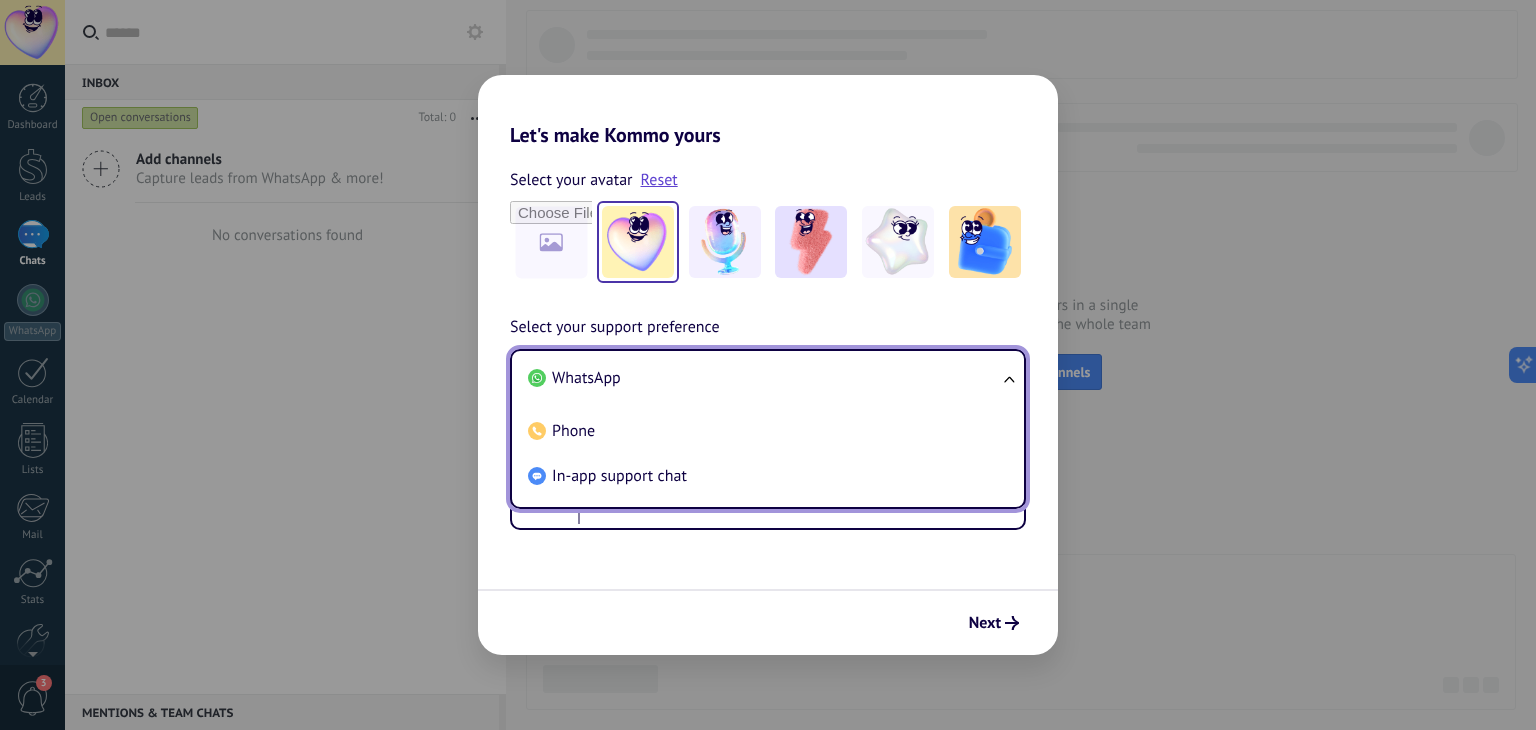 scroll, scrollTop: 0, scrollLeft: 0, axis: both 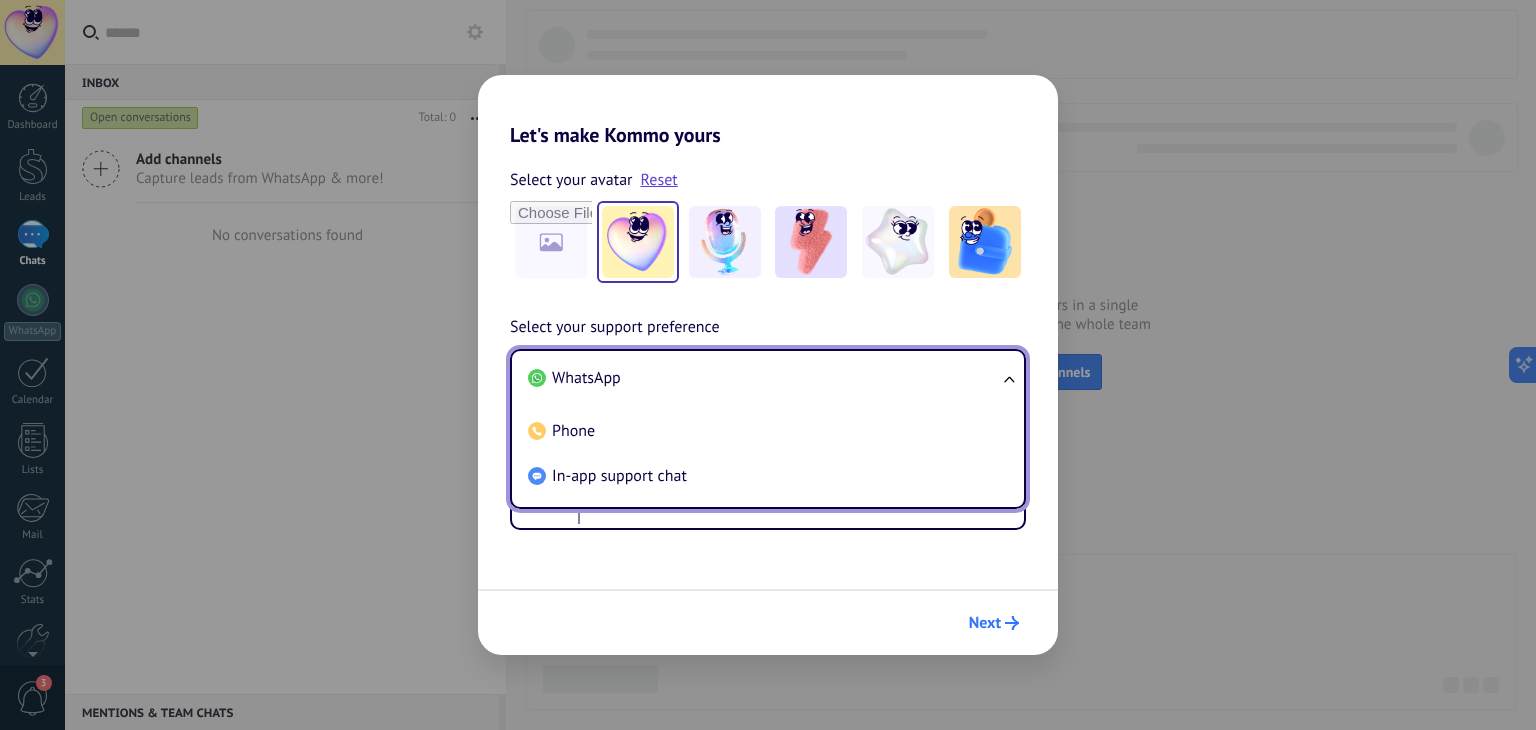 click on "Next" at bounding box center [985, 623] 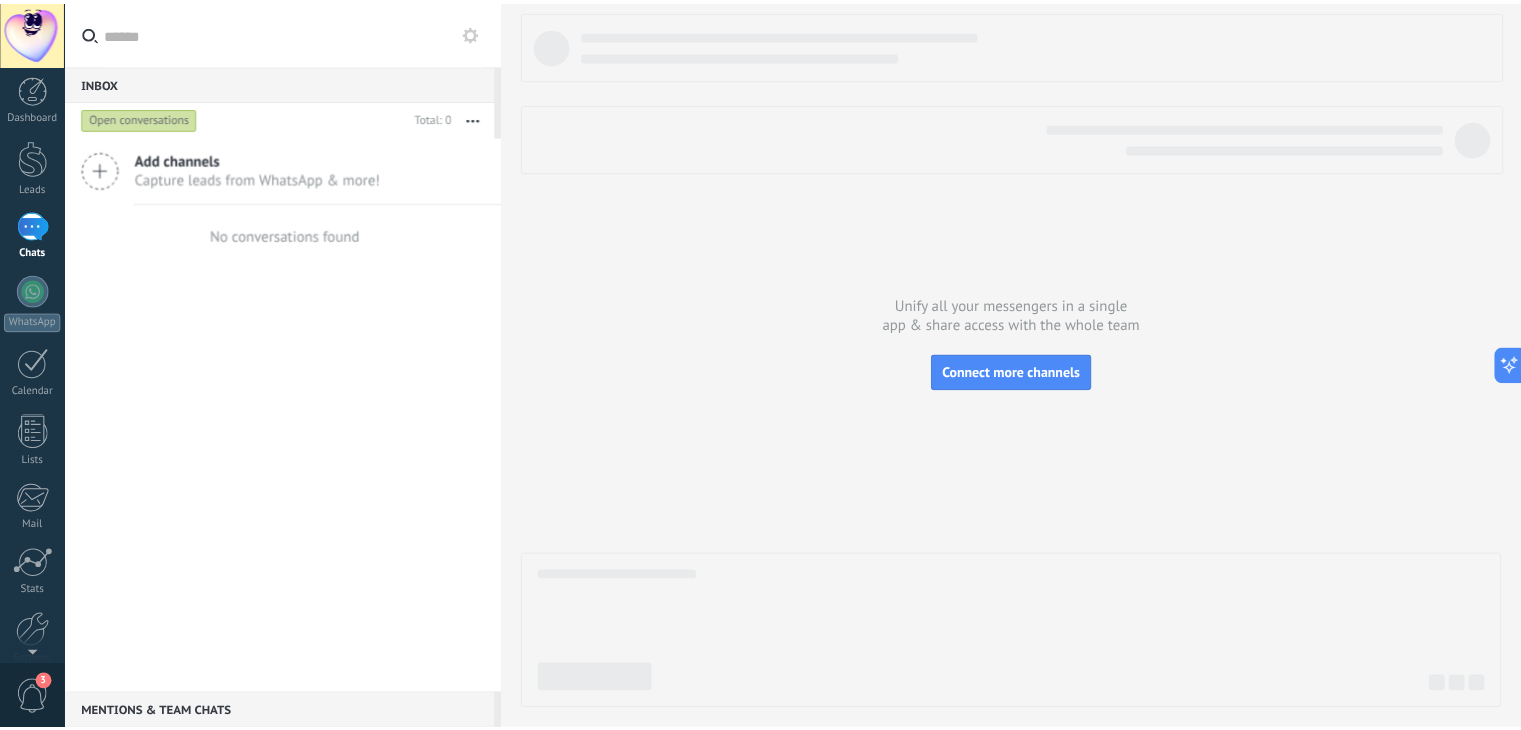 scroll, scrollTop: 0, scrollLeft: 0, axis: both 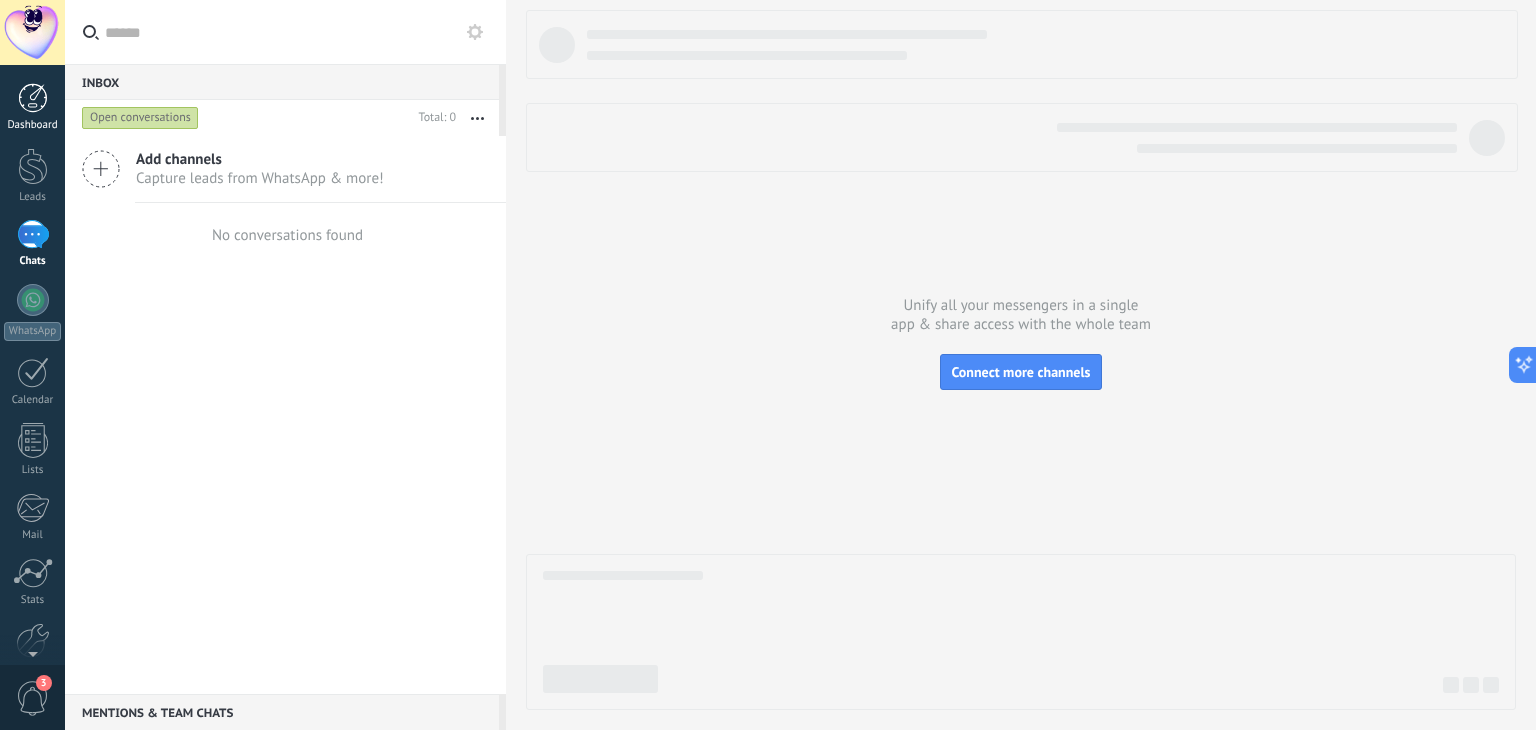 click on "Dashboard" at bounding box center (33, 125) 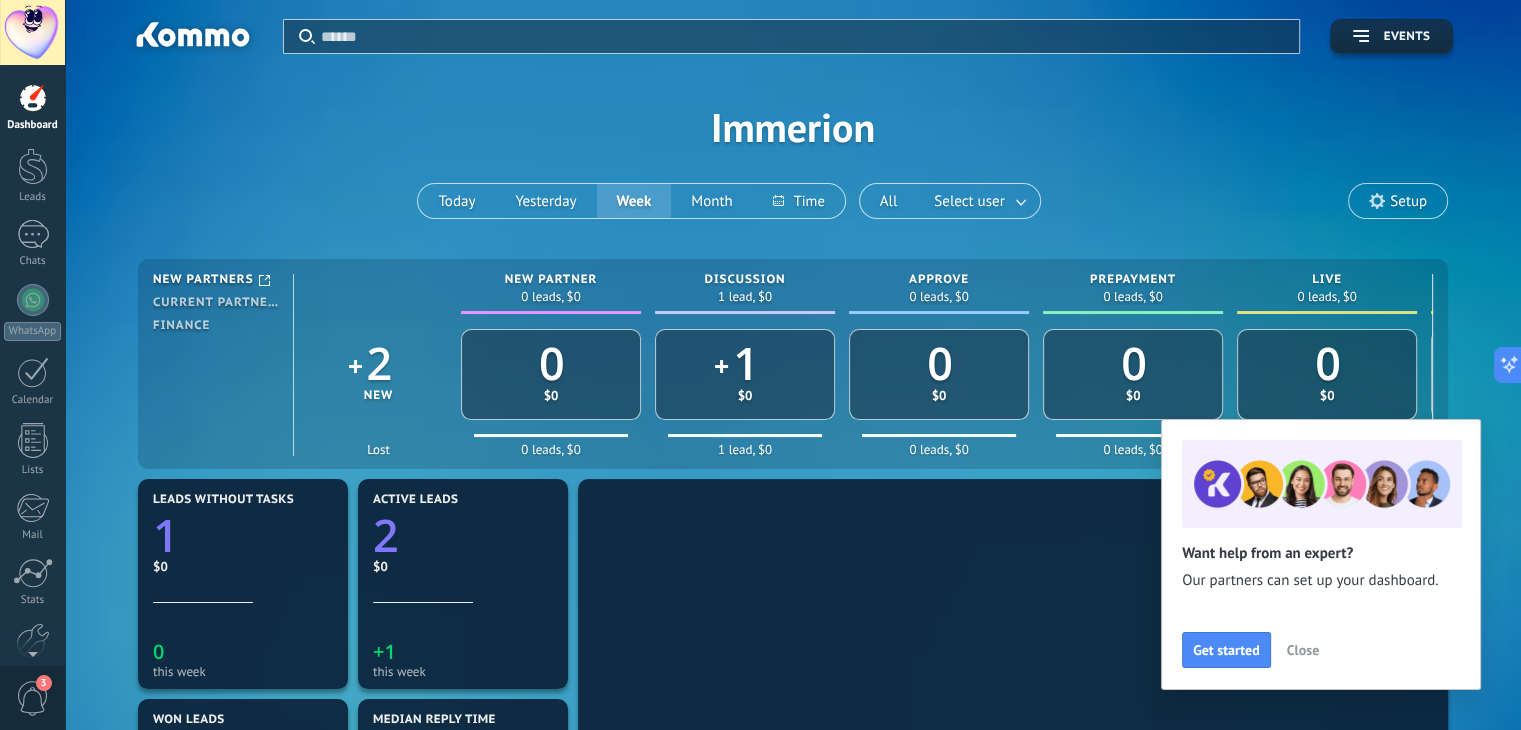 click on "Close" at bounding box center (1303, 650) 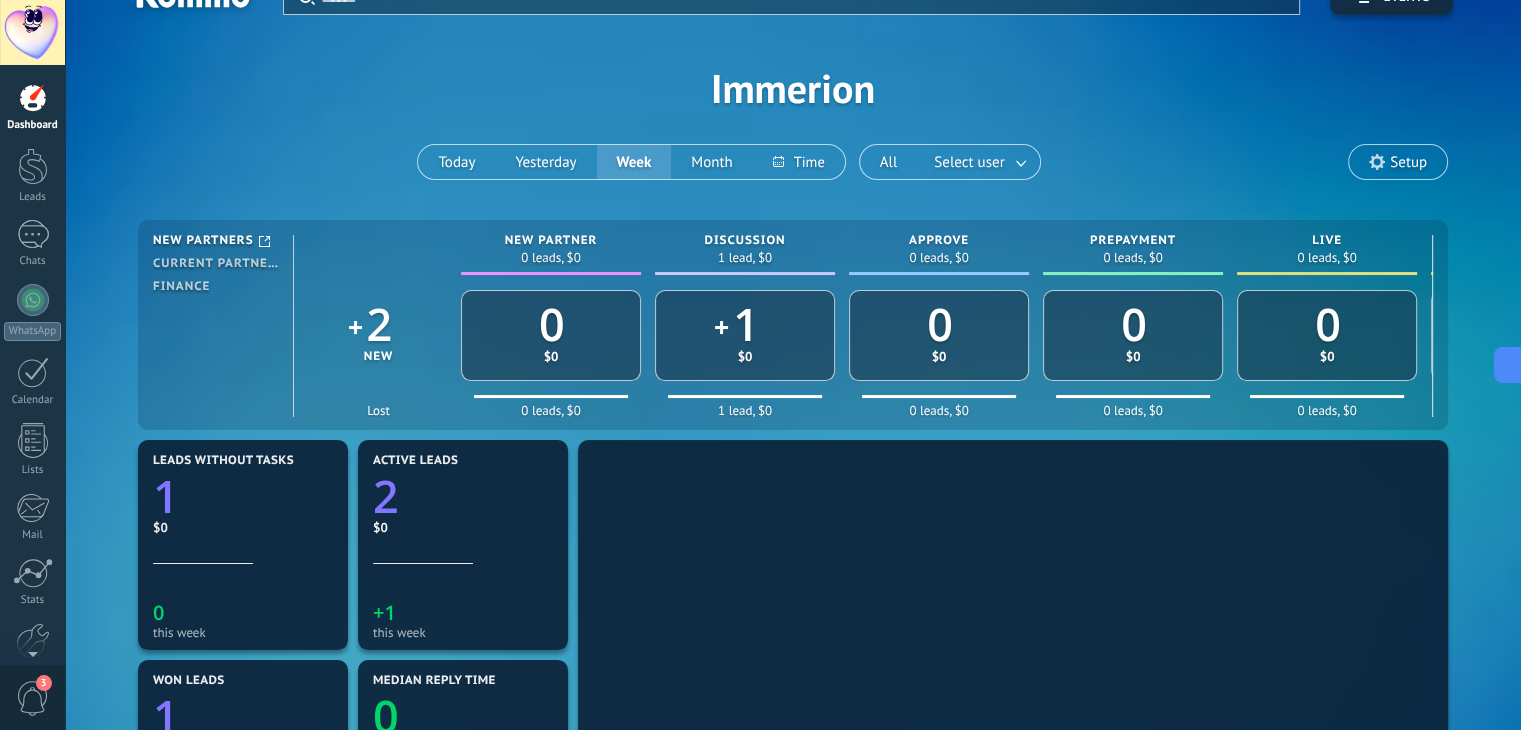 scroll, scrollTop: 0, scrollLeft: 0, axis: both 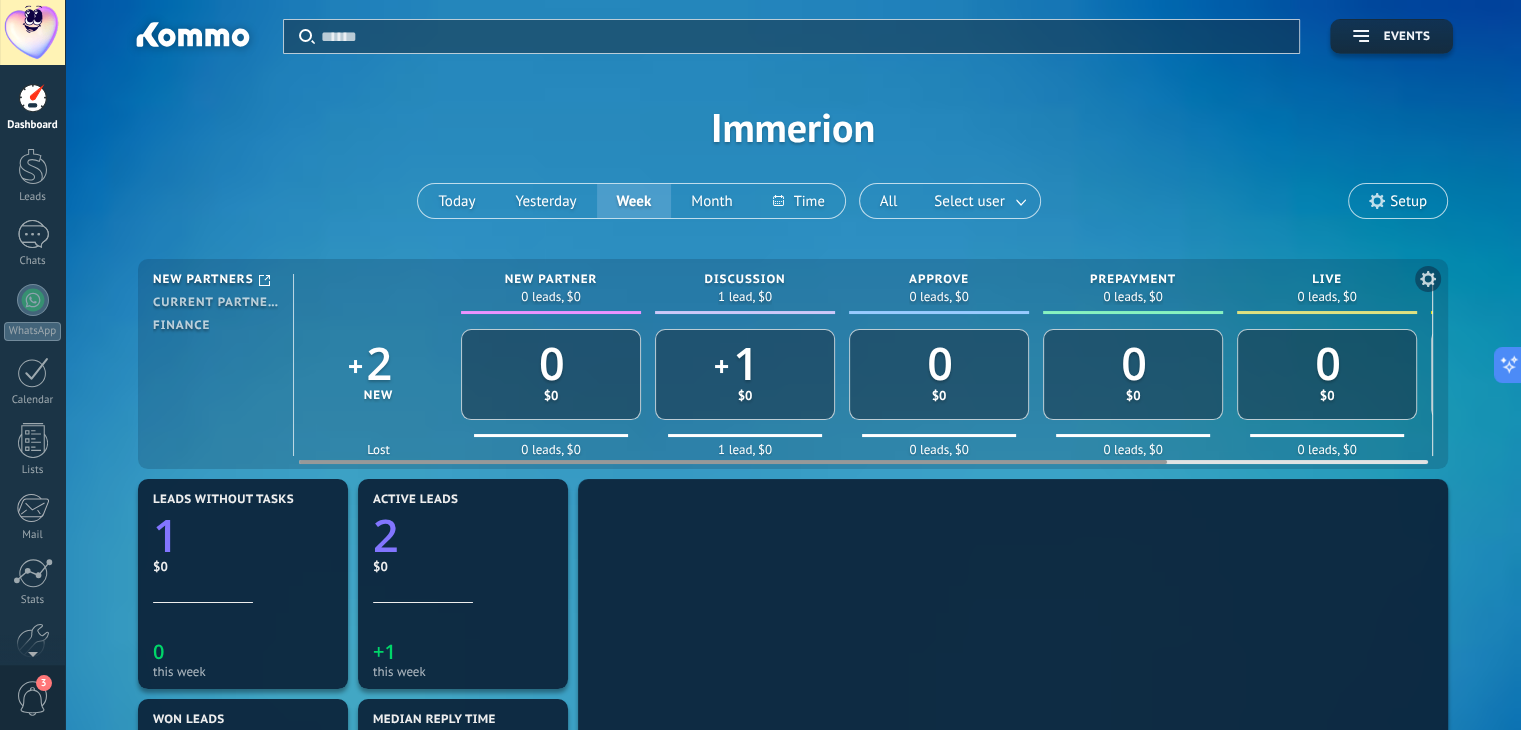 drag, startPoint x: 1017, startPoint y: 460, endPoint x: 373, endPoint y: 461, distance: 644.0008 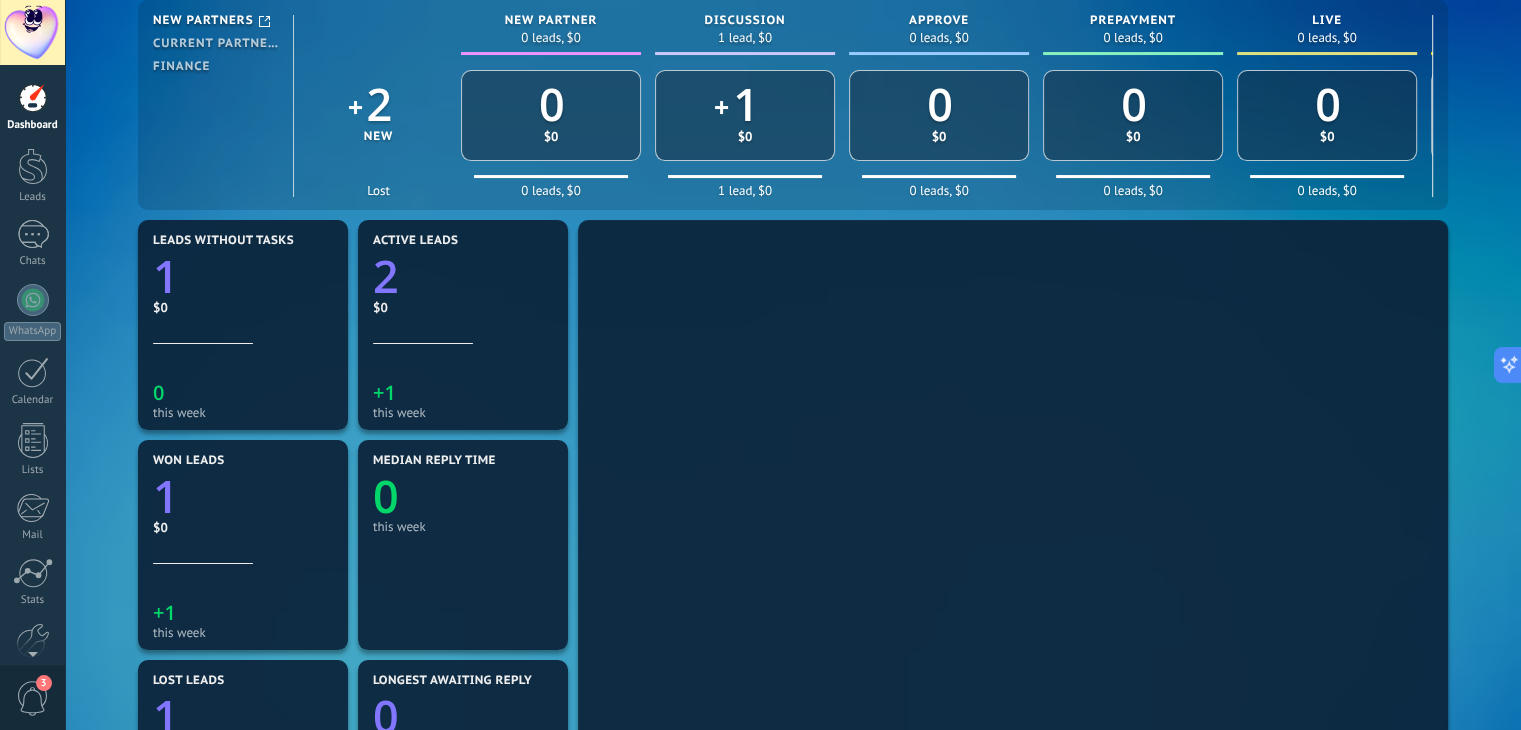 scroll, scrollTop: 300, scrollLeft: 0, axis: vertical 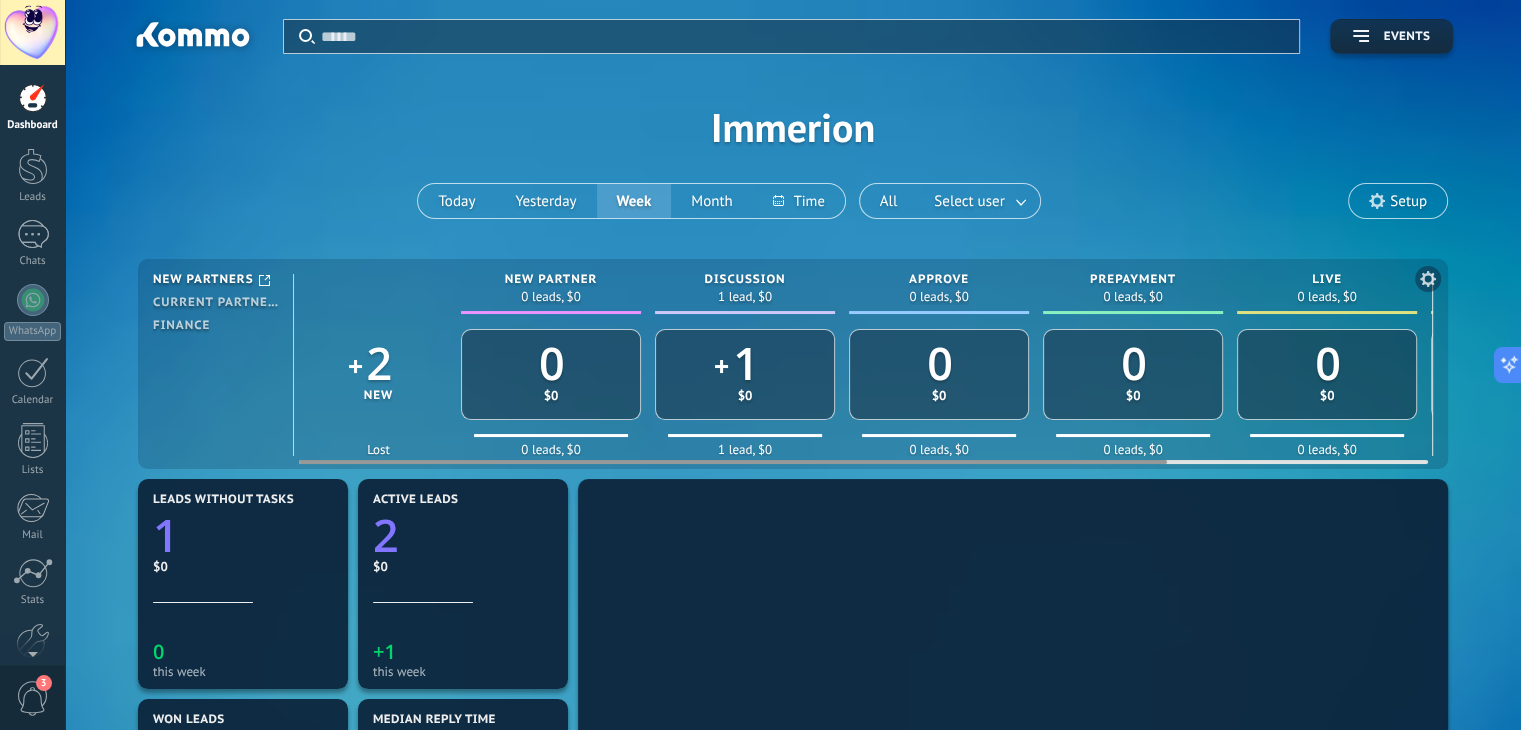 click at bounding box center [863, 460] 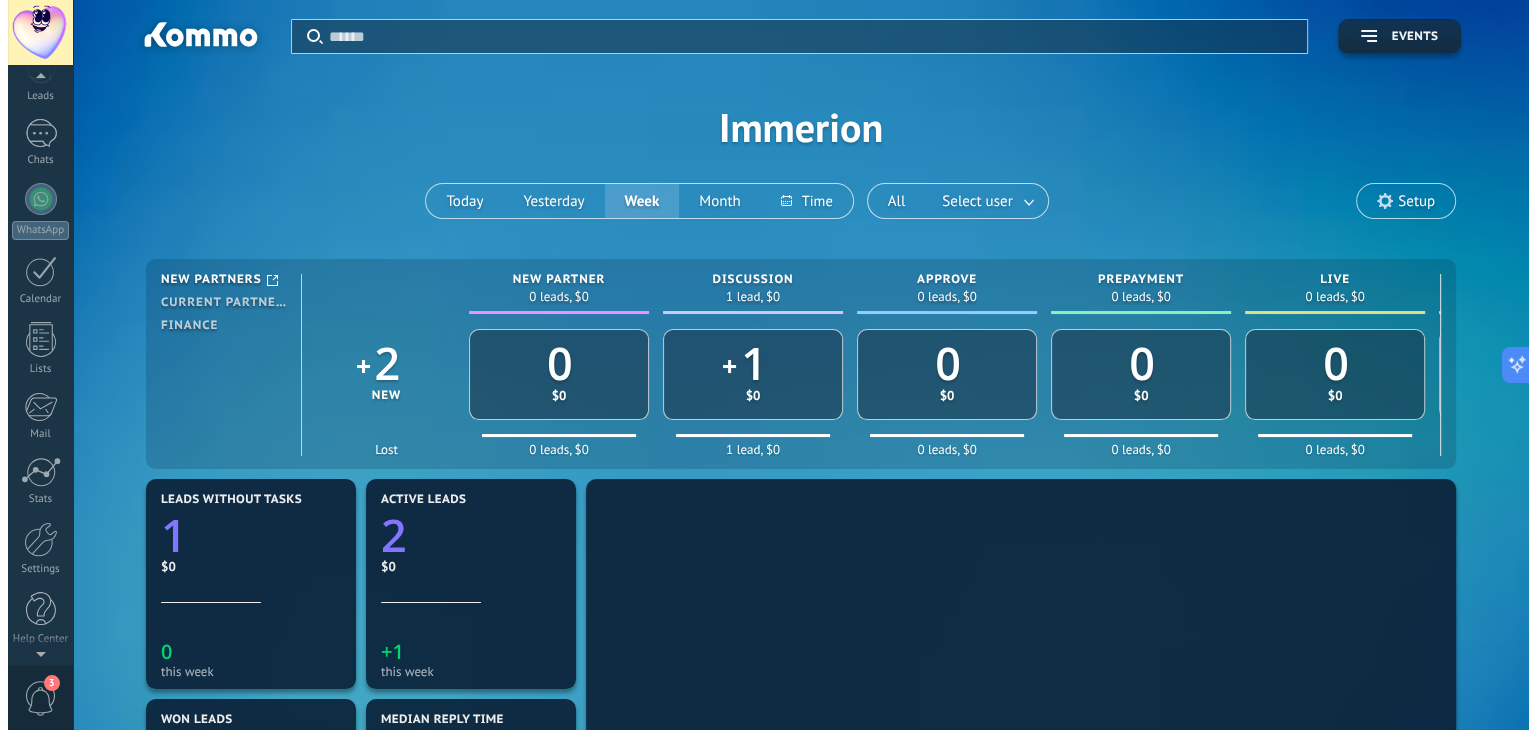 scroll, scrollTop: 0, scrollLeft: 0, axis: both 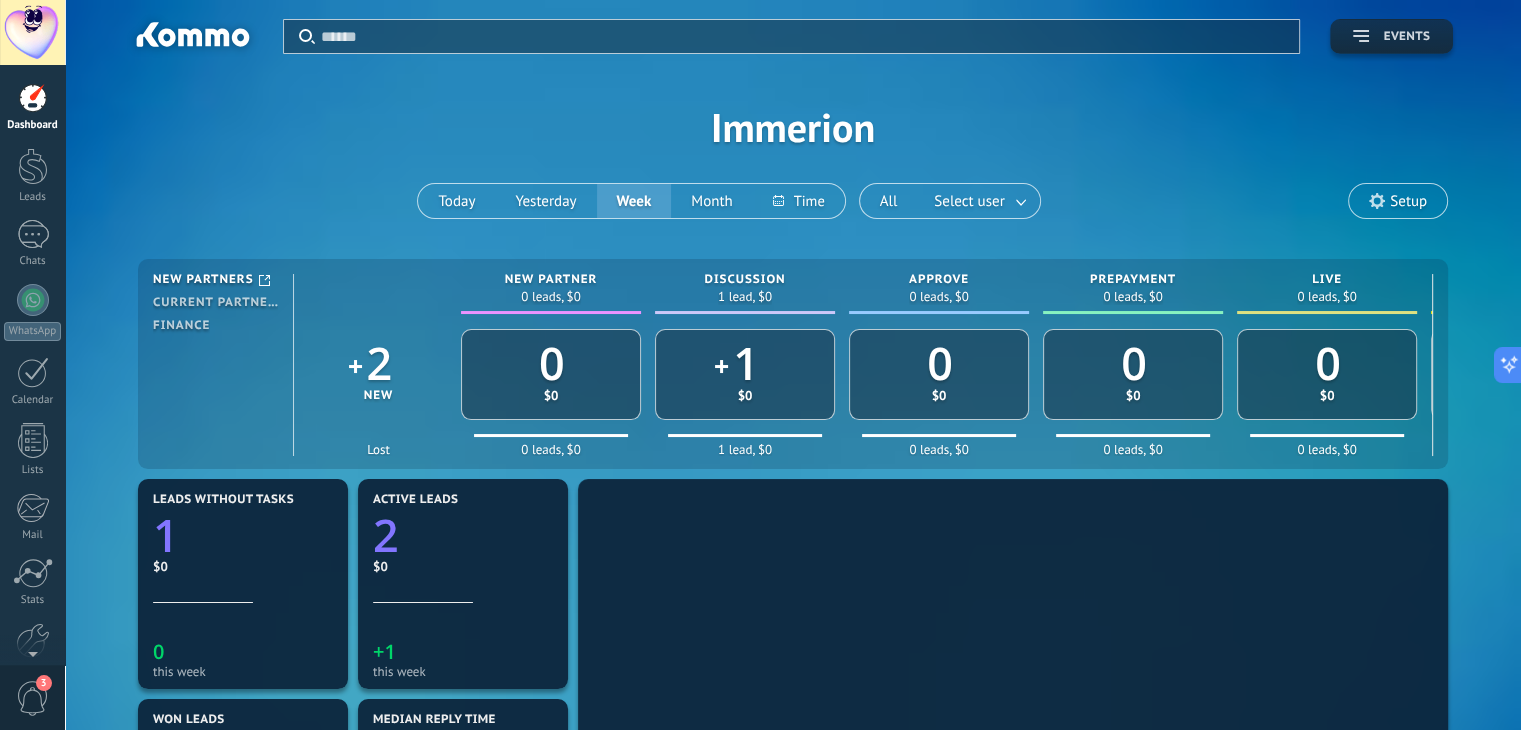 click on "Events" at bounding box center [1407, 37] 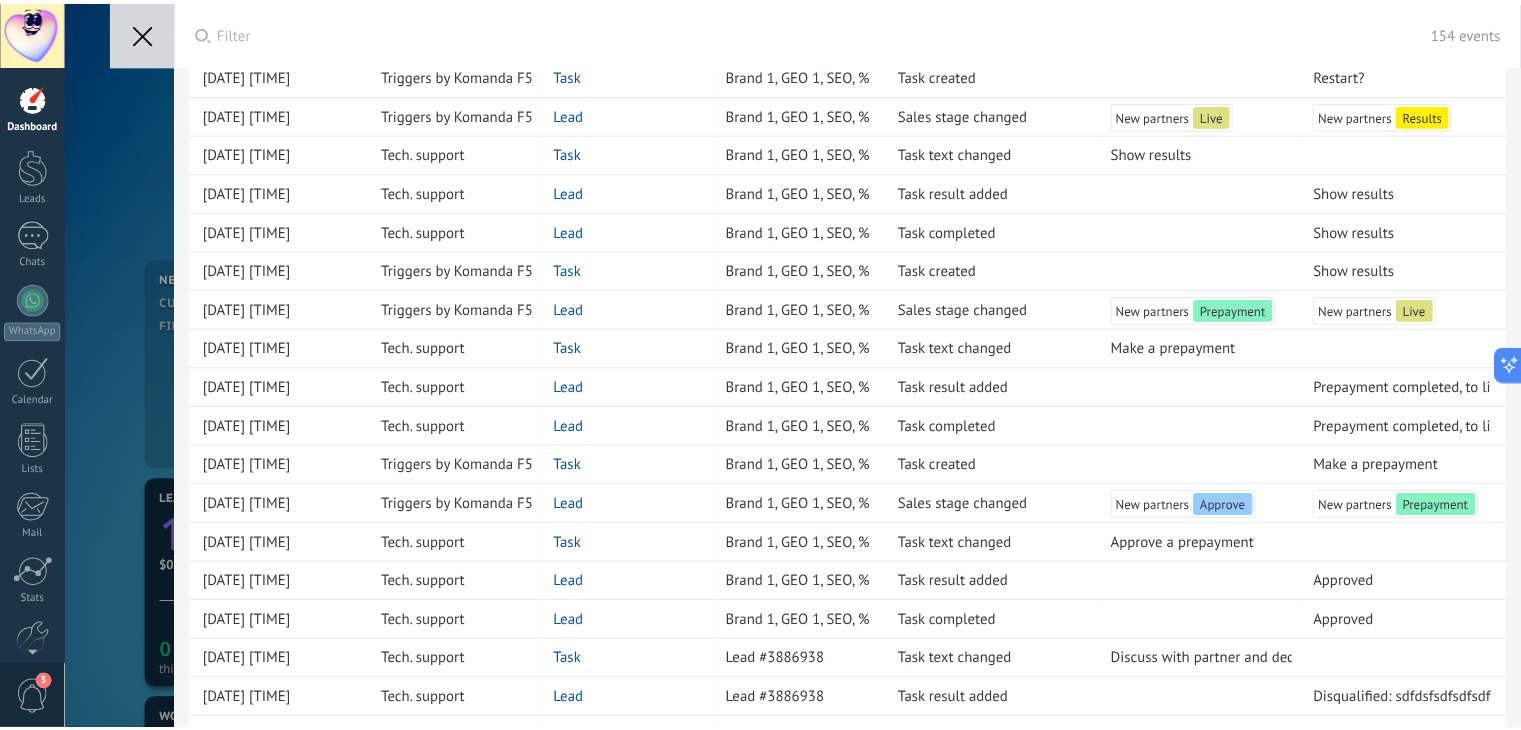 scroll, scrollTop: 0, scrollLeft: 0, axis: both 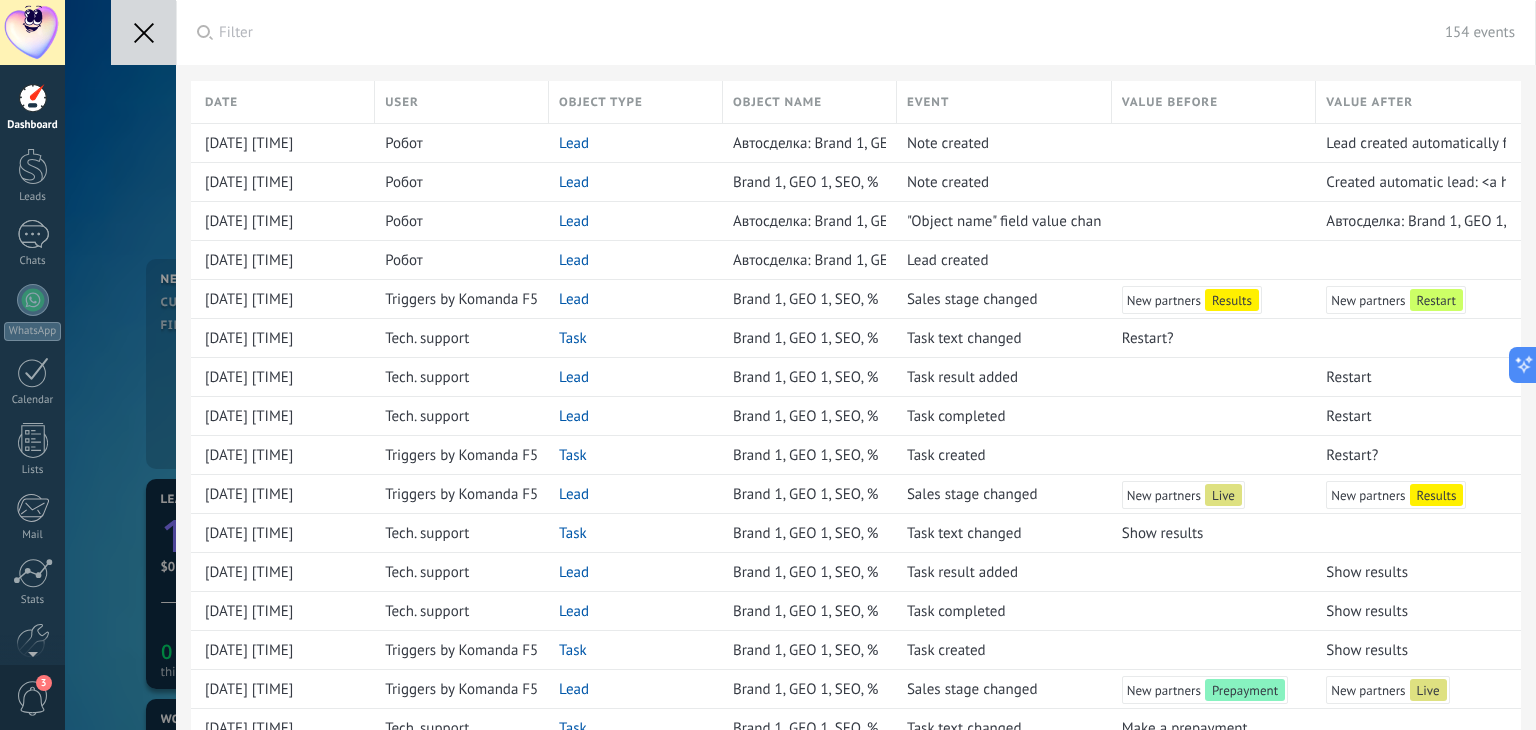 click 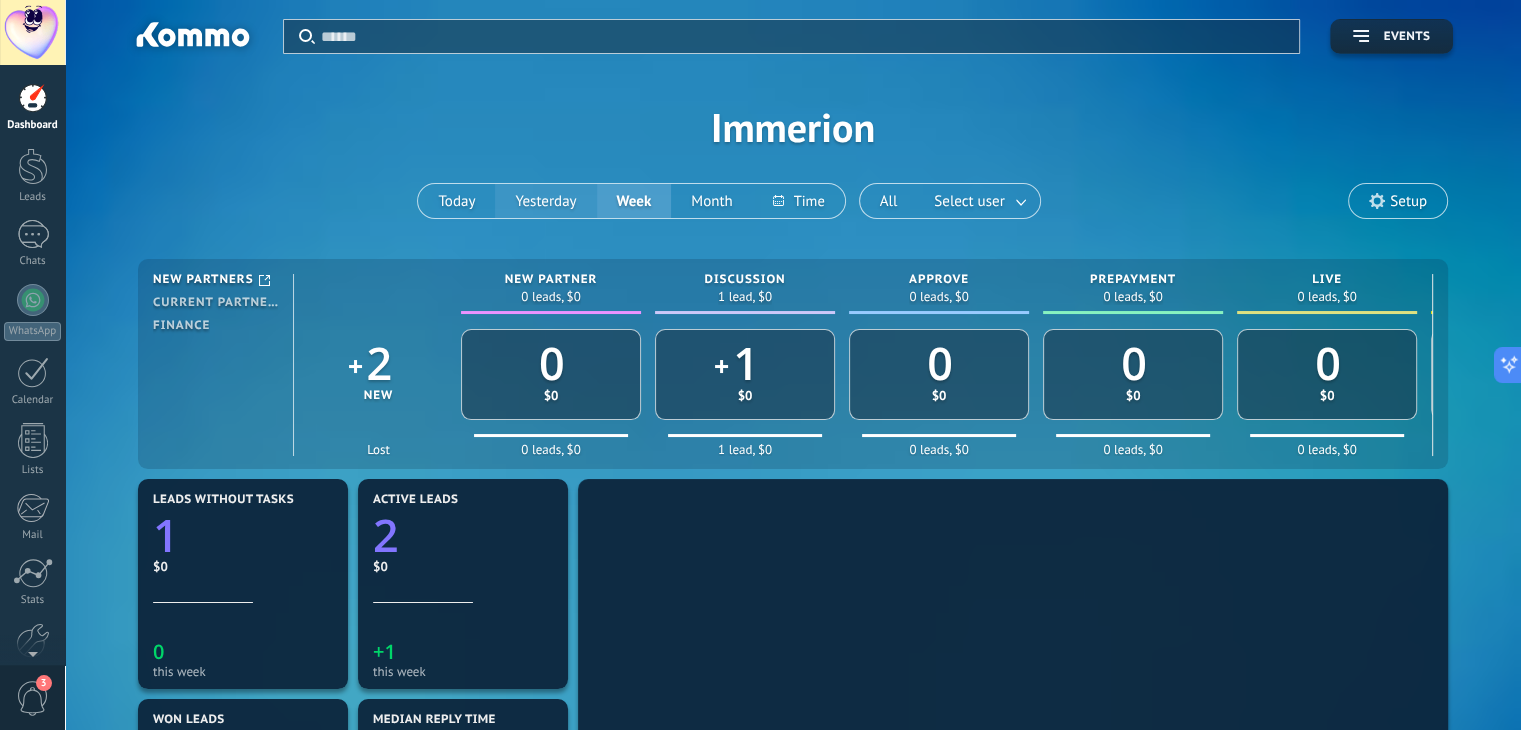 click on "Yesterday" at bounding box center (545, 201) 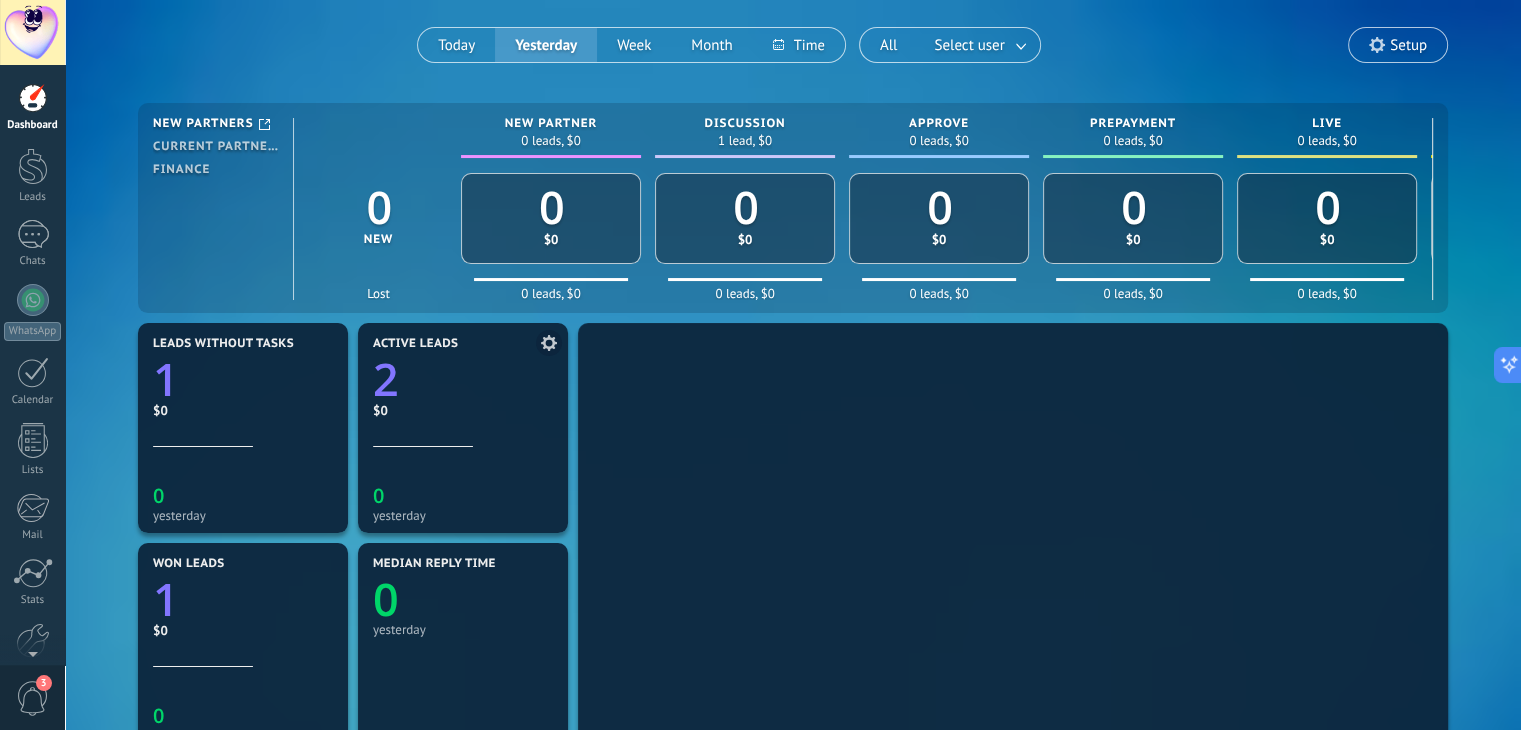 scroll, scrollTop: 0, scrollLeft: 0, axis: both 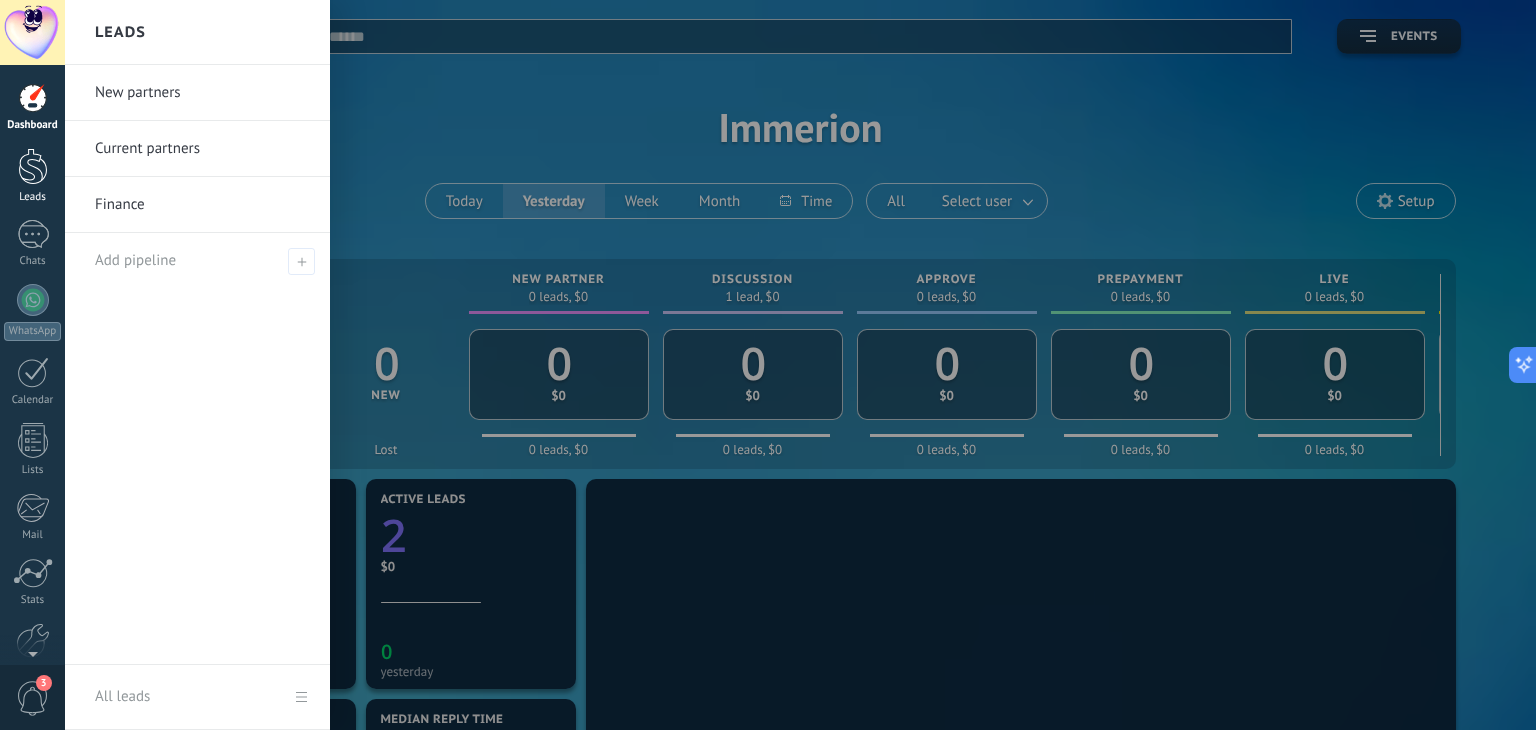 click at bounding box center [33, 166] 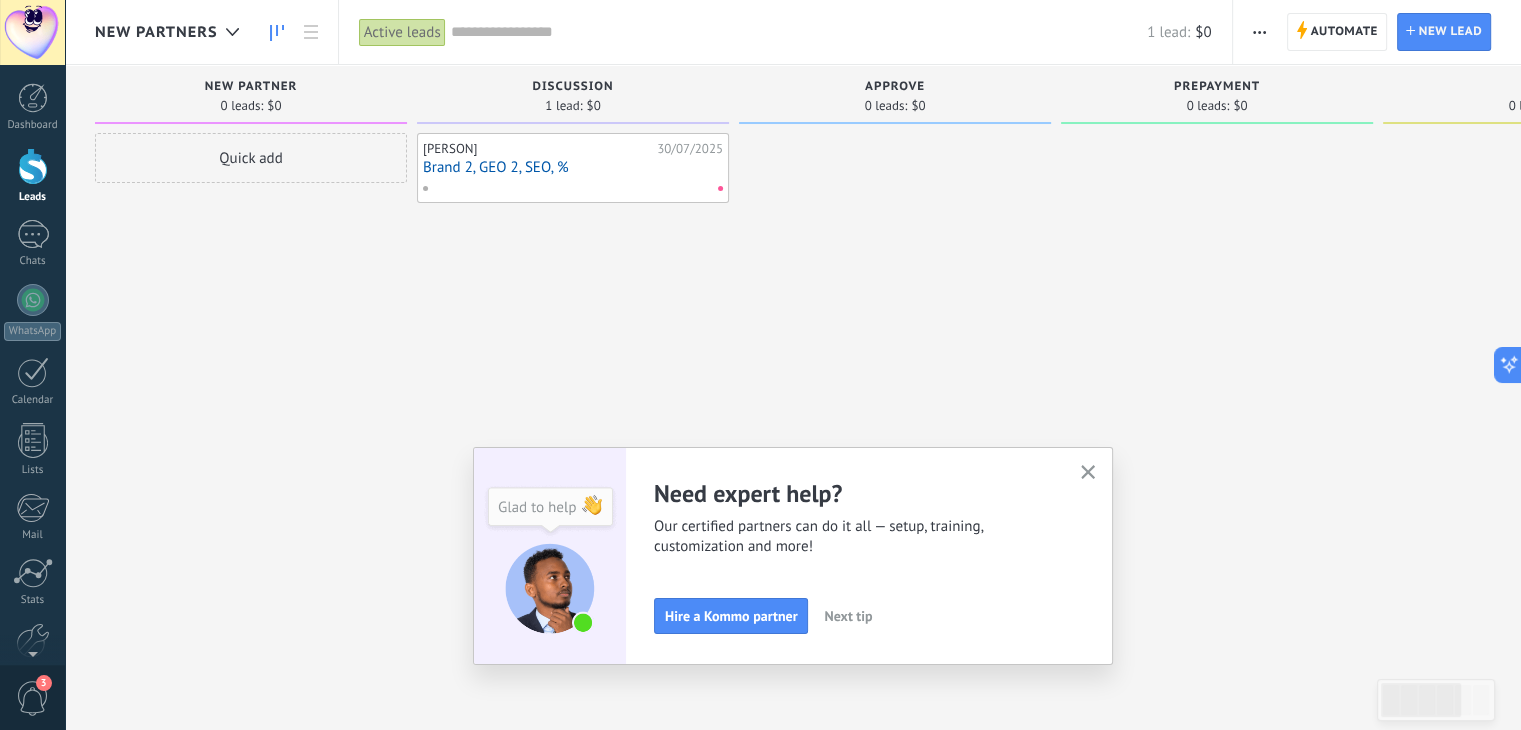 click 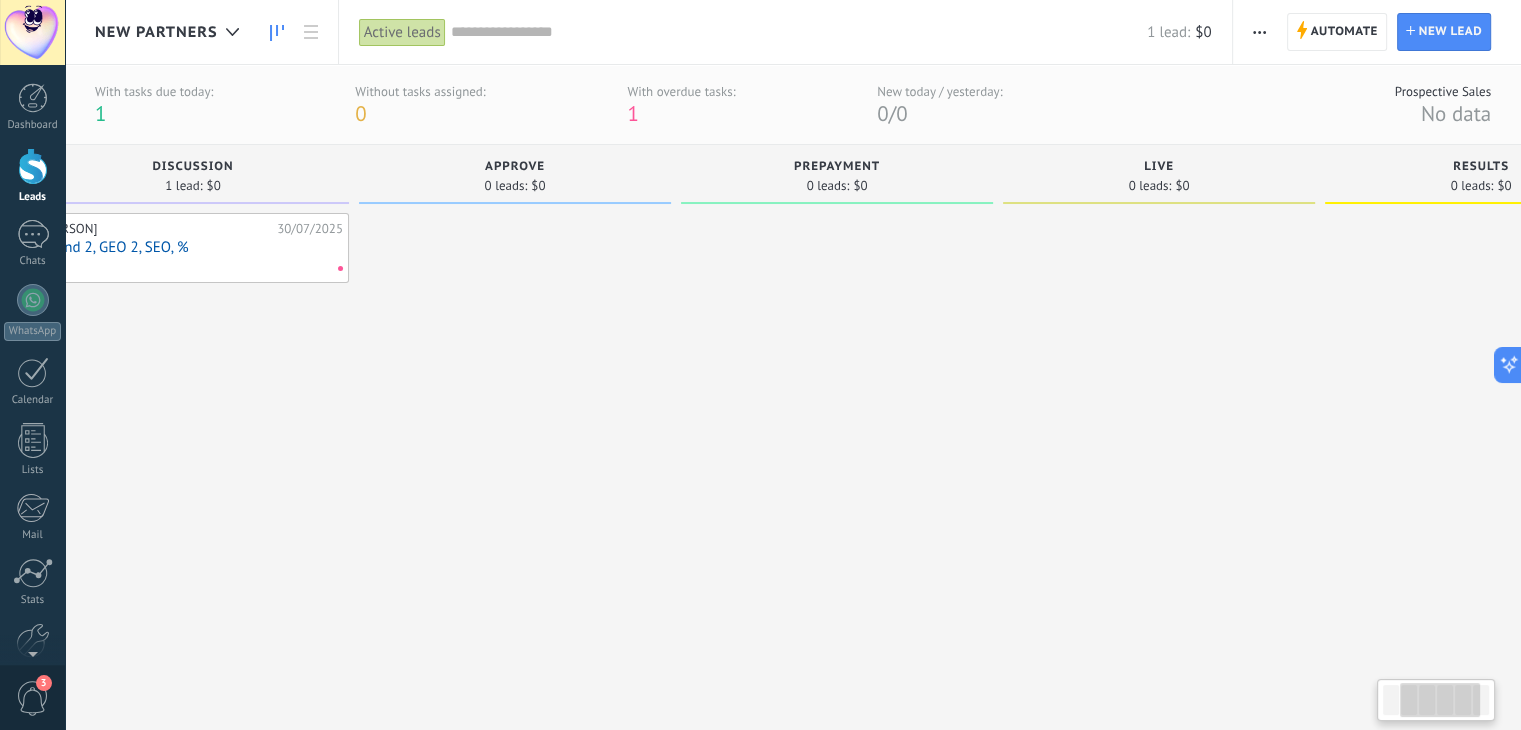drag, startPoint x: 802, startPoint y: 389, endPoint x: 424, endPoint y: 343, distance: 380.78867 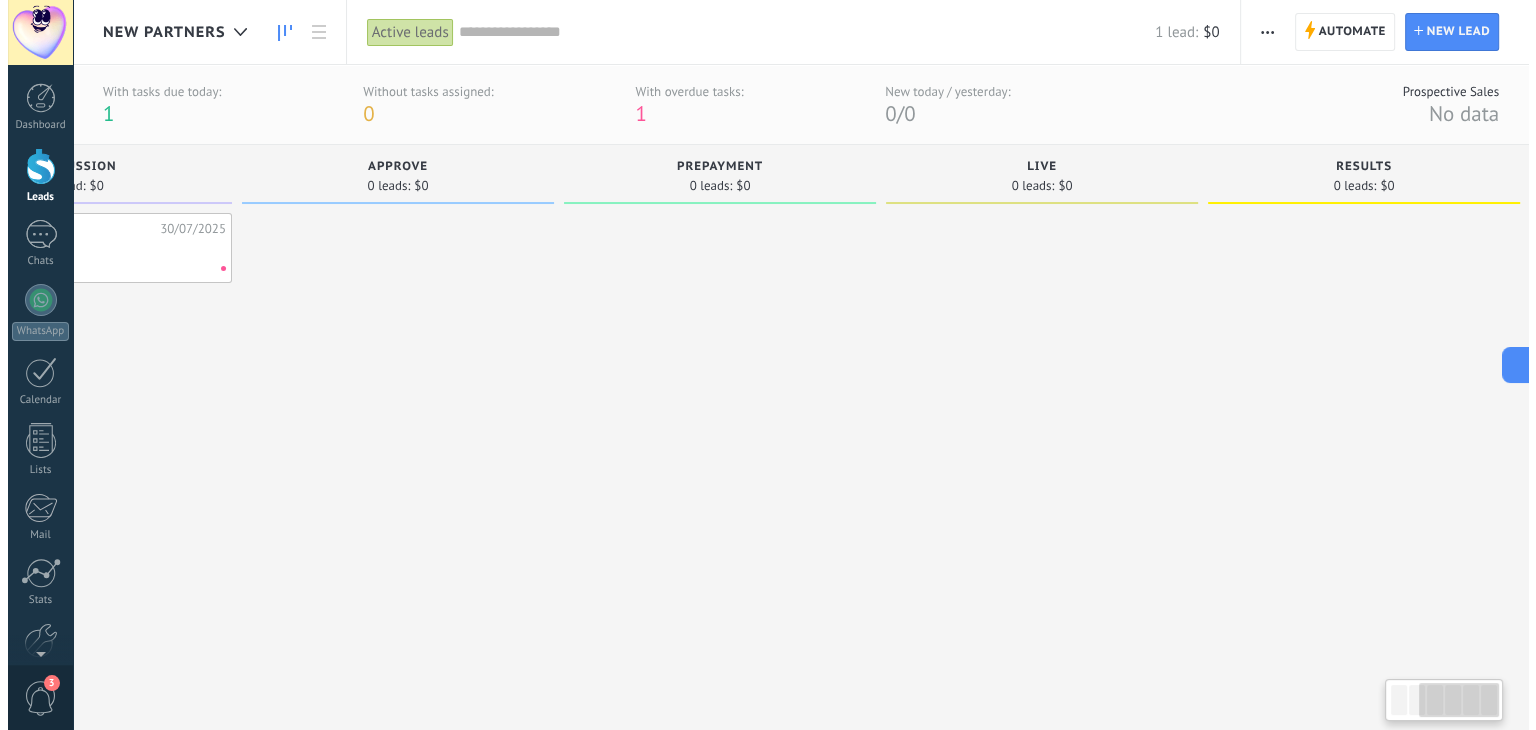 scroll, scrollTop: 0, scrollLeft: 526, axis: horizontal 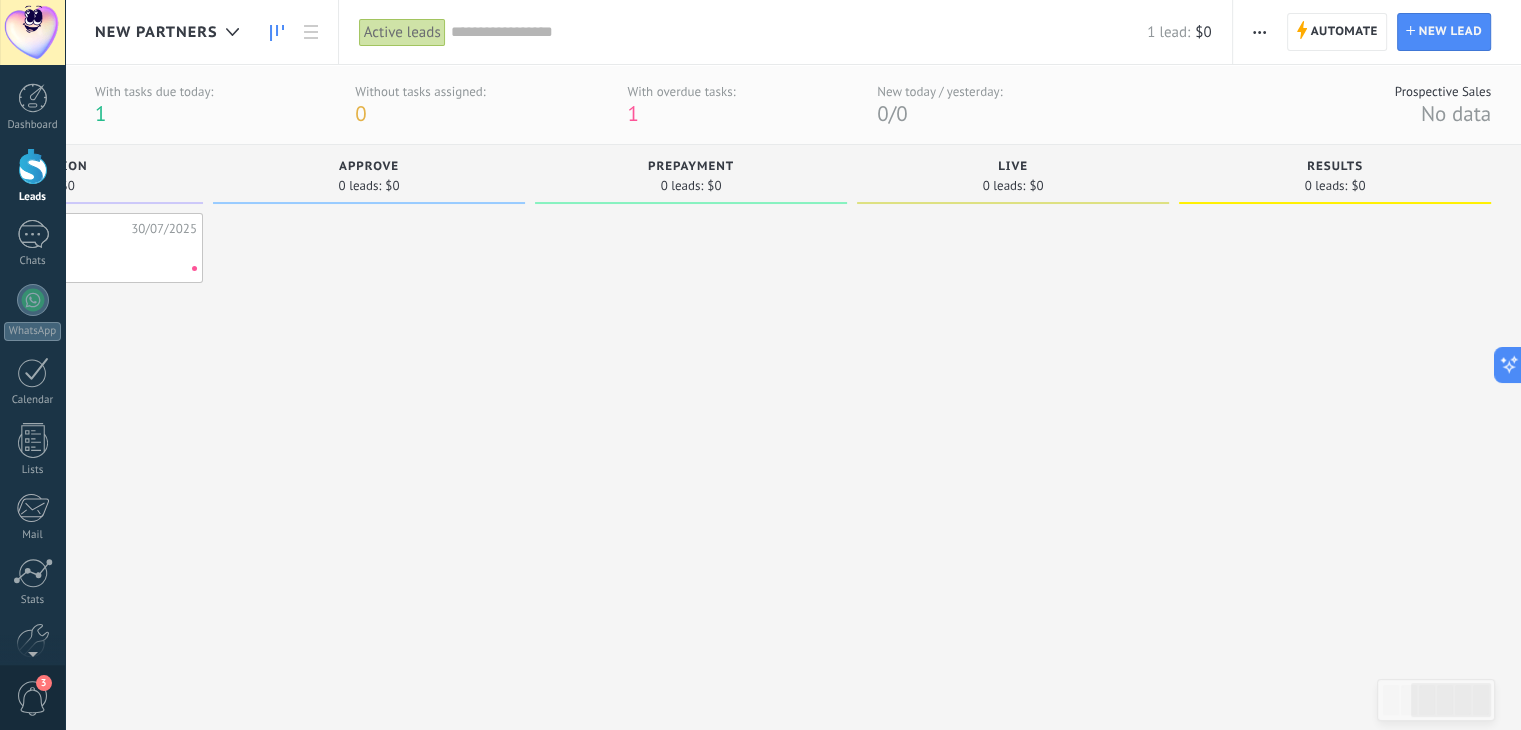 drag, startPoint x: 918, startPoint y: 364, endPoint x: 676, endPoint y: 313, distance: 247.31558 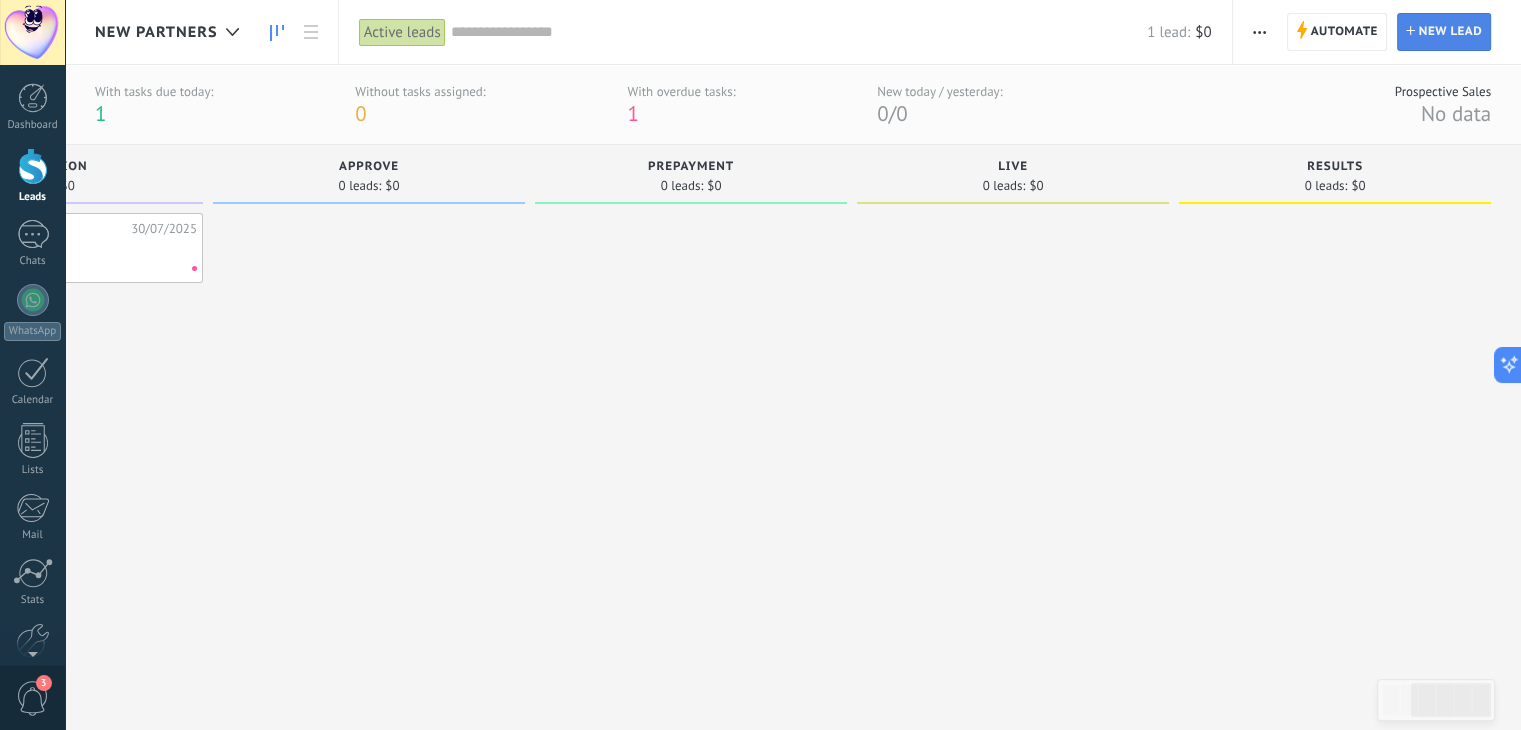 click on "New lead" at bounding box center (1450, 32) 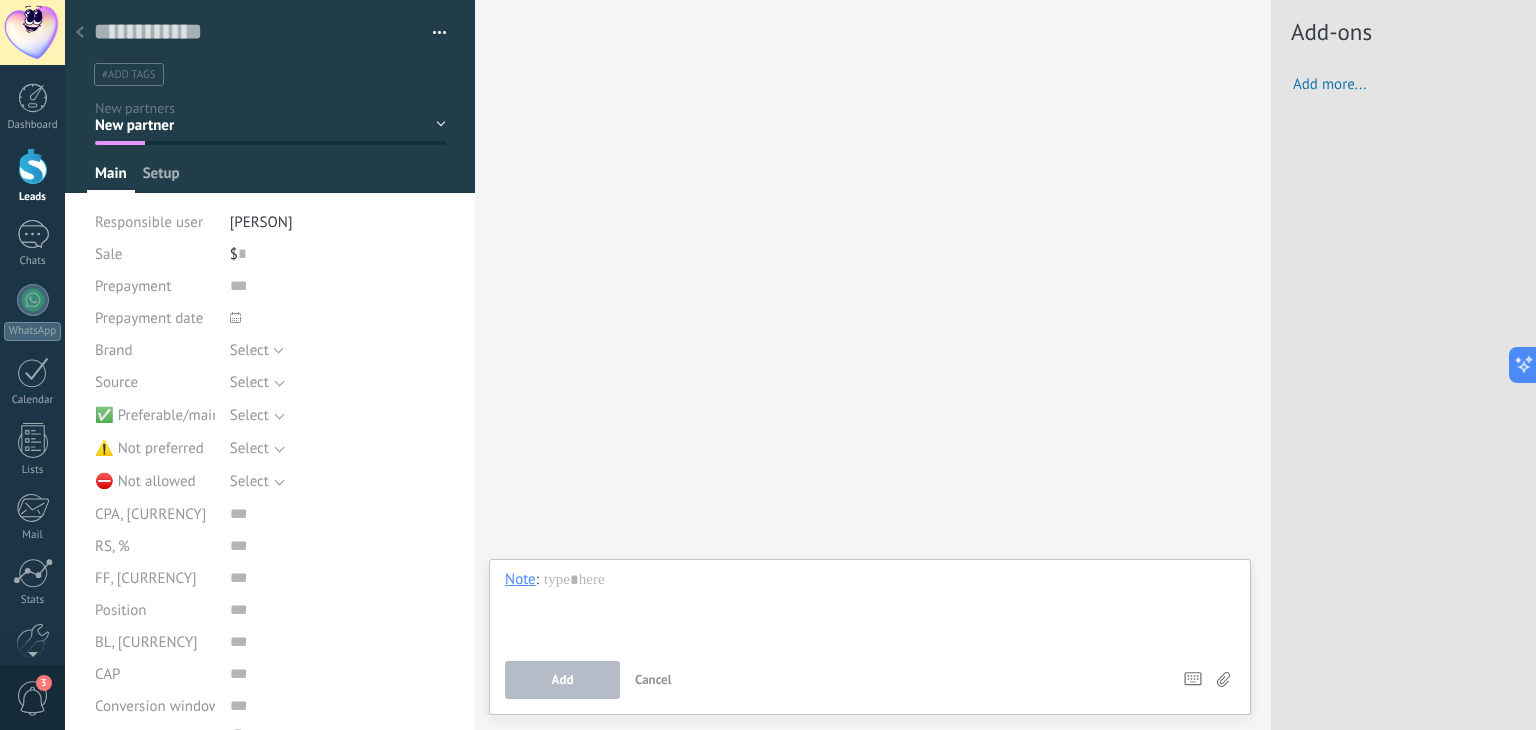 click on "Setup" at bounding box center [161, 178] 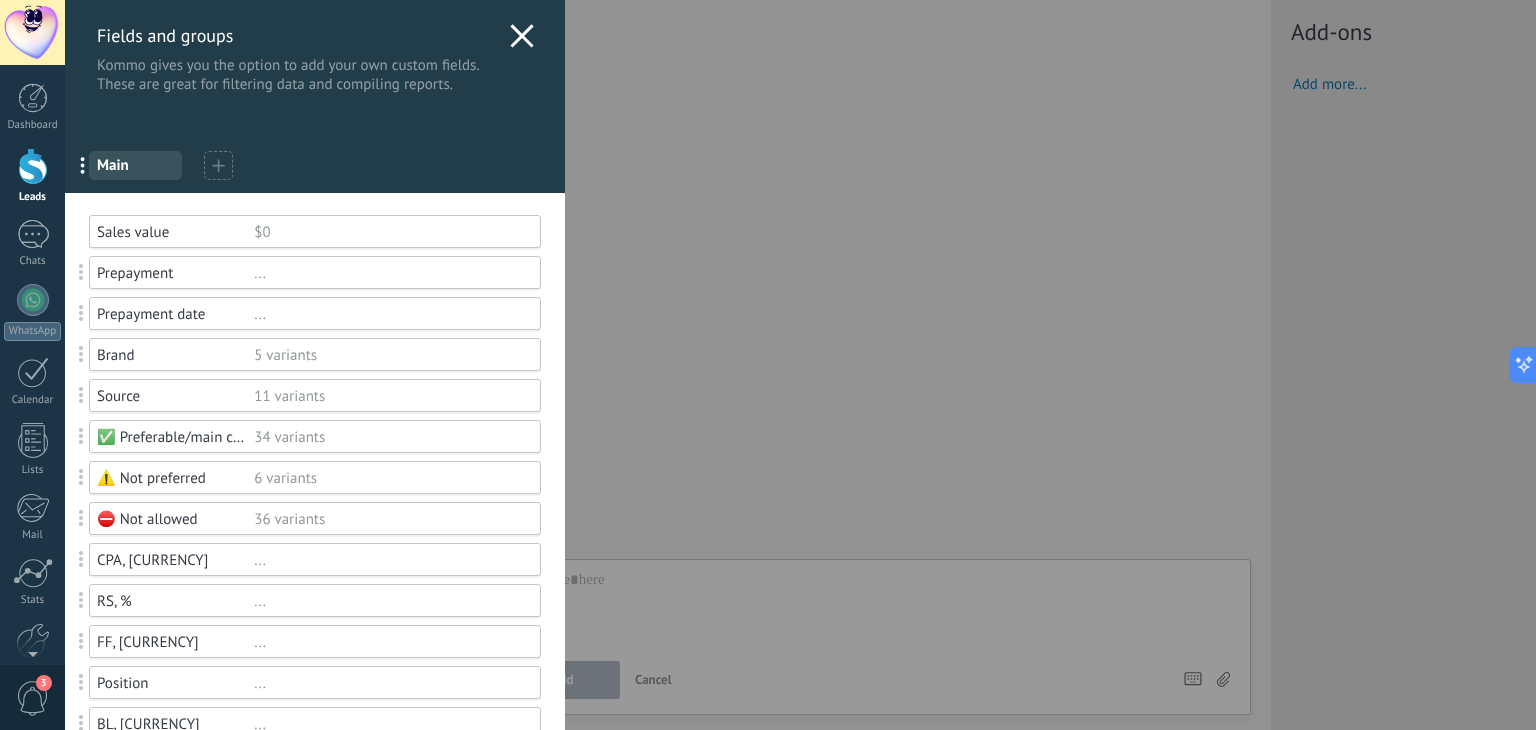 click on "5 variants" at bounding box center [388, 355] 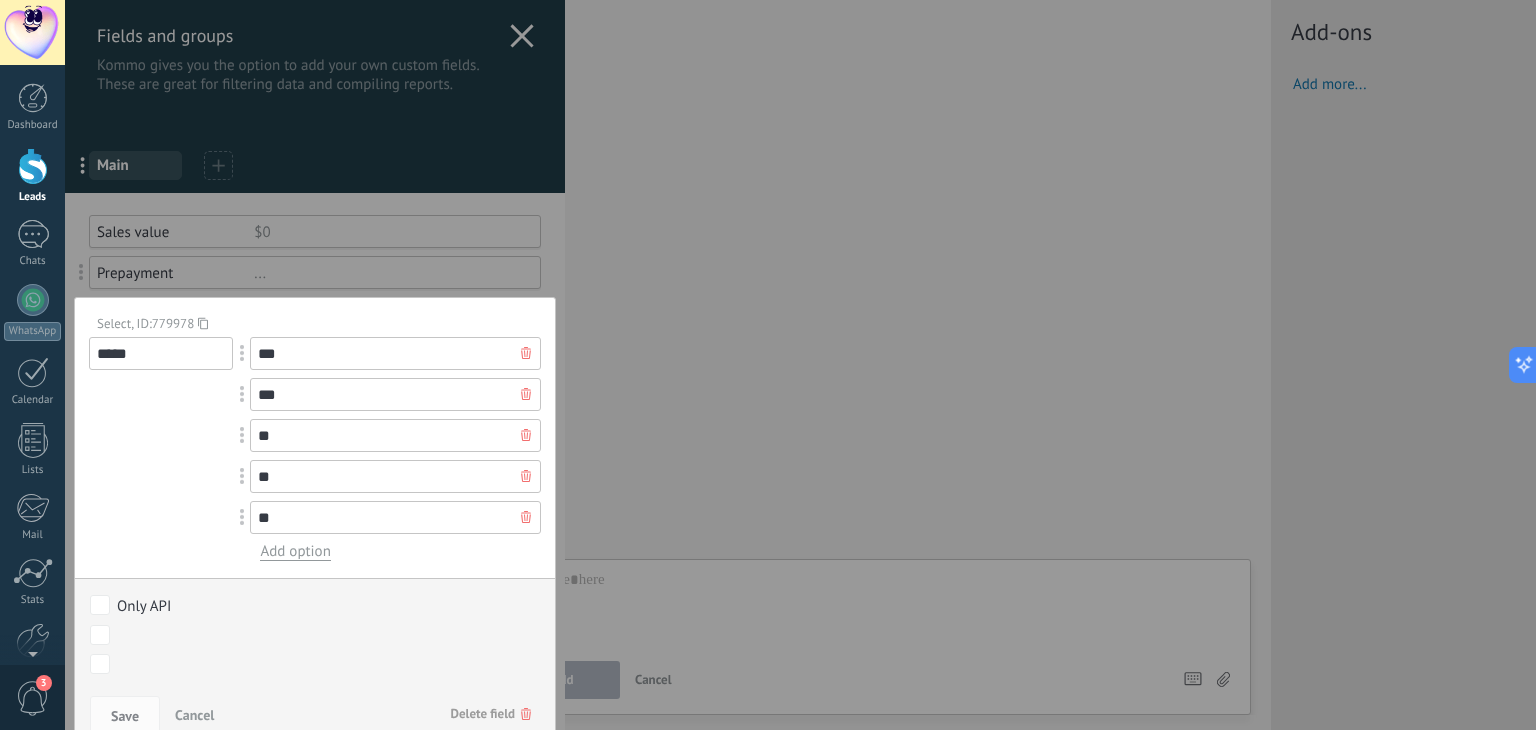 click on "**" at bounding box center [395, 435] 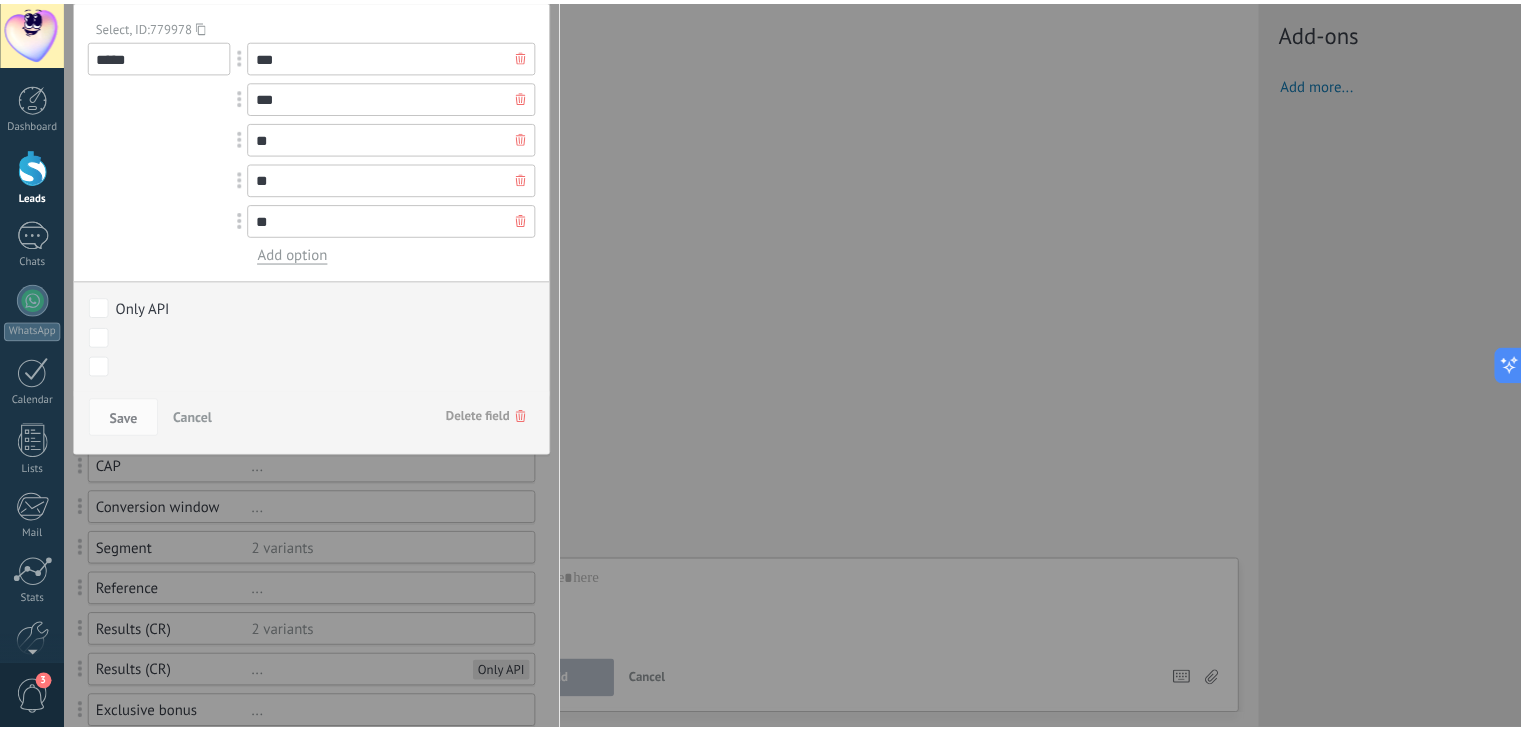 scroll, scrollTop: 100, scrollLeft: 0, axis: vertical 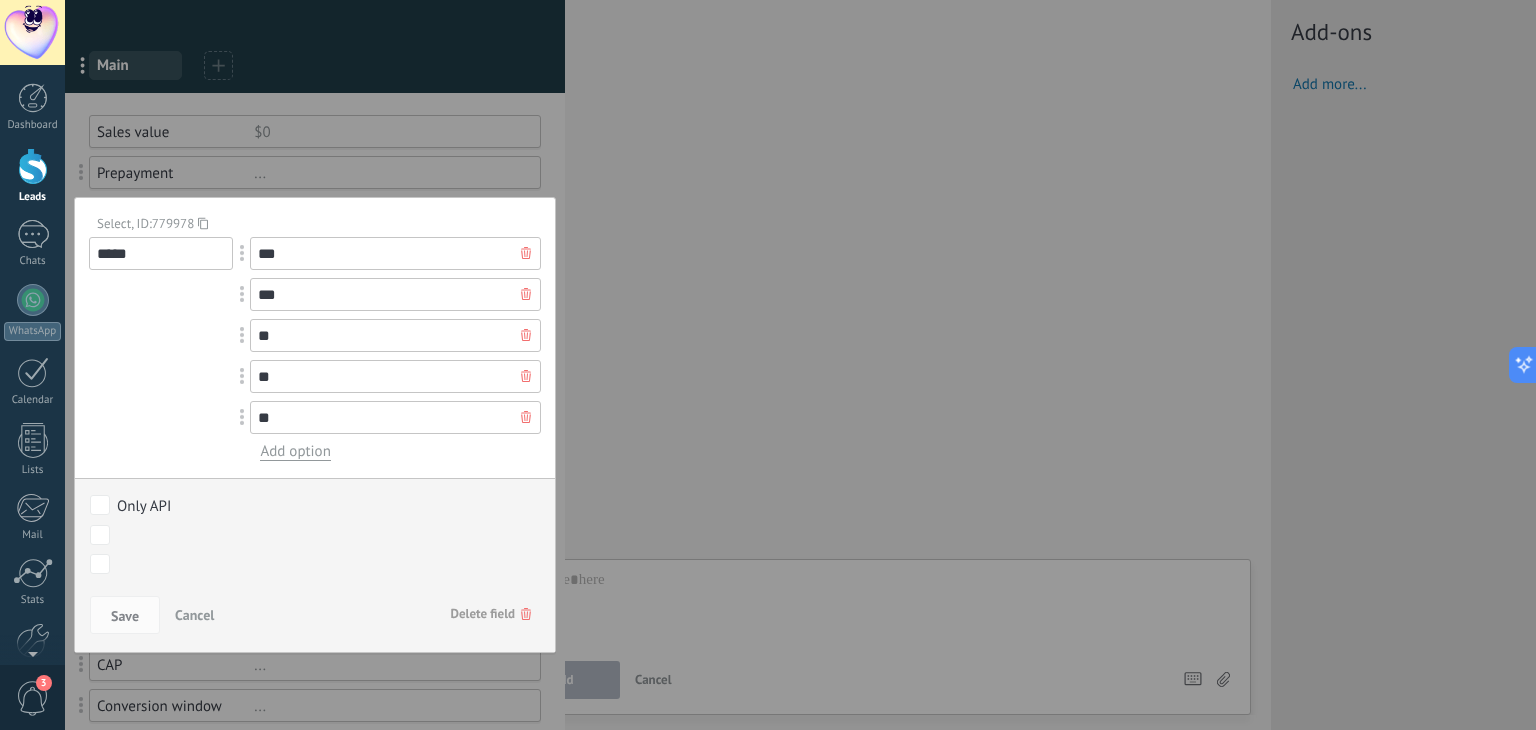 click on "Sales value $0 Prepayment ... Prepayment date ... Select, ID:  779978 ***** *** *** ** ** ** Add option The currency field allows you to enter monetary values outside of your account’s currency Use a formula to calculate the value = [ — insert a field * — multiply / — divide + — add - — subtract ( ) — parentheses Use a formula to fill in the field’s value automatically. For example,  [Sale] * 0.2  will calculate and fill in a 20% discount. Only API New partner Discussion Approve Prepayment Live Results Restart Stop/Disqualified Restart Discussion Approve Prepayment Live Results Check Restart Stop Checked (2 be paid) Approve by Head/Teampled Debt Partner's request Include in register Reg. approve by Head/Temlead Approved by founder Paid — New partner Discussion Approve Prepayment" at bounding box center [668, 365] 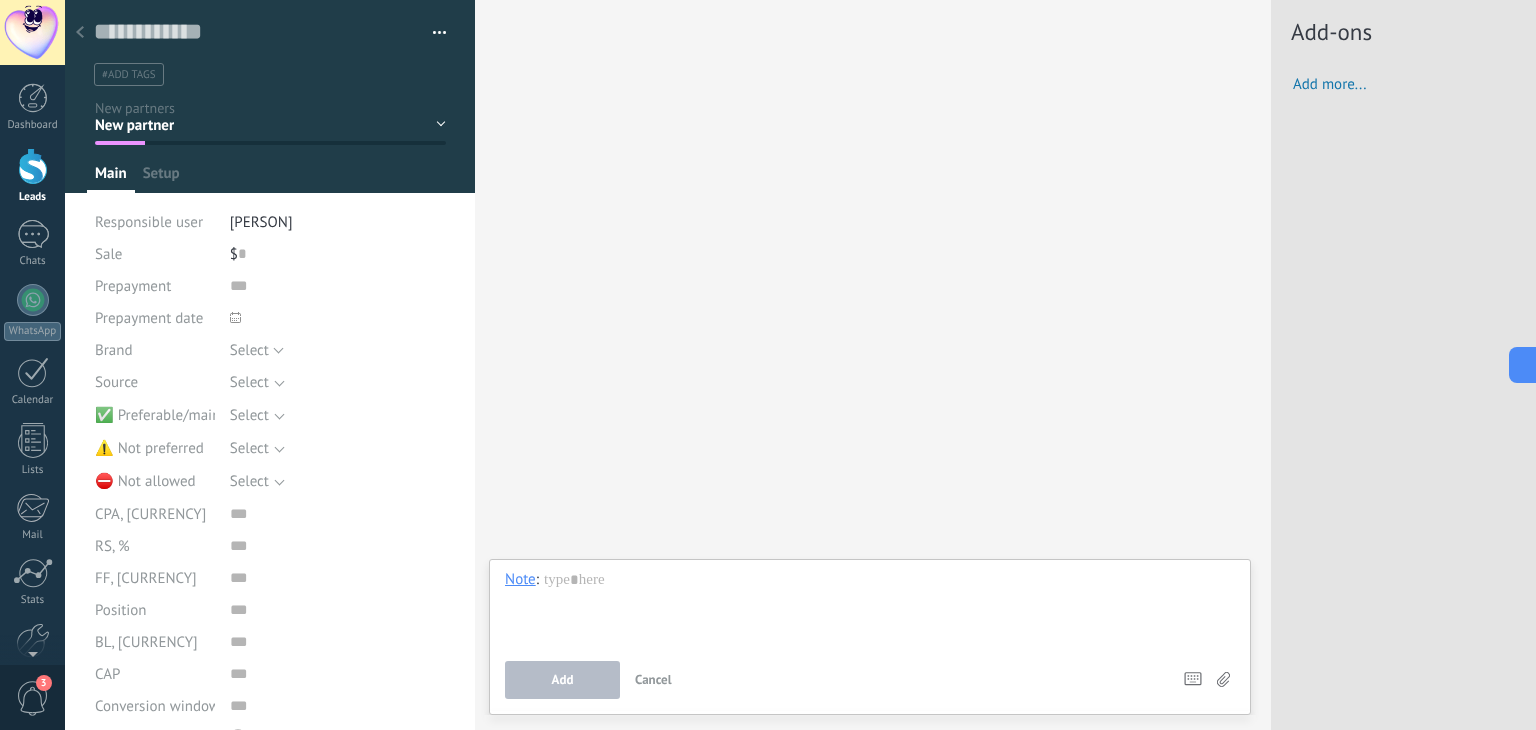 click on "Select" at bounding box center [325, 415] 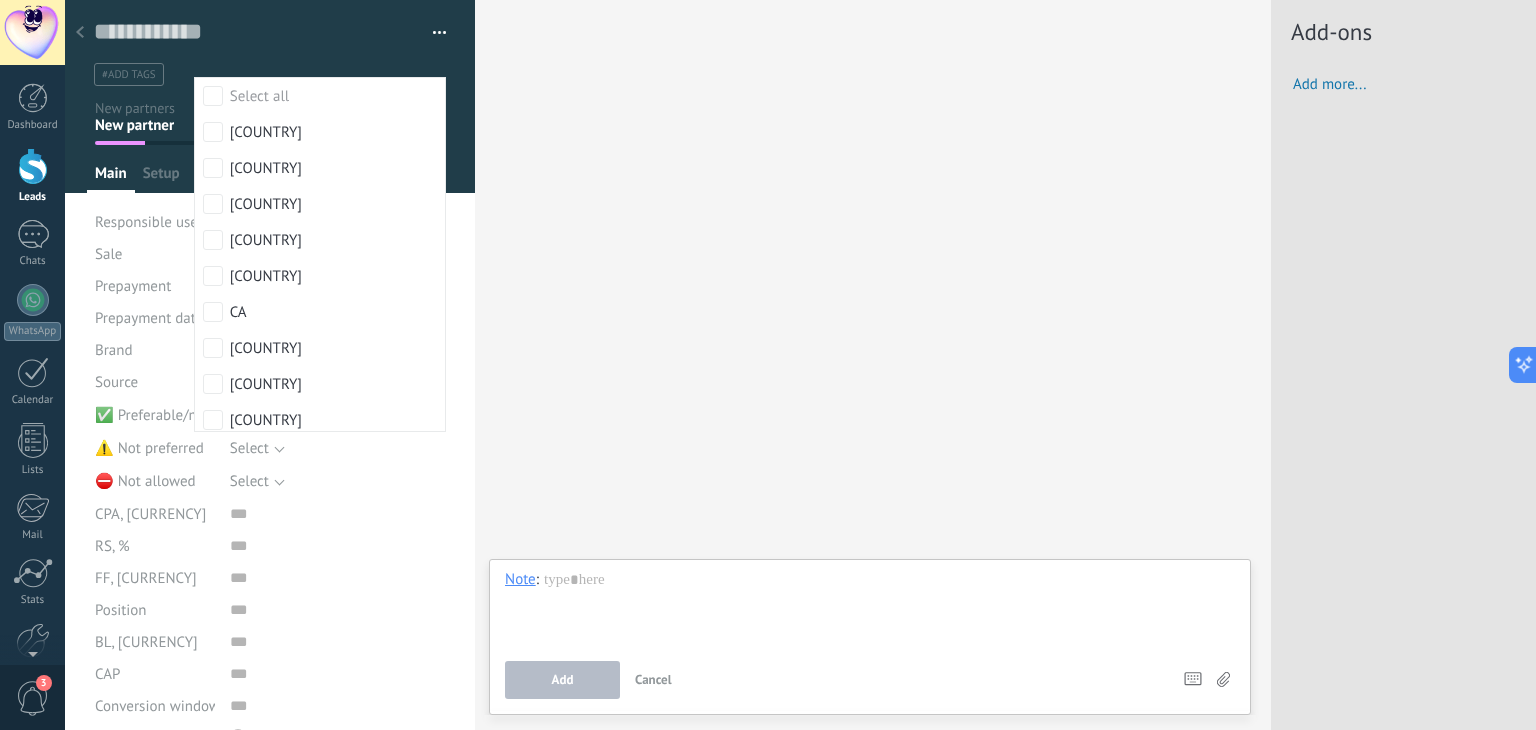 click on "[COUNTRY]" at bounding box center (320, 420) 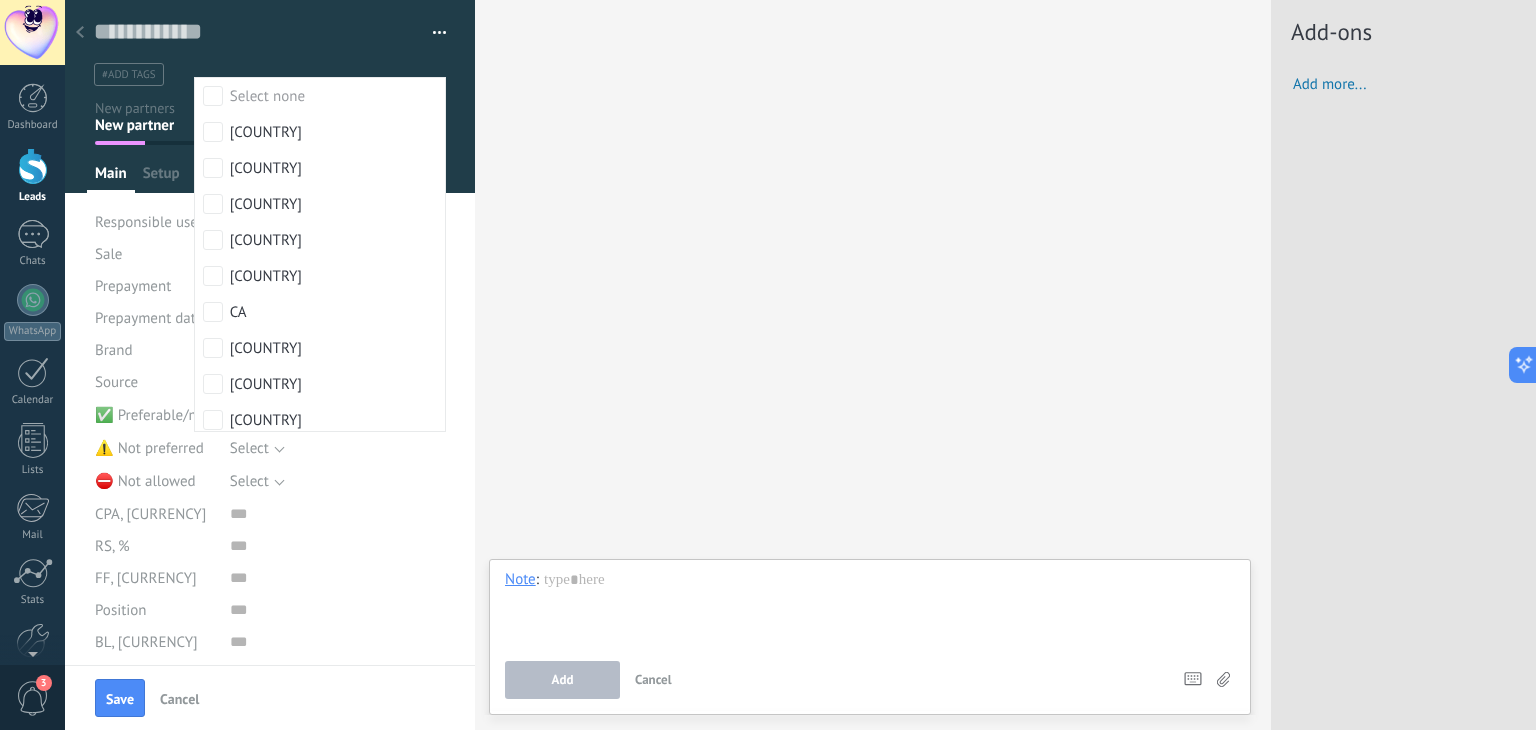 click on "[COUNTRY]" at bounding box center (320, 420) 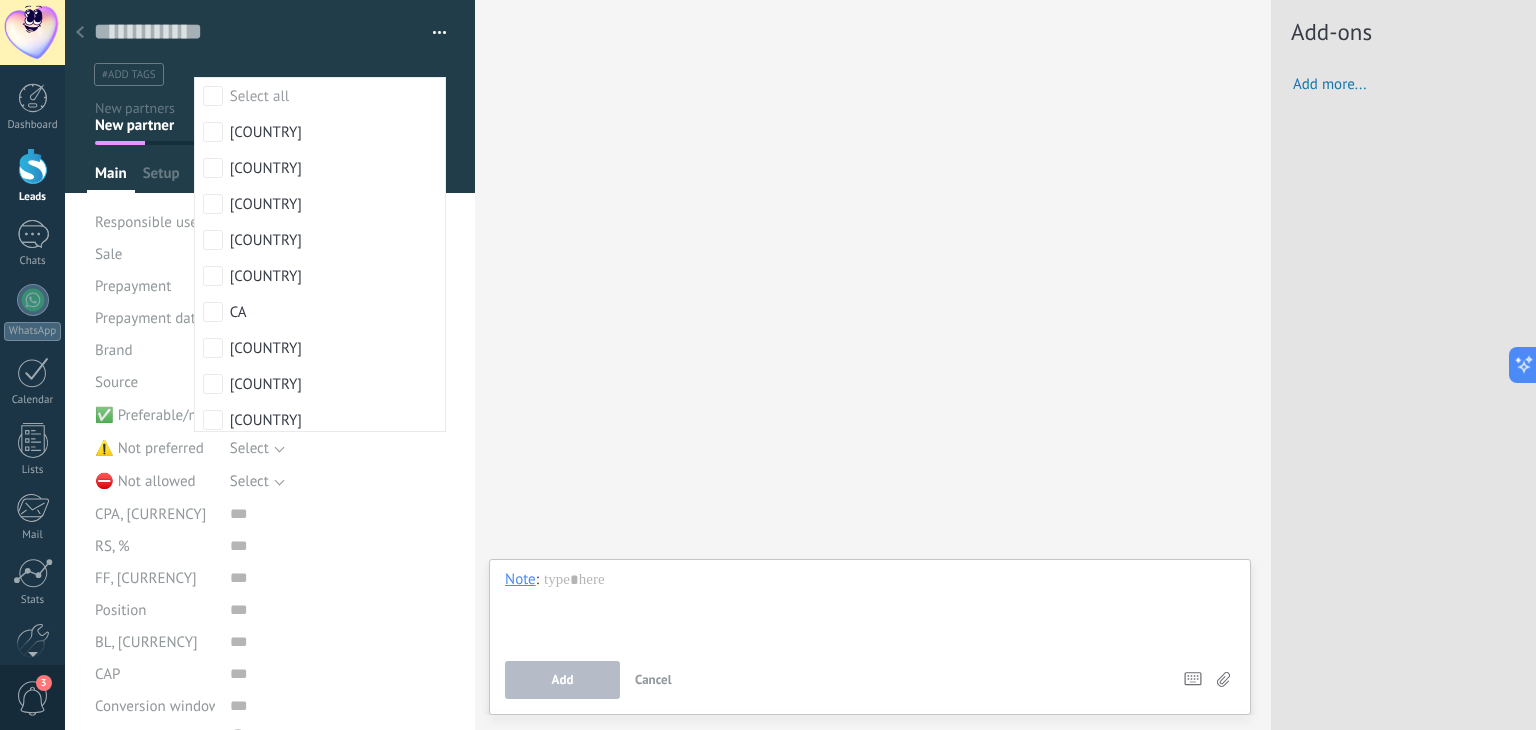 click on "✅ Preferable/main countries" at bounding box center [189, 415] 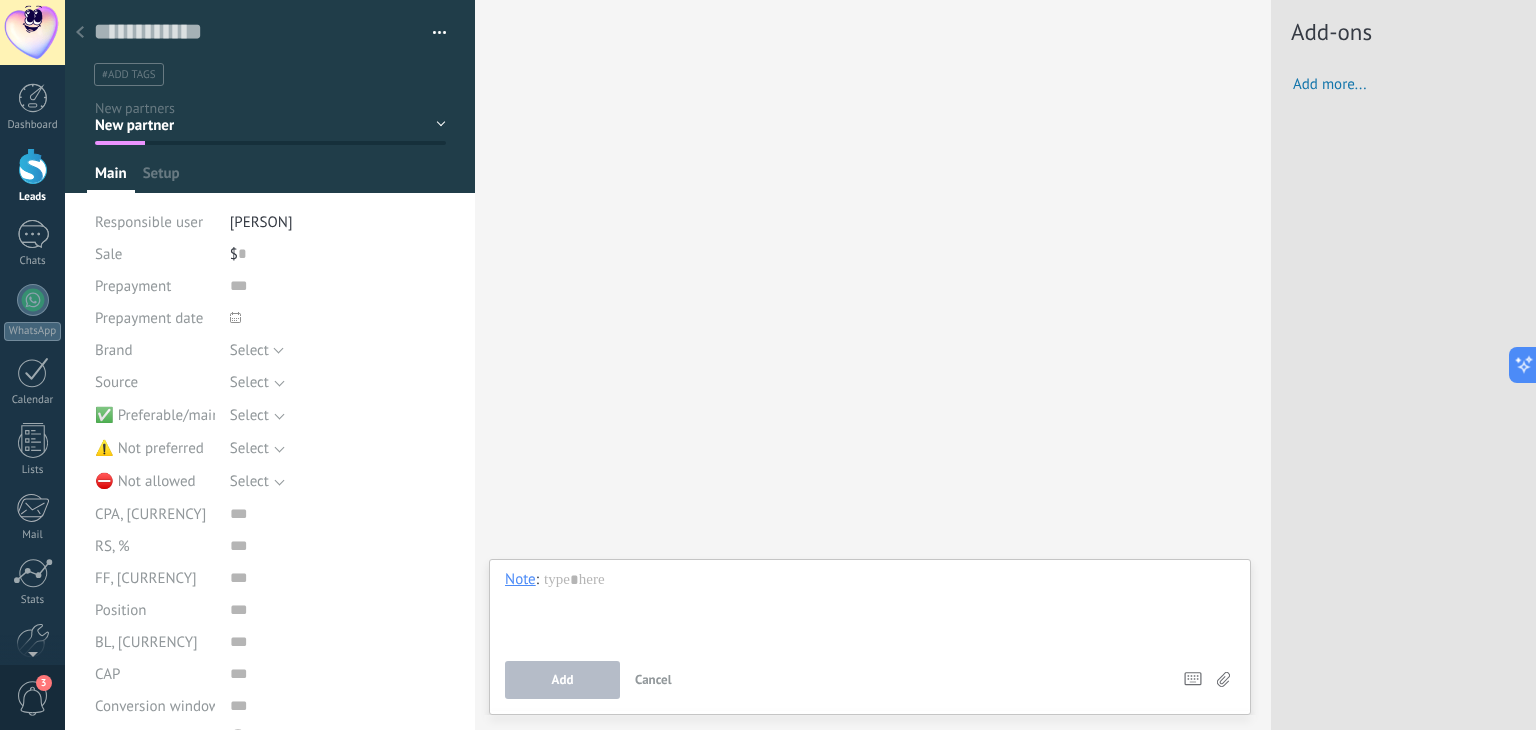 click on "✅ Preferable/main countries" at bounding box center (189, 415) 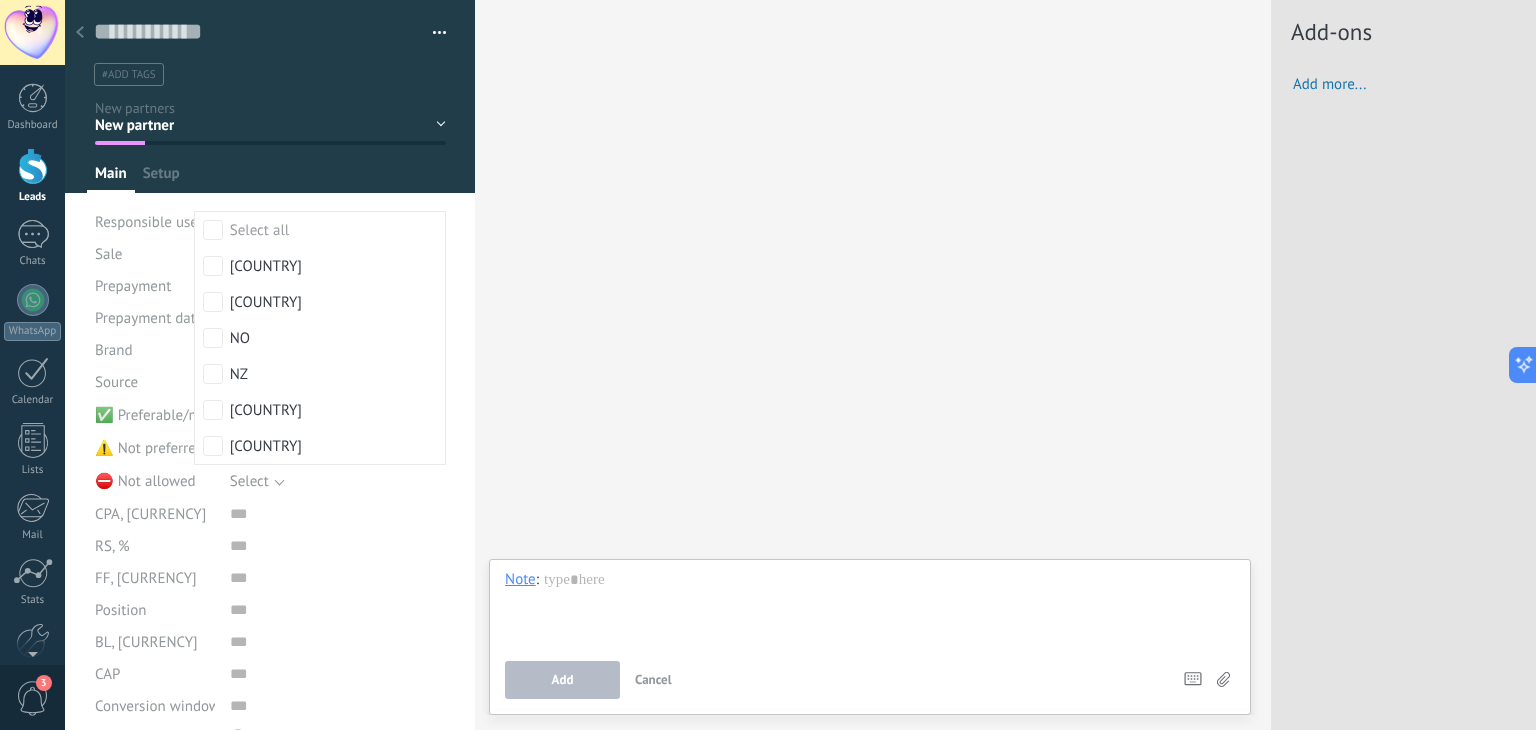 click on "[COUNTRY]" at bounding box center [320, 446] 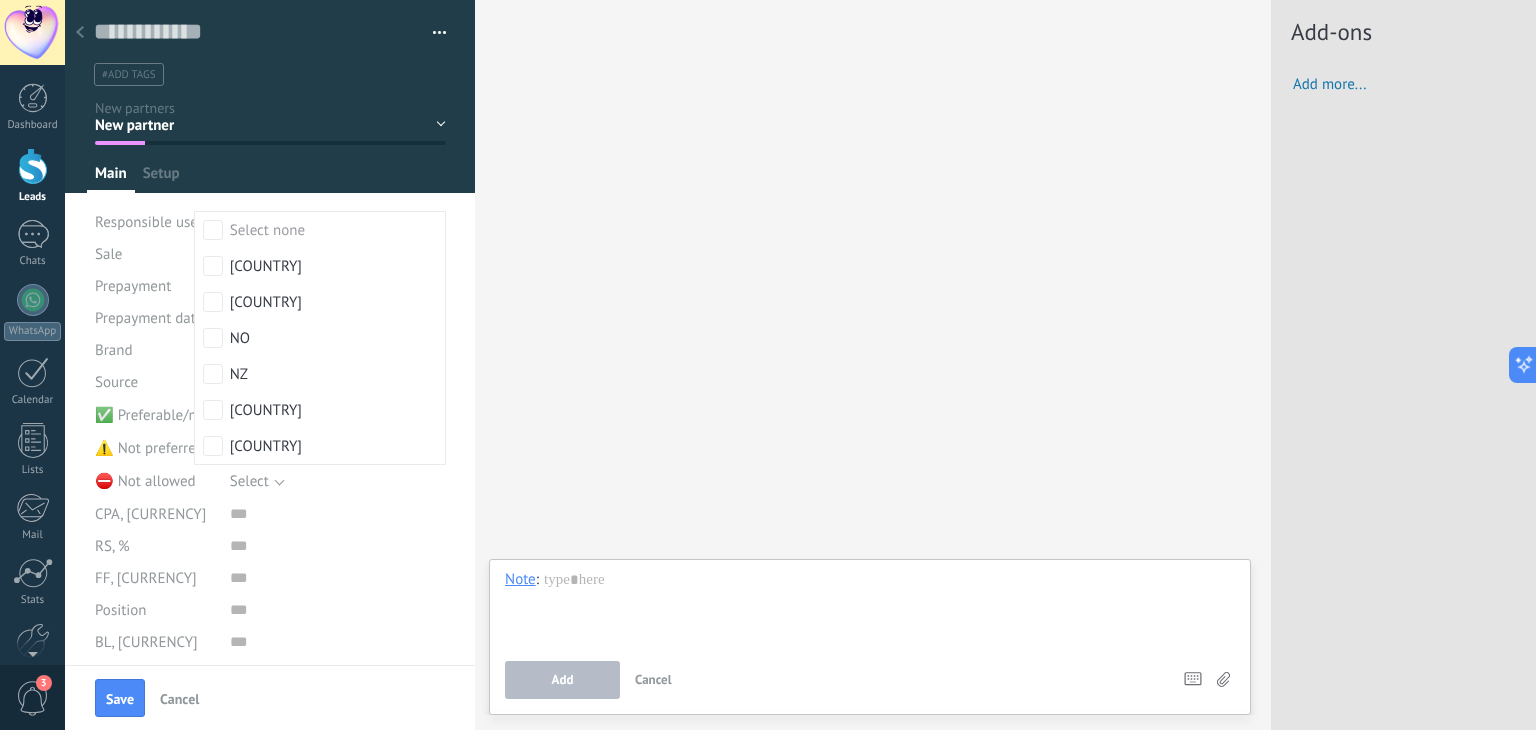 click on "[COUNTRY]" at bounding box center [320, 446] 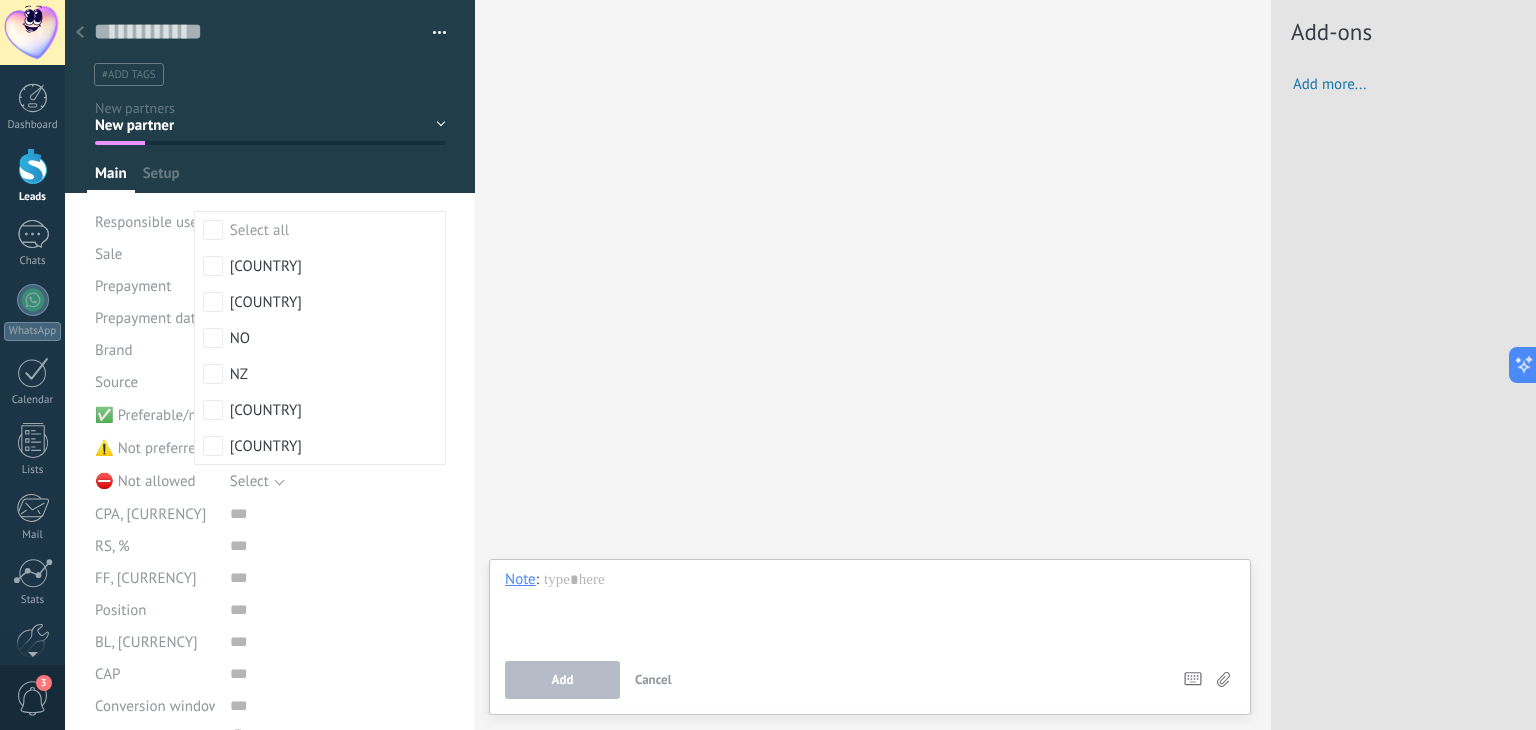 click on "⛔ Not allowed" at bounding box center [145, 481] 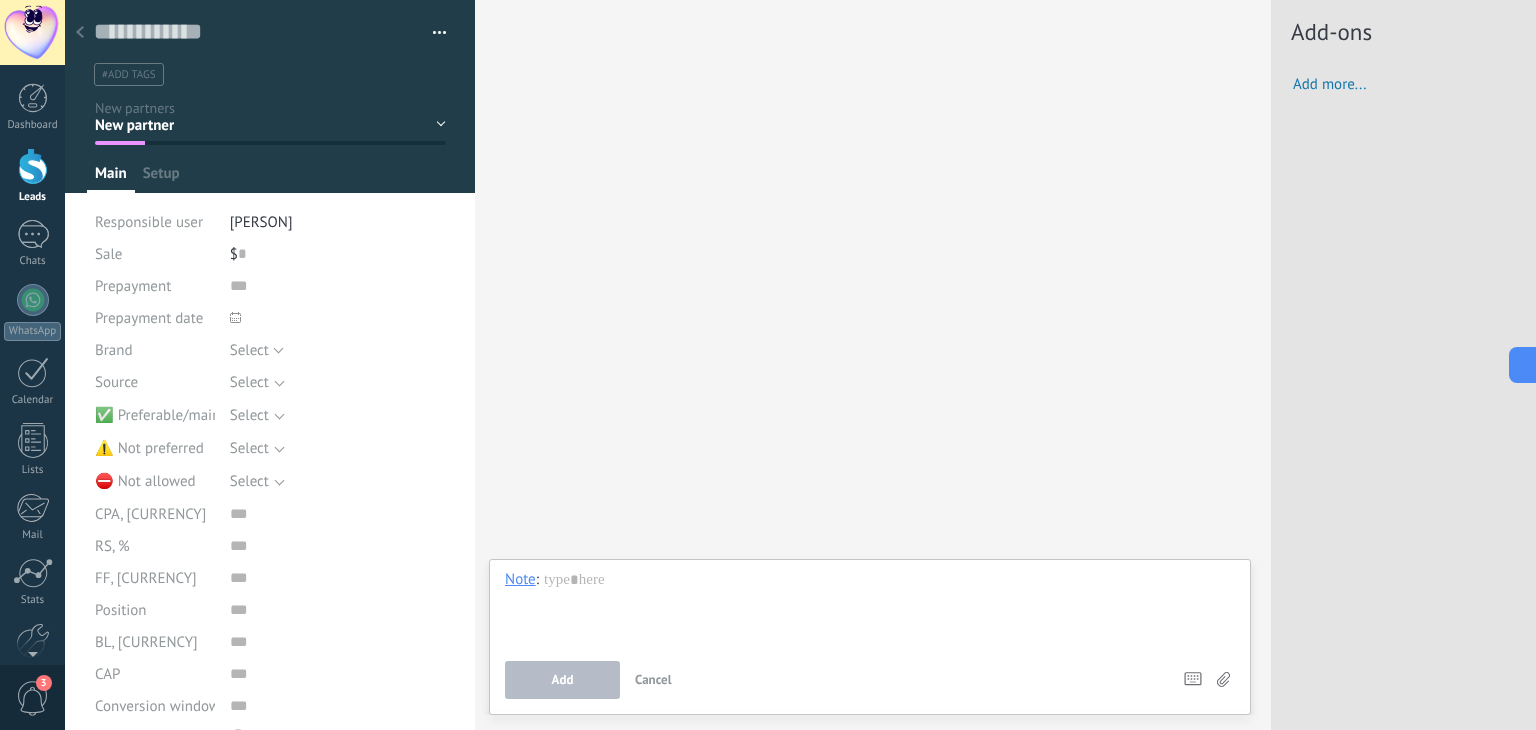 click on "Select" at bounding box center (325, 481) 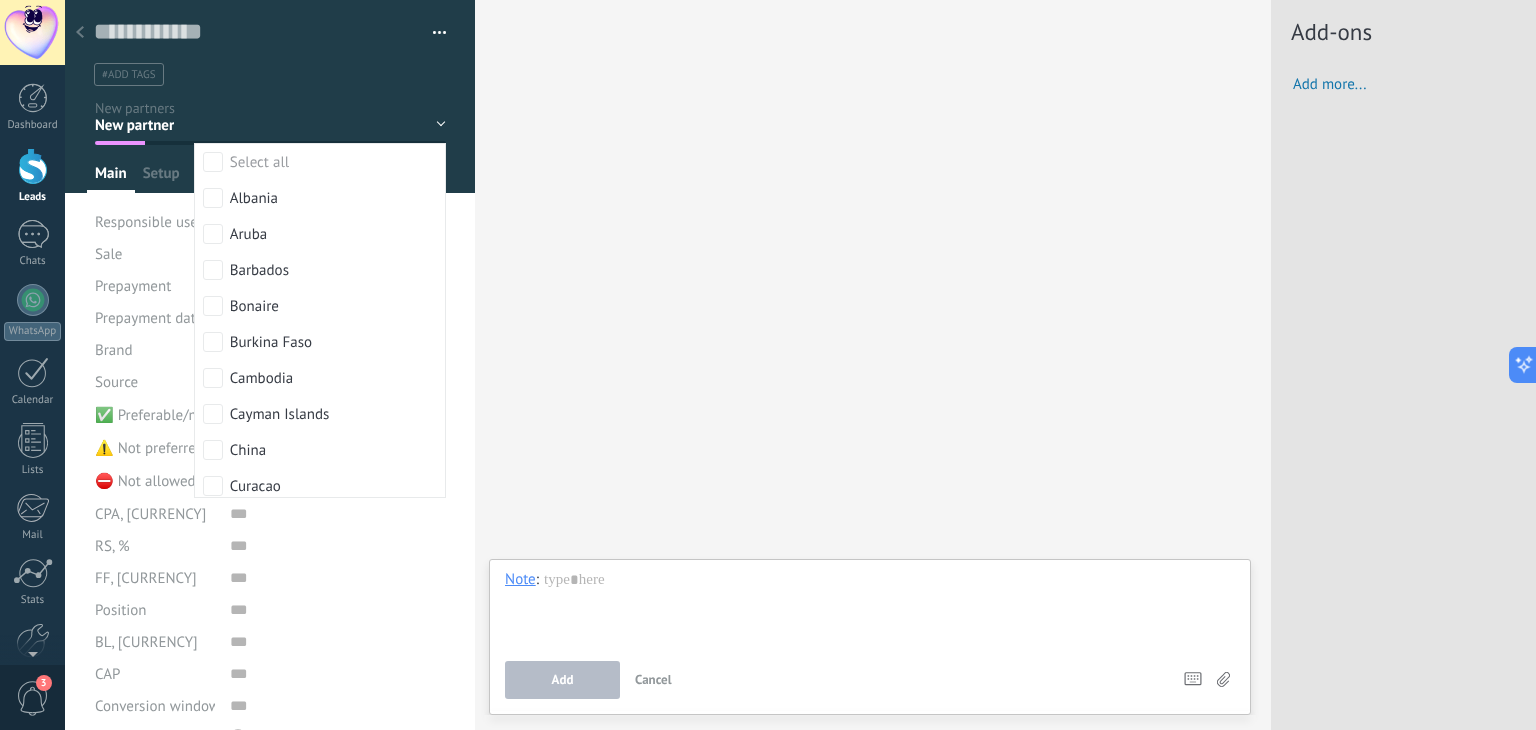 click on "Search Load more Participants:  0 Add member Bots:  0" at bounding box center (873, 365) 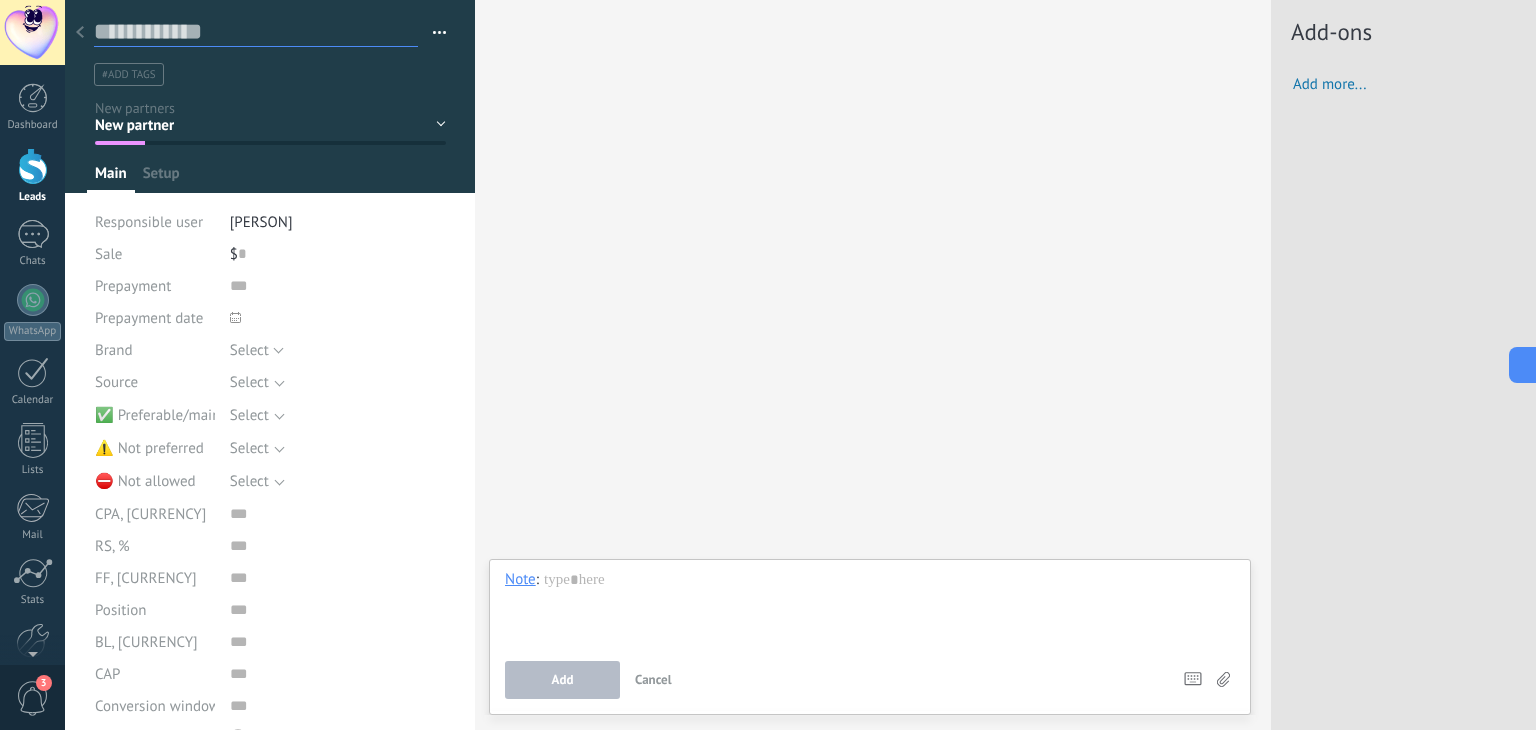 click at bounding box center (256, 32) 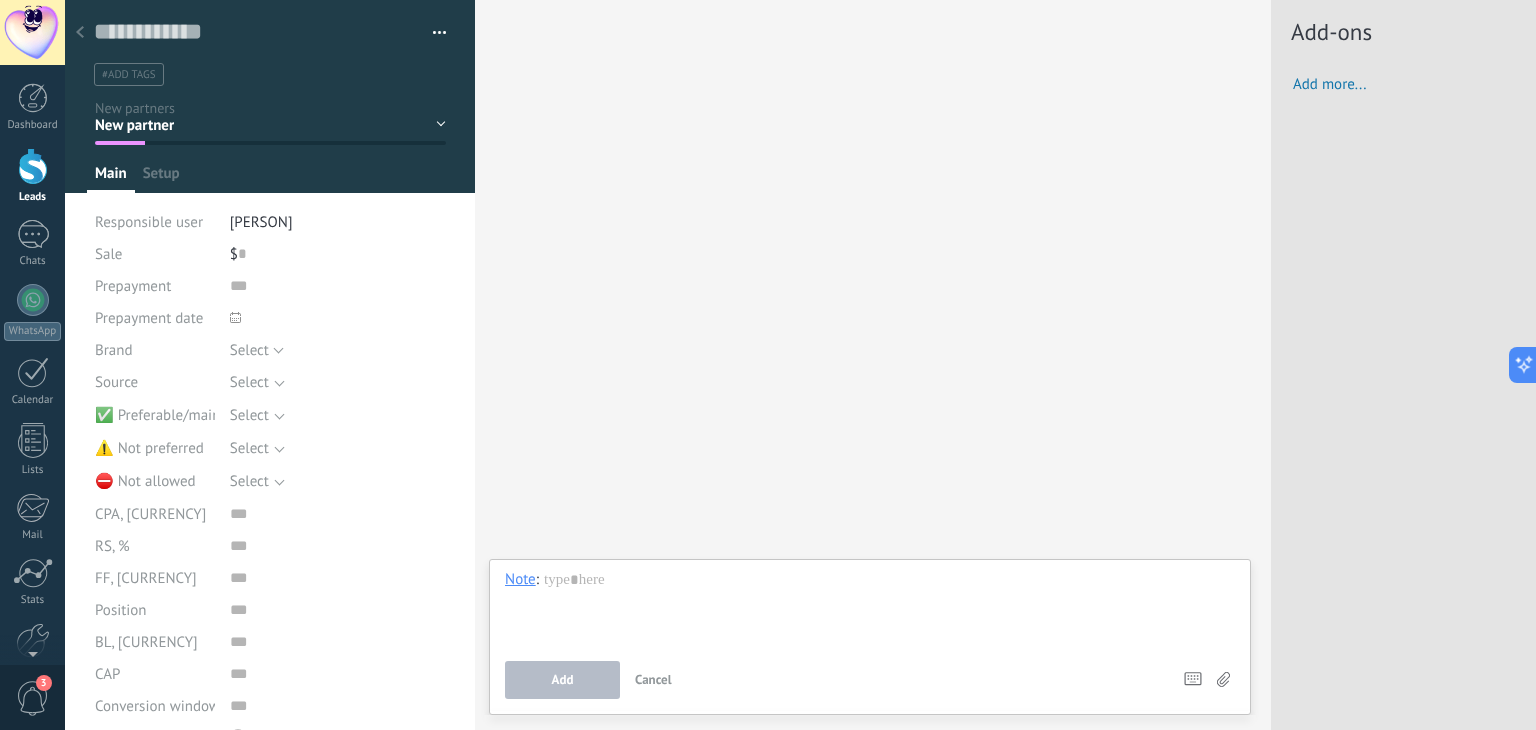 drag, startPoint x: 91, startPoint y: 31, endPoint x: 204, endPoint y: 32, distance: 113.004425 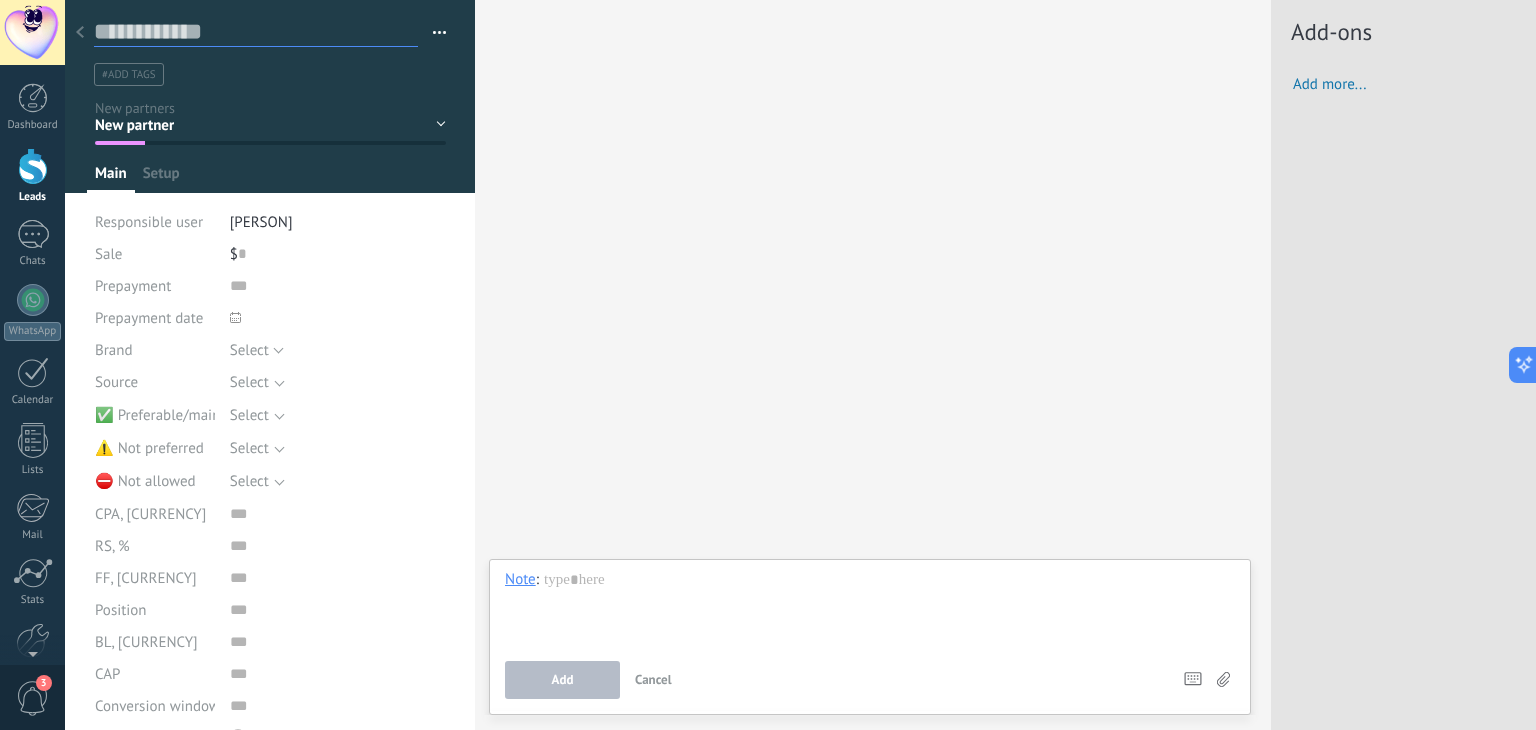 click at bounding box center (256, 32) 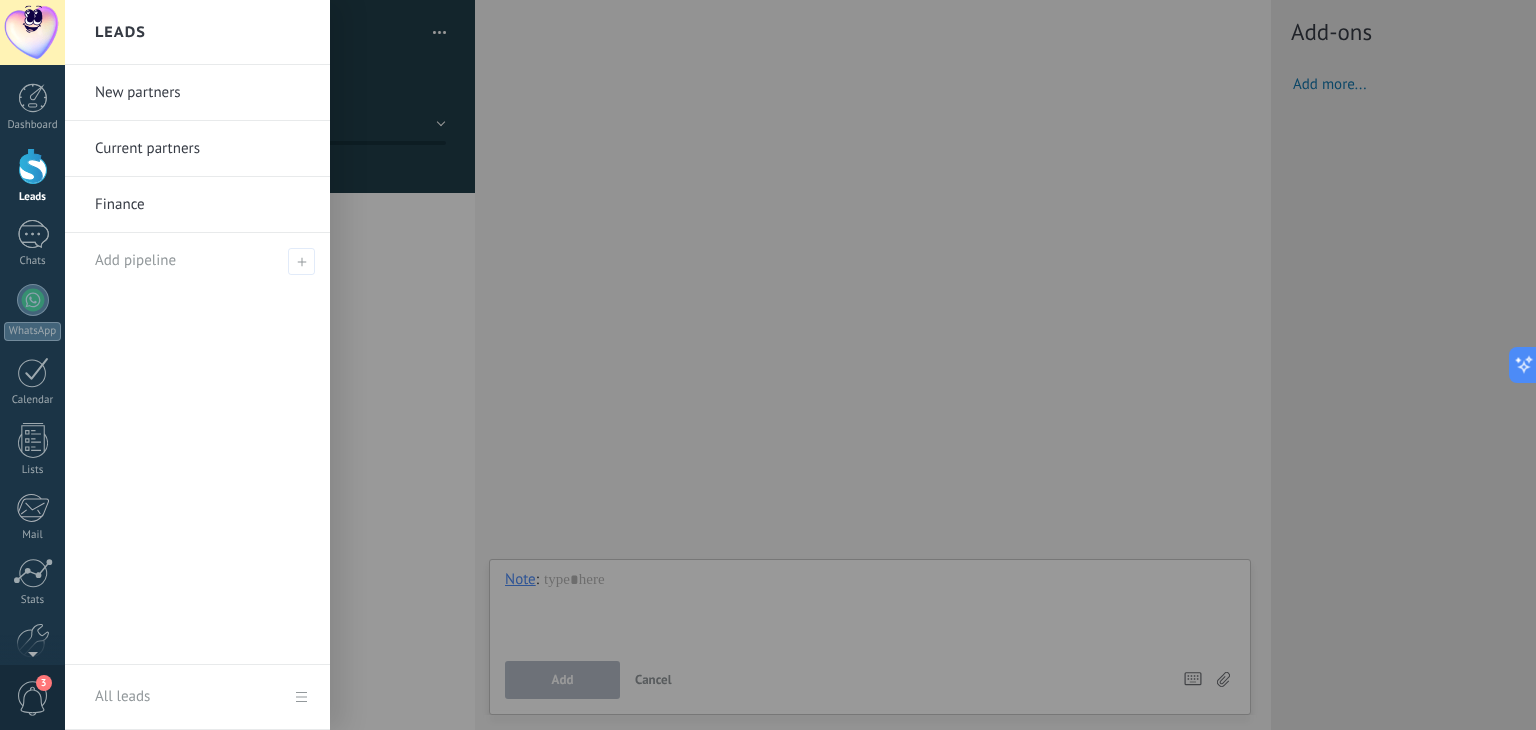 click on "New partners" at bounding box center [202, 93] 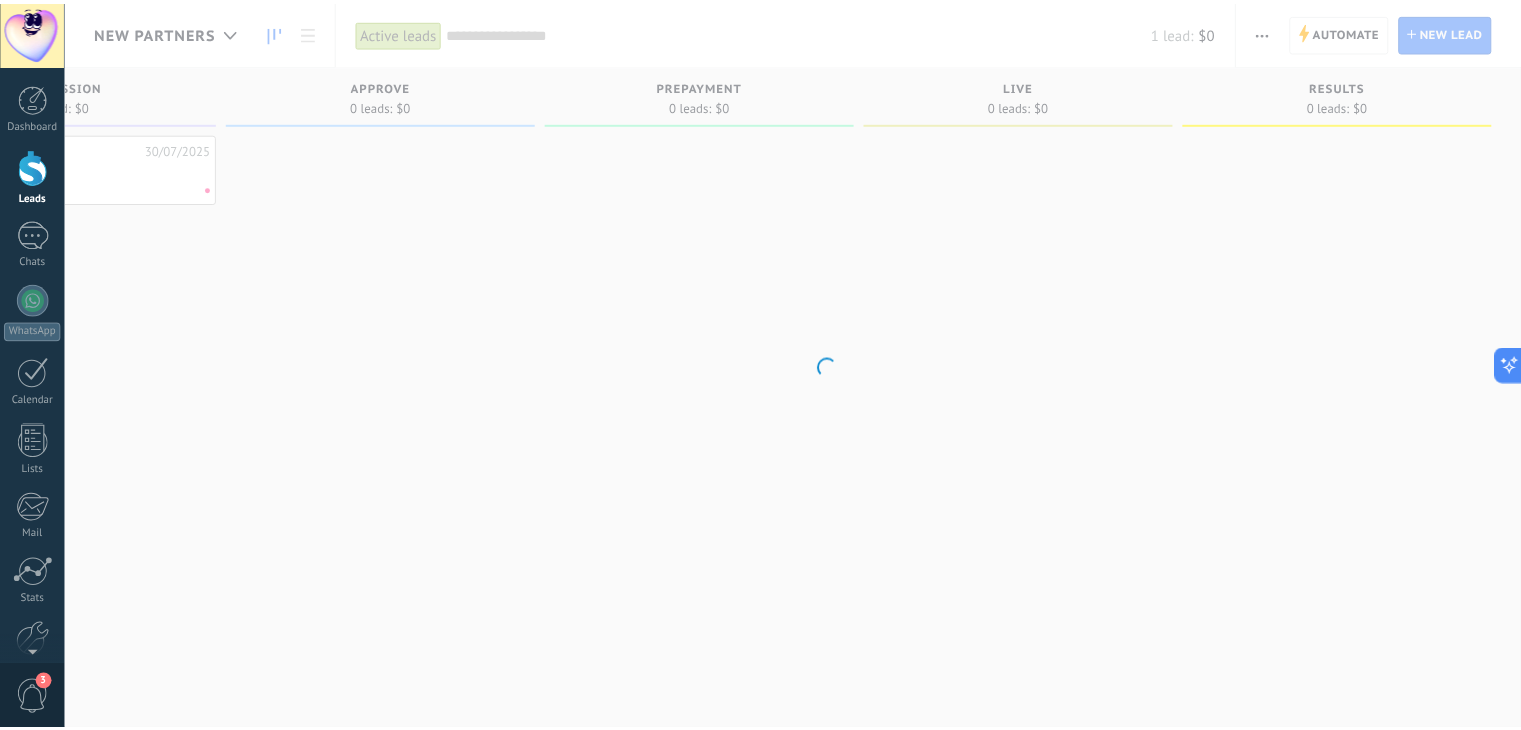 scroll, scrollTop: 0, scrollLeft: 511, axis: horizontal 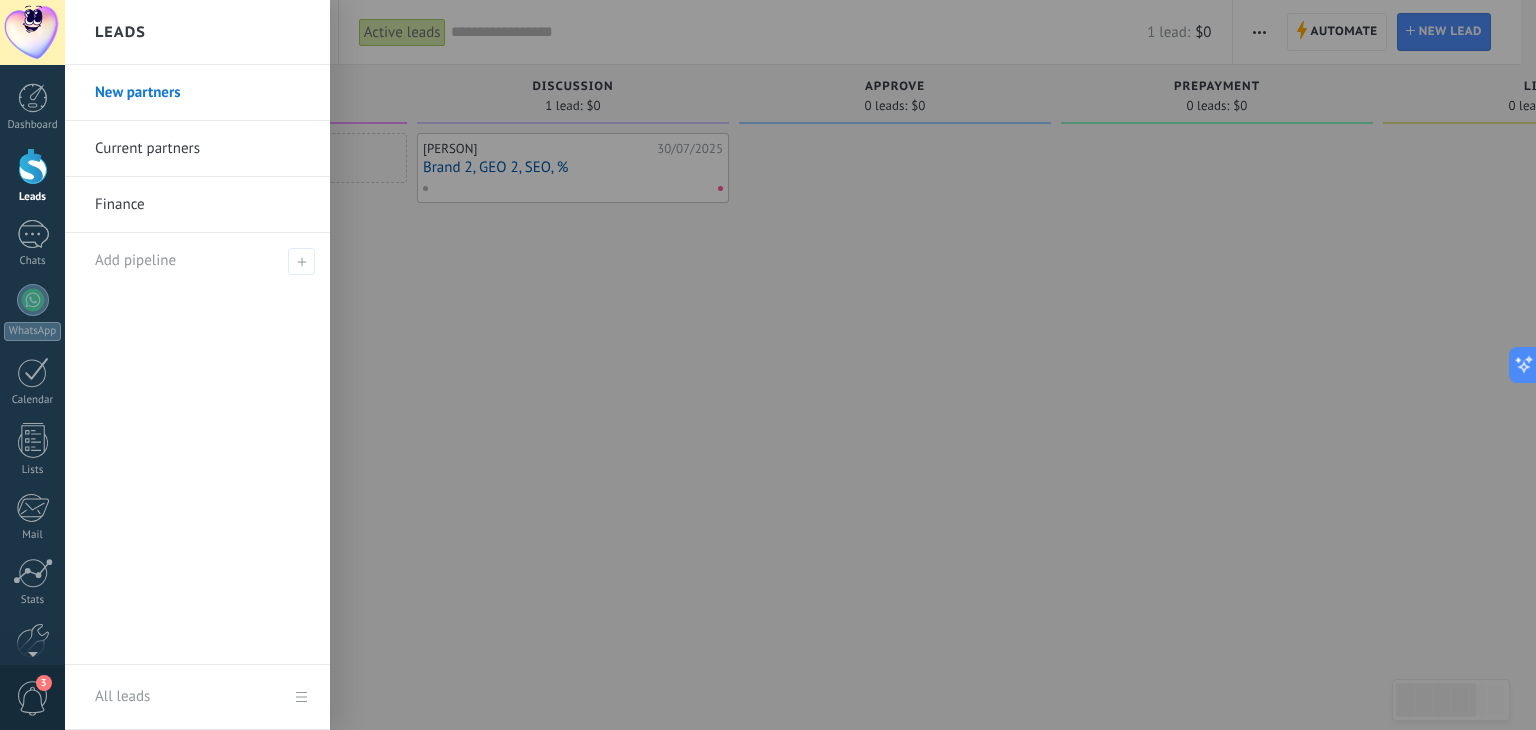 click on "Current partners" at bounding box center [202, 149] 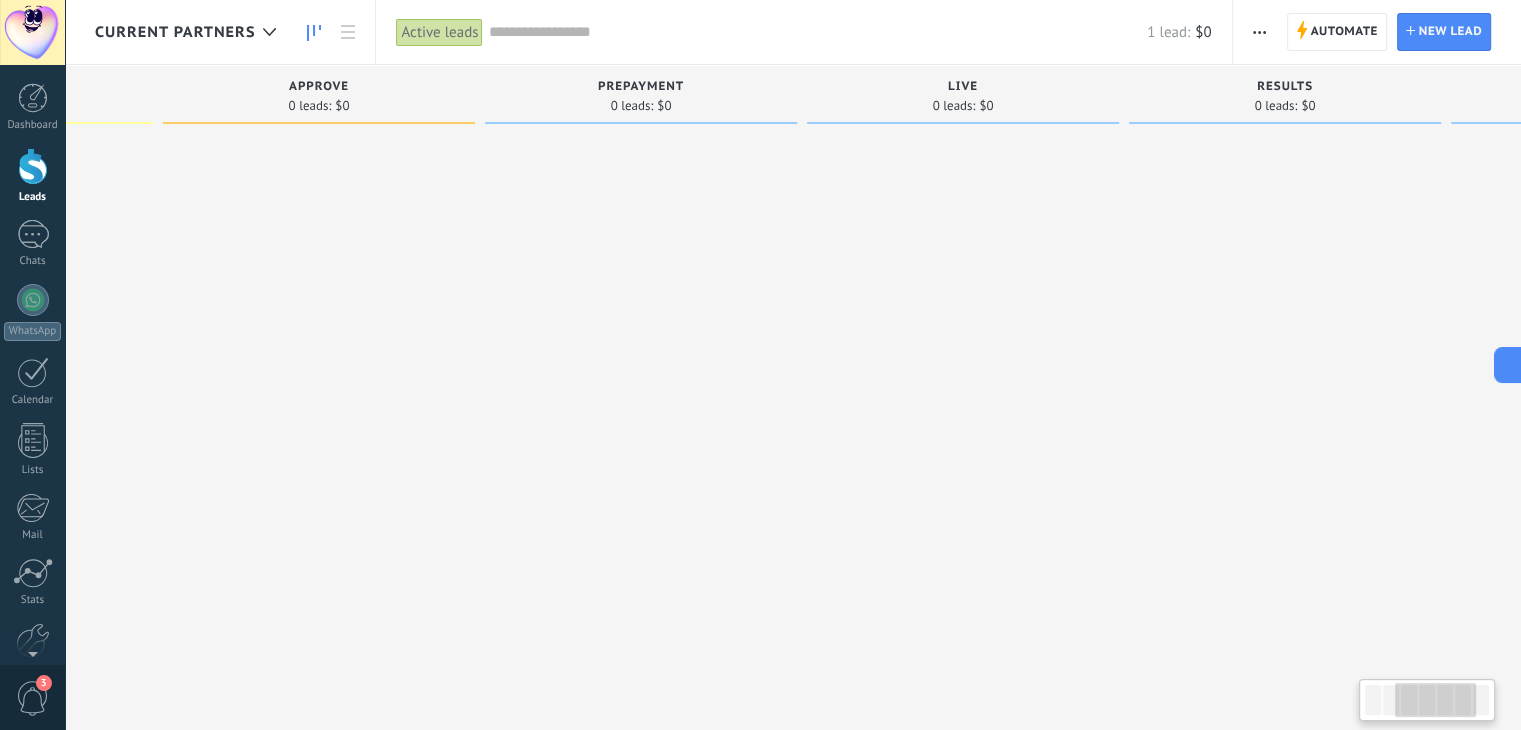 scroll, scrollTop: 0, scrollLeft: 580, axis: horizontal 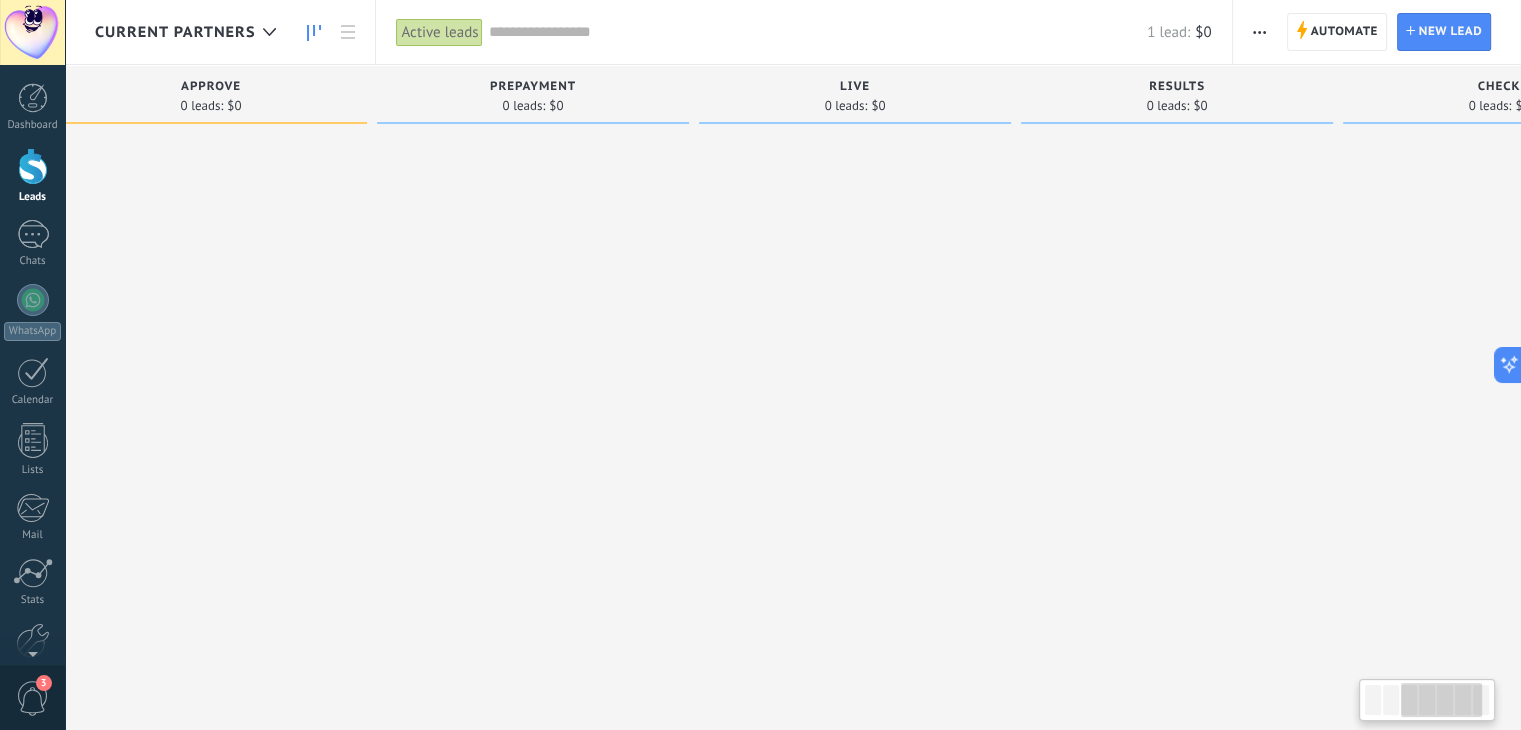 drag, startPoint x: 1040, startPoint y: 472, endPoint x: 424, endPoint y: 410, distance: 619.11224 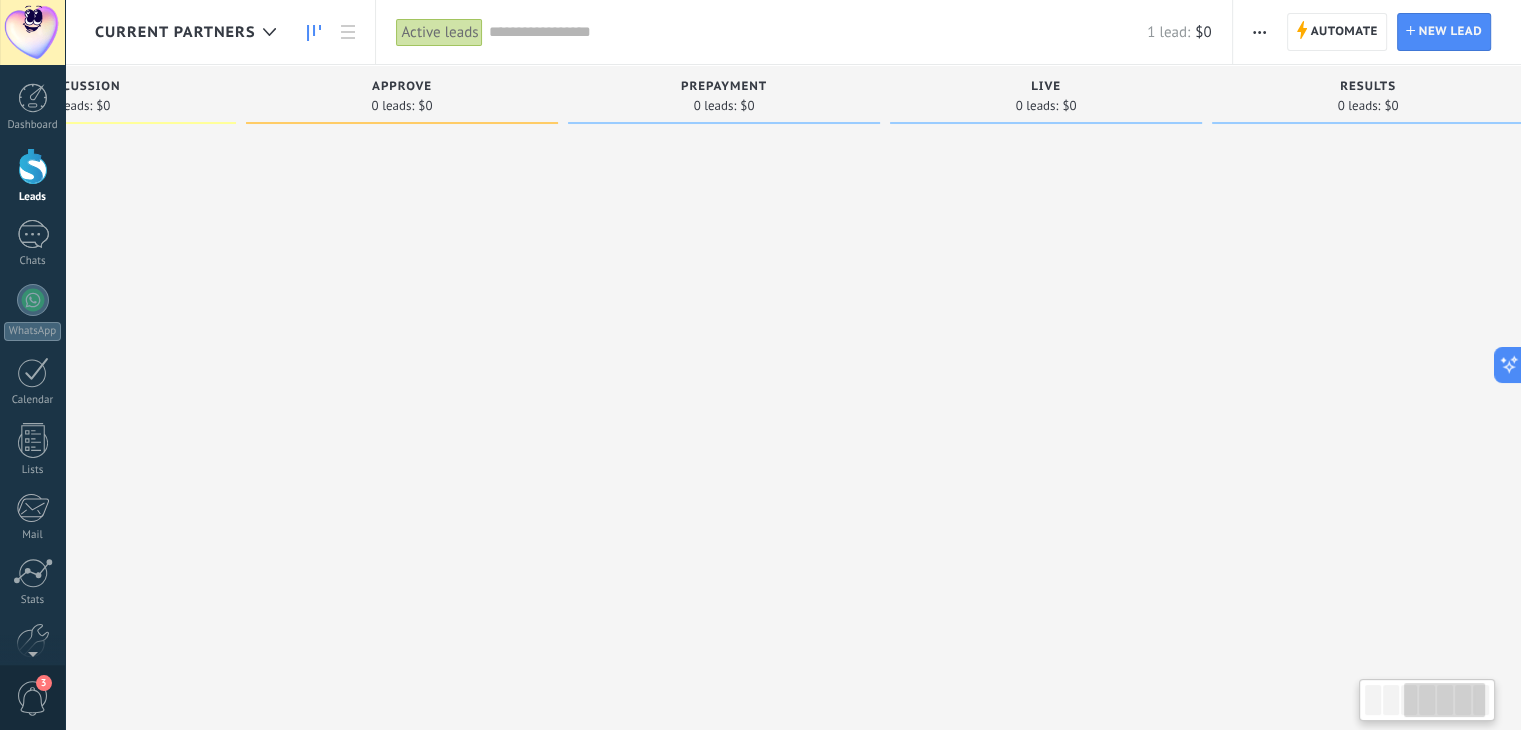 scroll, scrollTop: 0, scrollLeft: 191, axis: horizontal 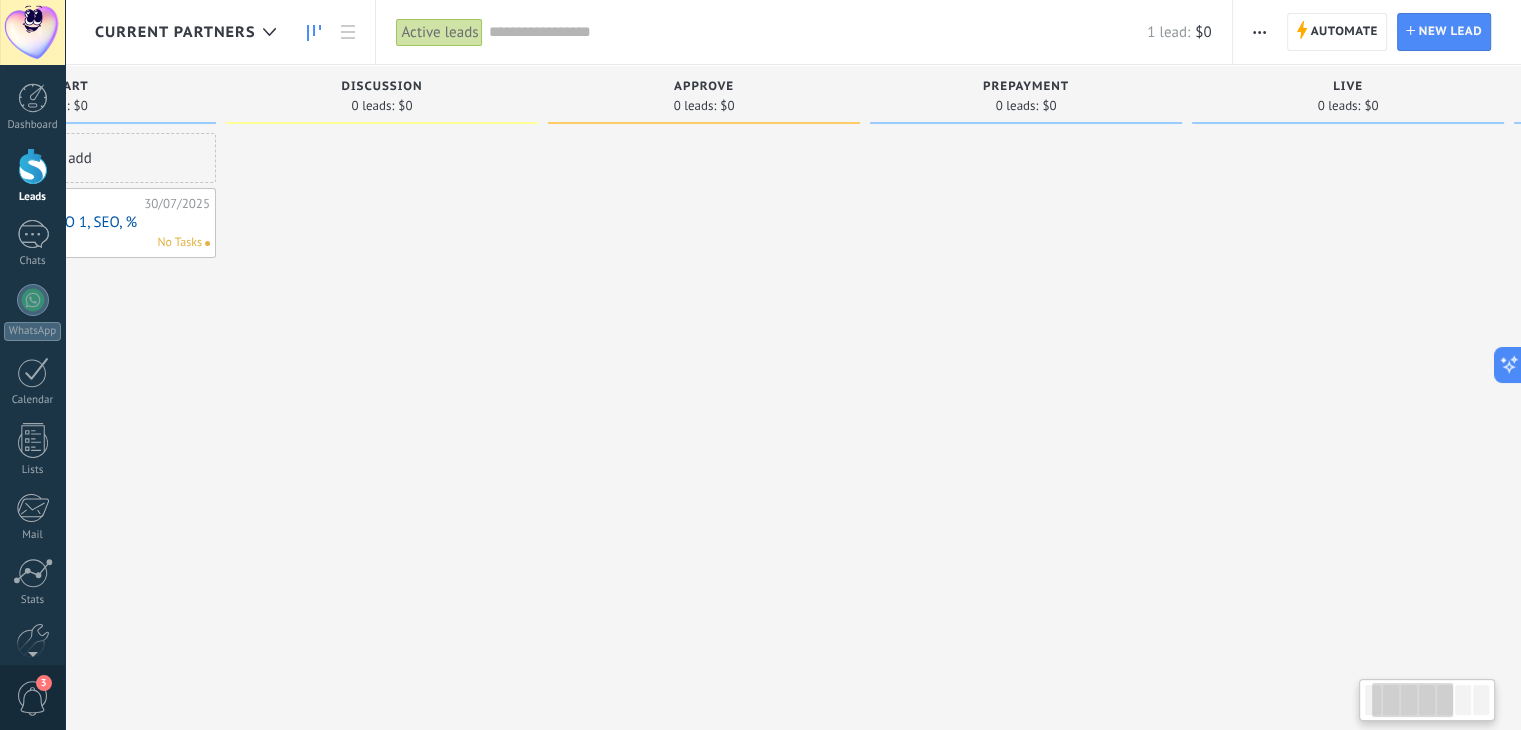 drag, startPoint x: 918, startPoint y: 382, endPoint x: 1392, endPoint y: 348, distance: 475.21783 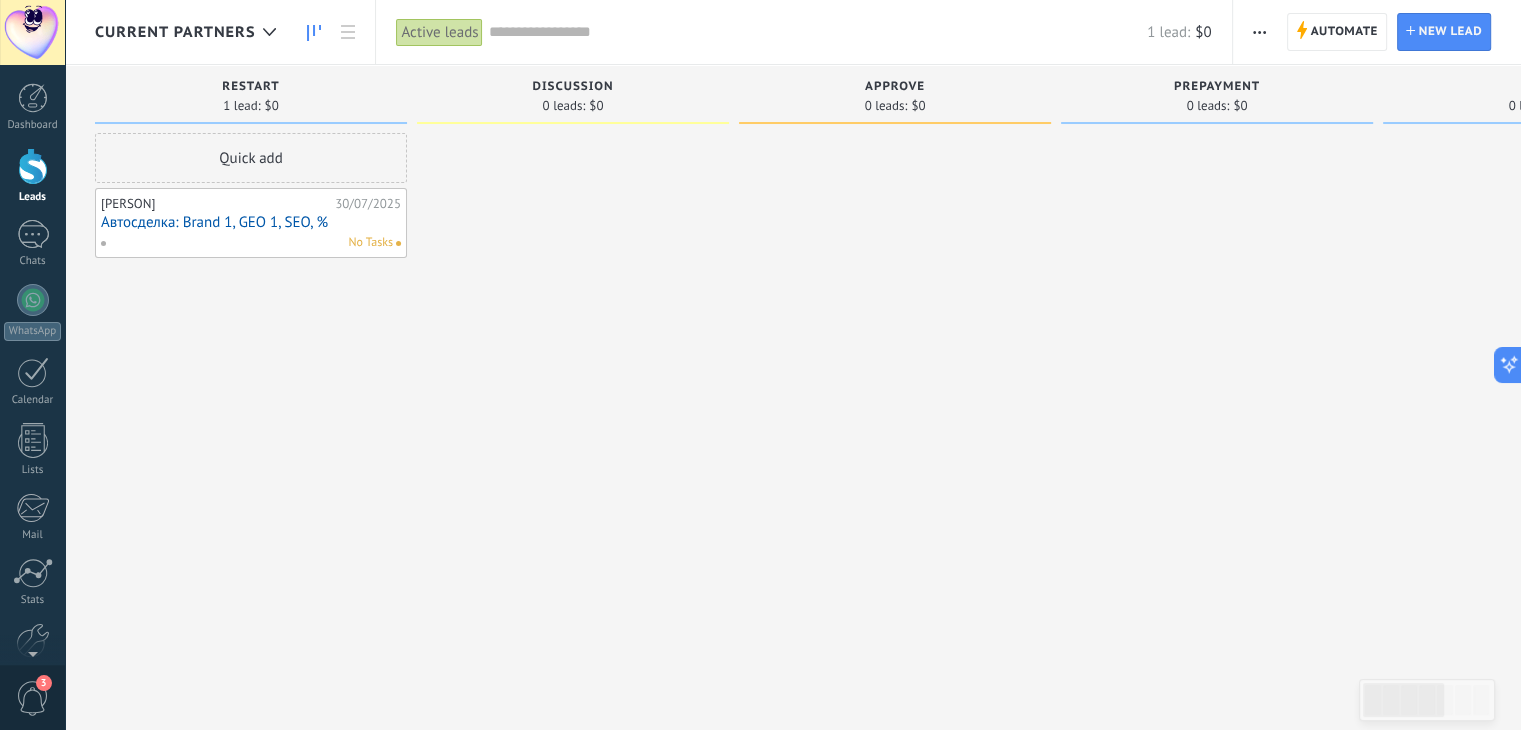 scroll, scrollTop: 0, scrollLeft: 0, axis: both 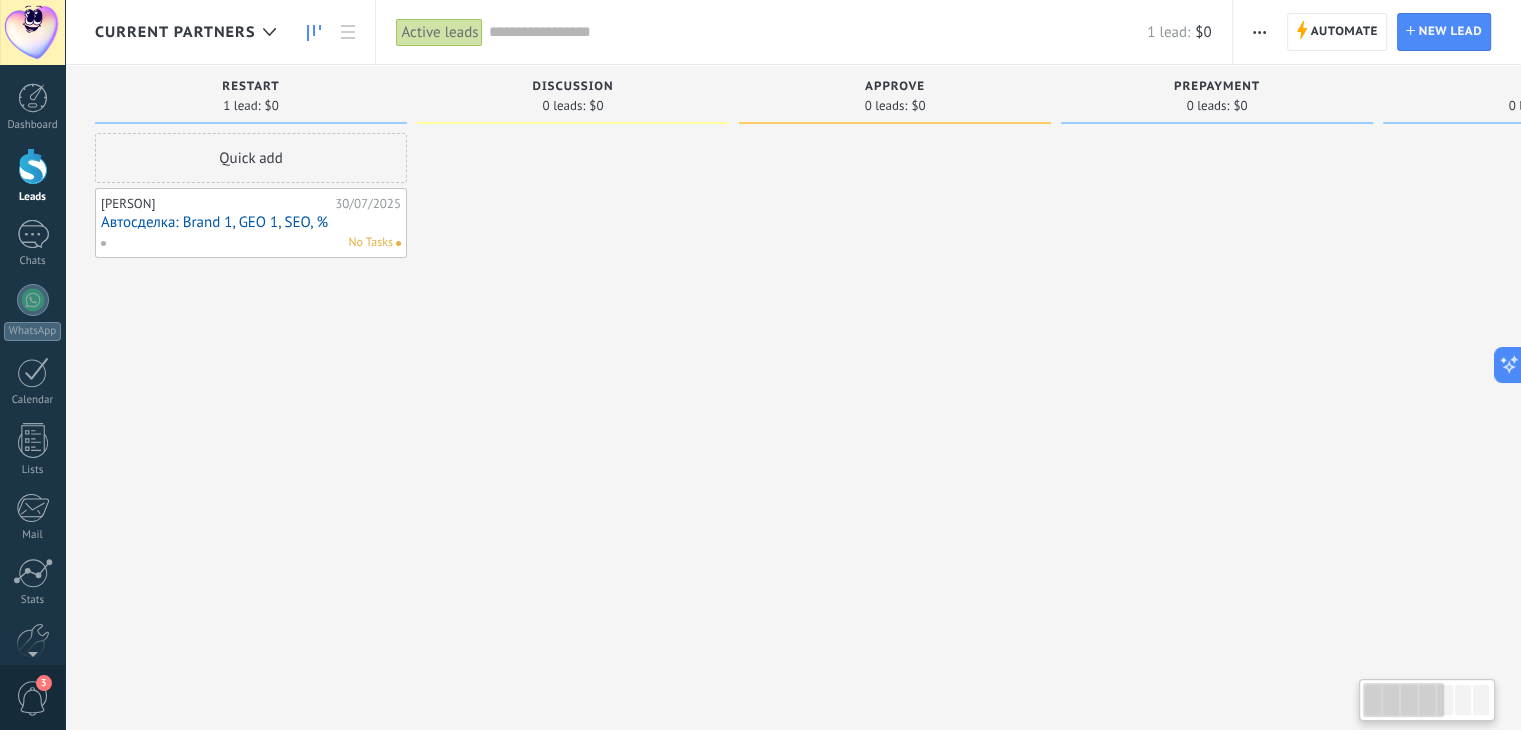 drag, startPoint x: 529, startPoint y: 384, endPoint x: 895, endPoint y: 348, distance: 367.76624 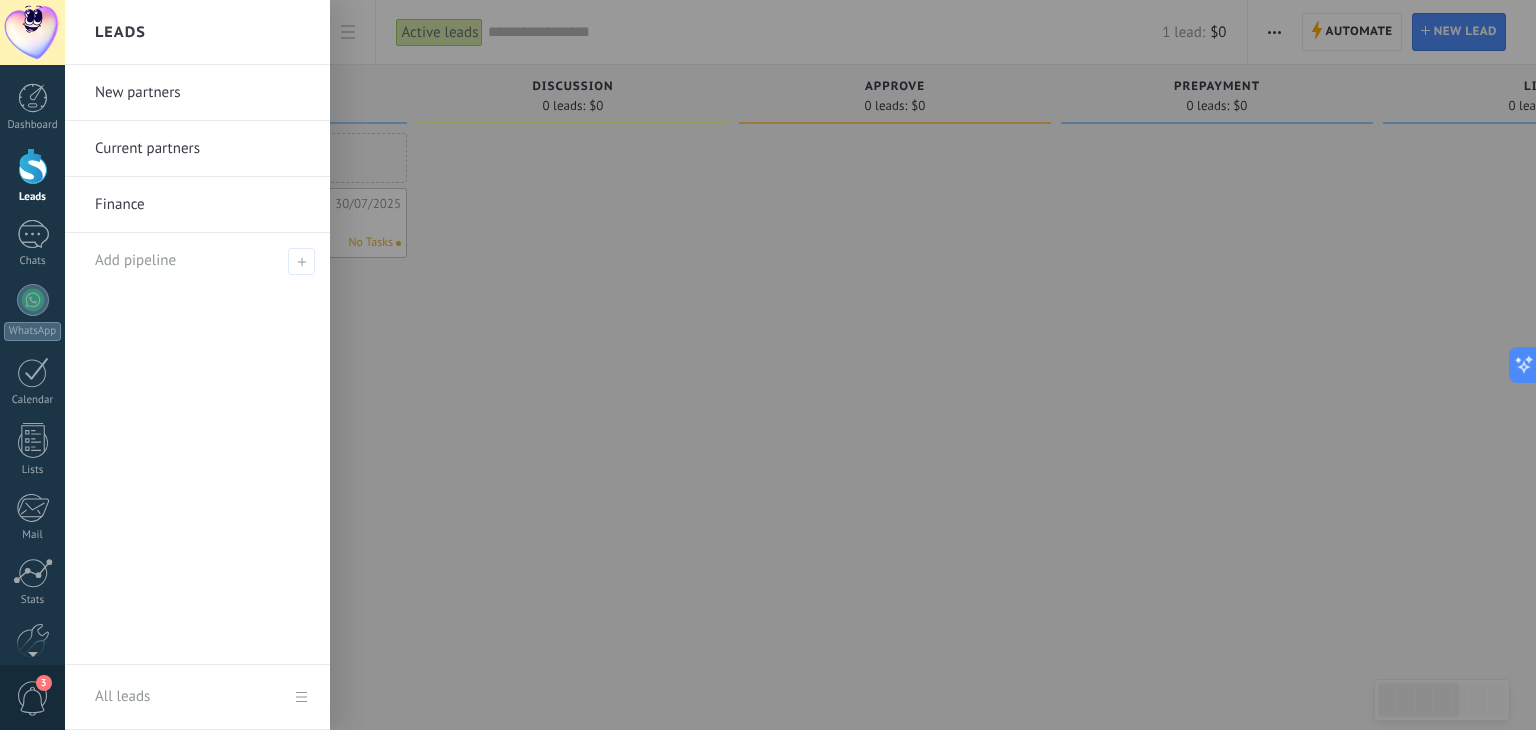 click on "Finance" at bounding box center (202, 205) 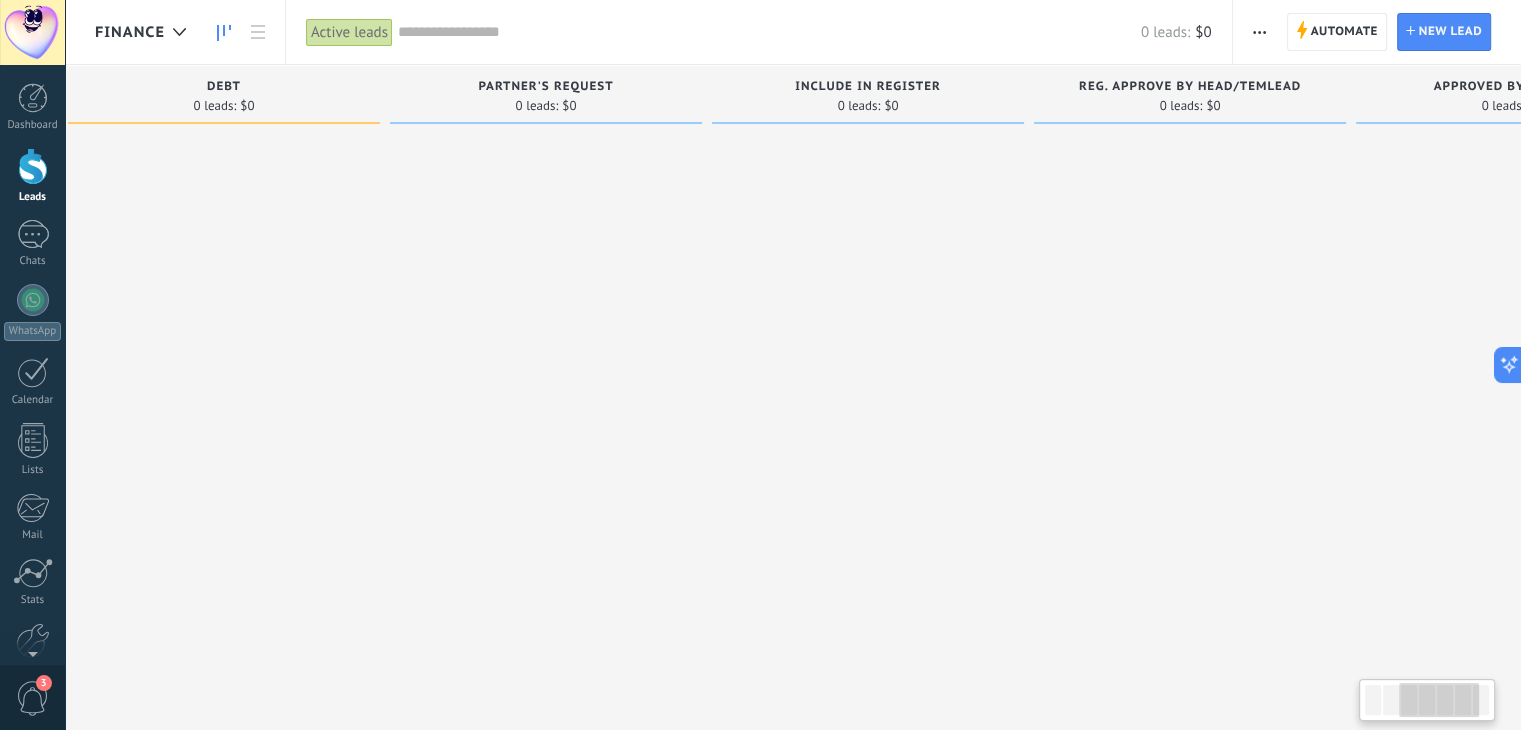 scroll, scrollTop: 0, scrollLeft: 693, axis: horizontal 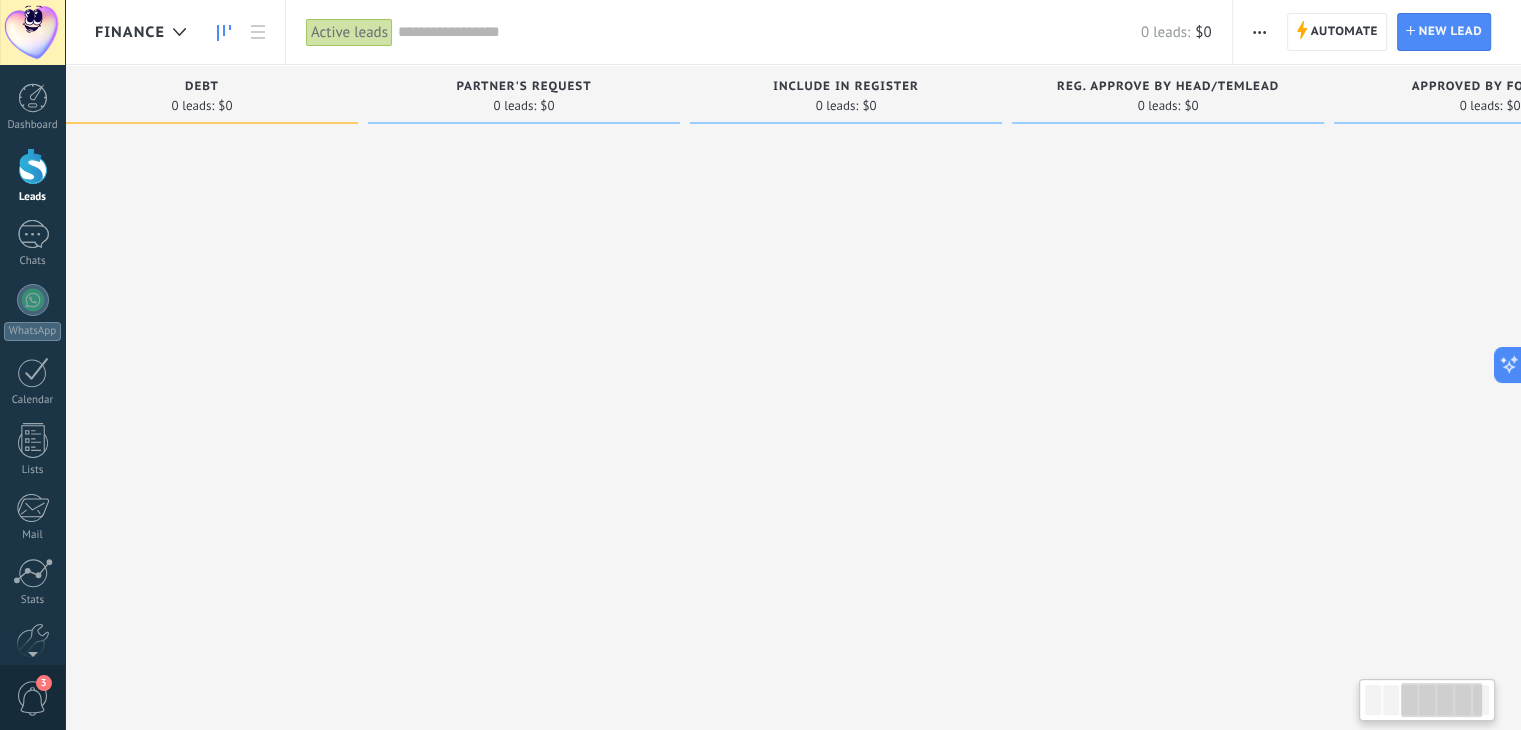 drag, startPoint x: 748, startPoint y: 246, endPoint x: 0, endPoint y: 199, distance: 749.47516 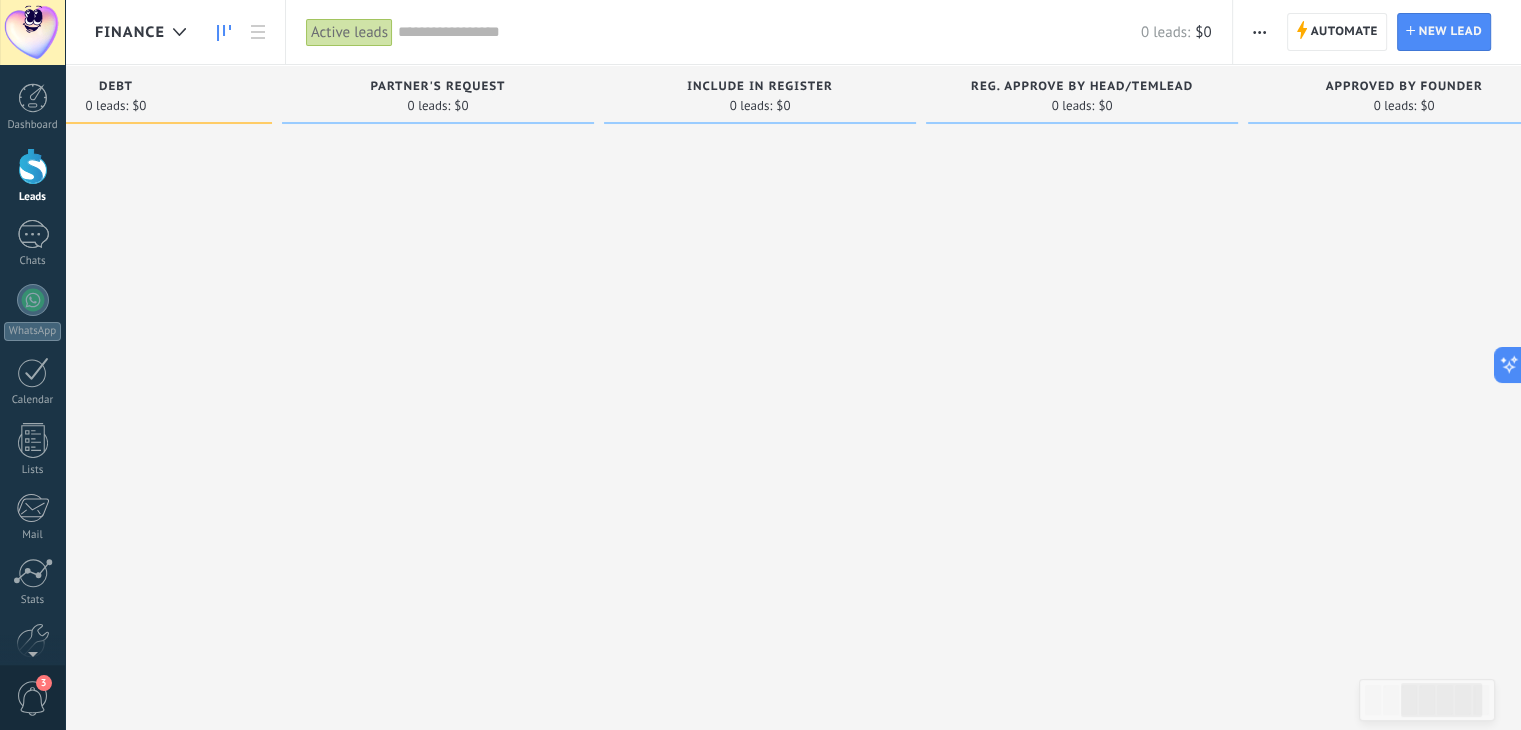 scroll, scrollTop: 0, scrollLeft: 848, axis: horizontal 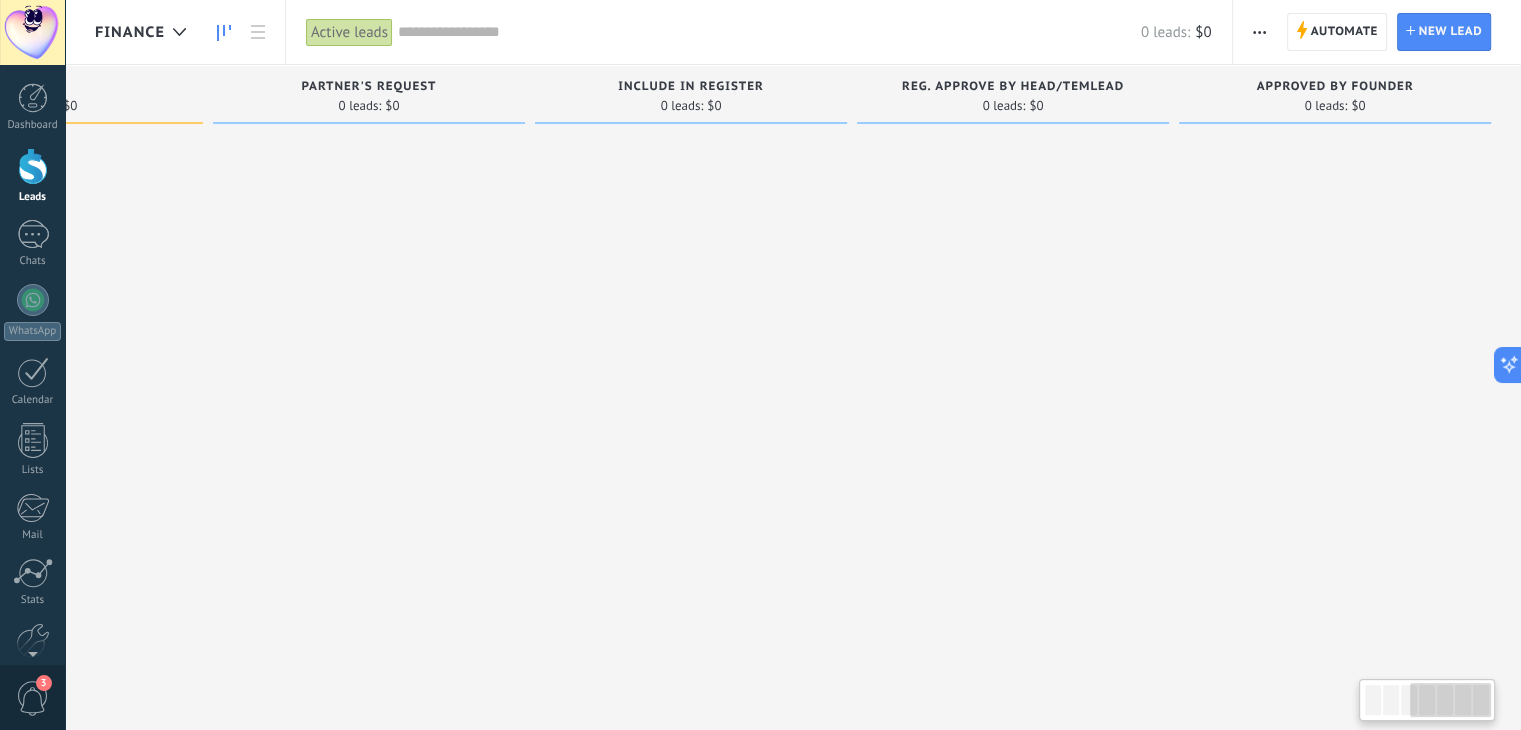 drag, startPoint x: 1201, startPoint y: 161, endPoint x: 746, endPoint y: 166, distance: 455.02747 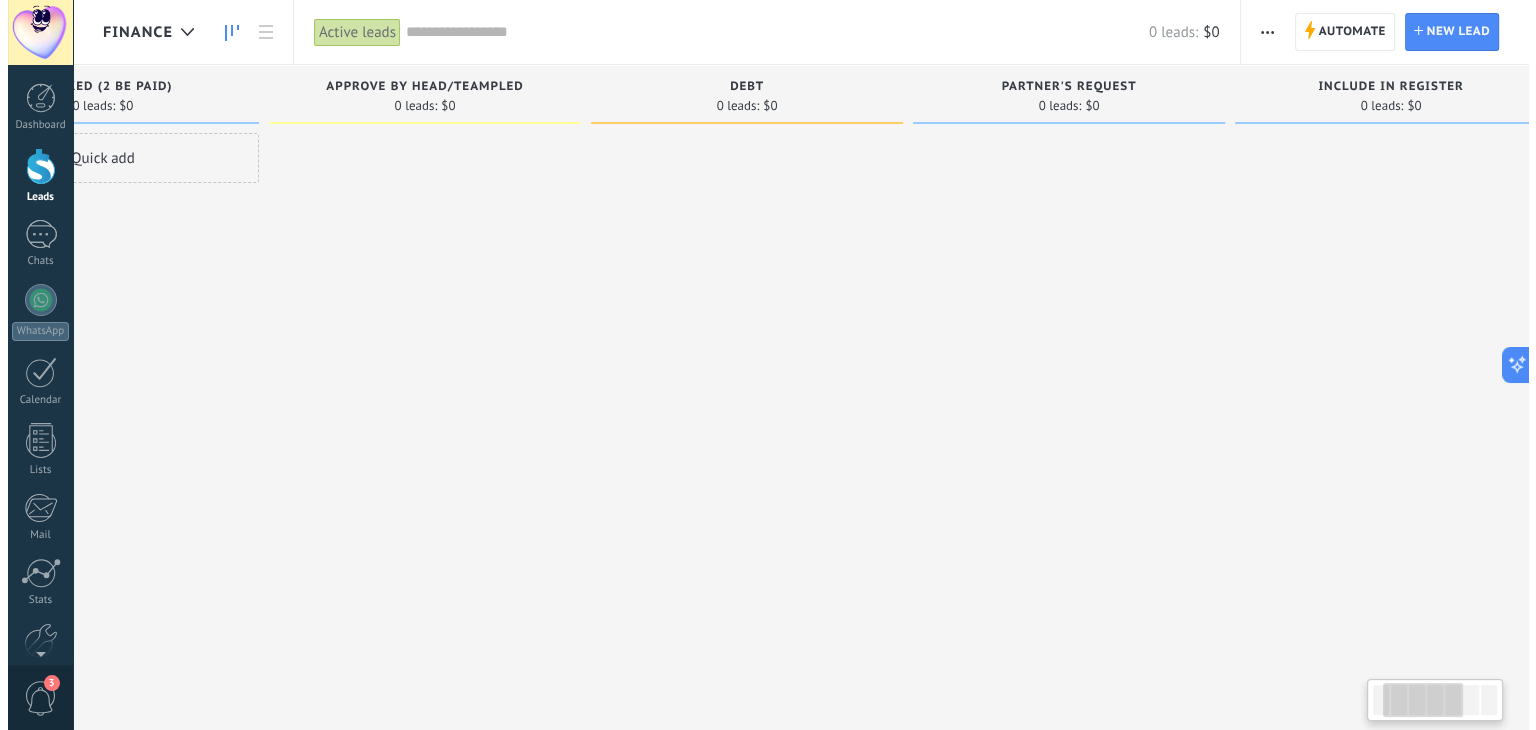 scroll, scrollTop: 0, scrollLeft: 0, axis: both 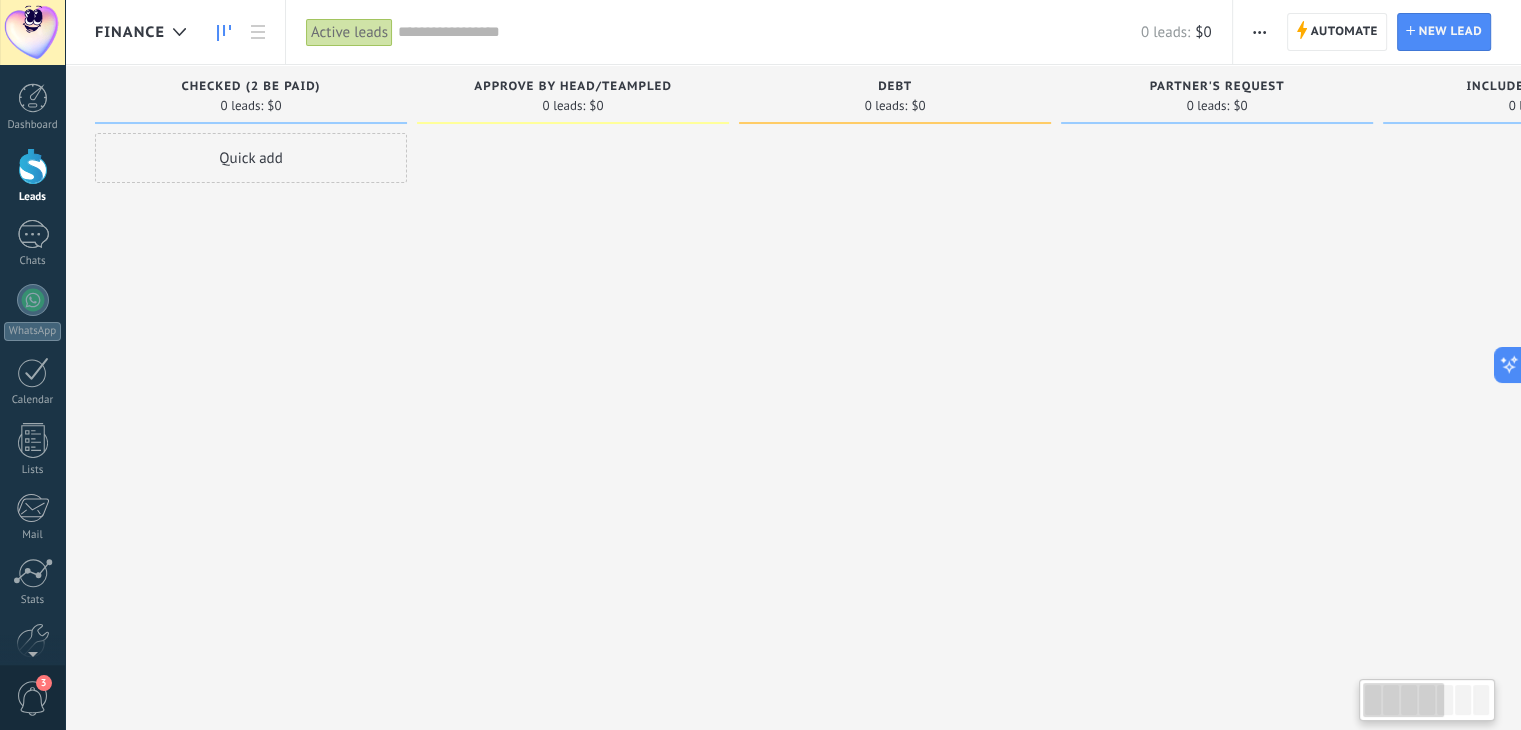 drag, startPoint x: 268, startPoint y: 204, endPoint x: 1505, endPoint y: 149, distance: 1238.2222 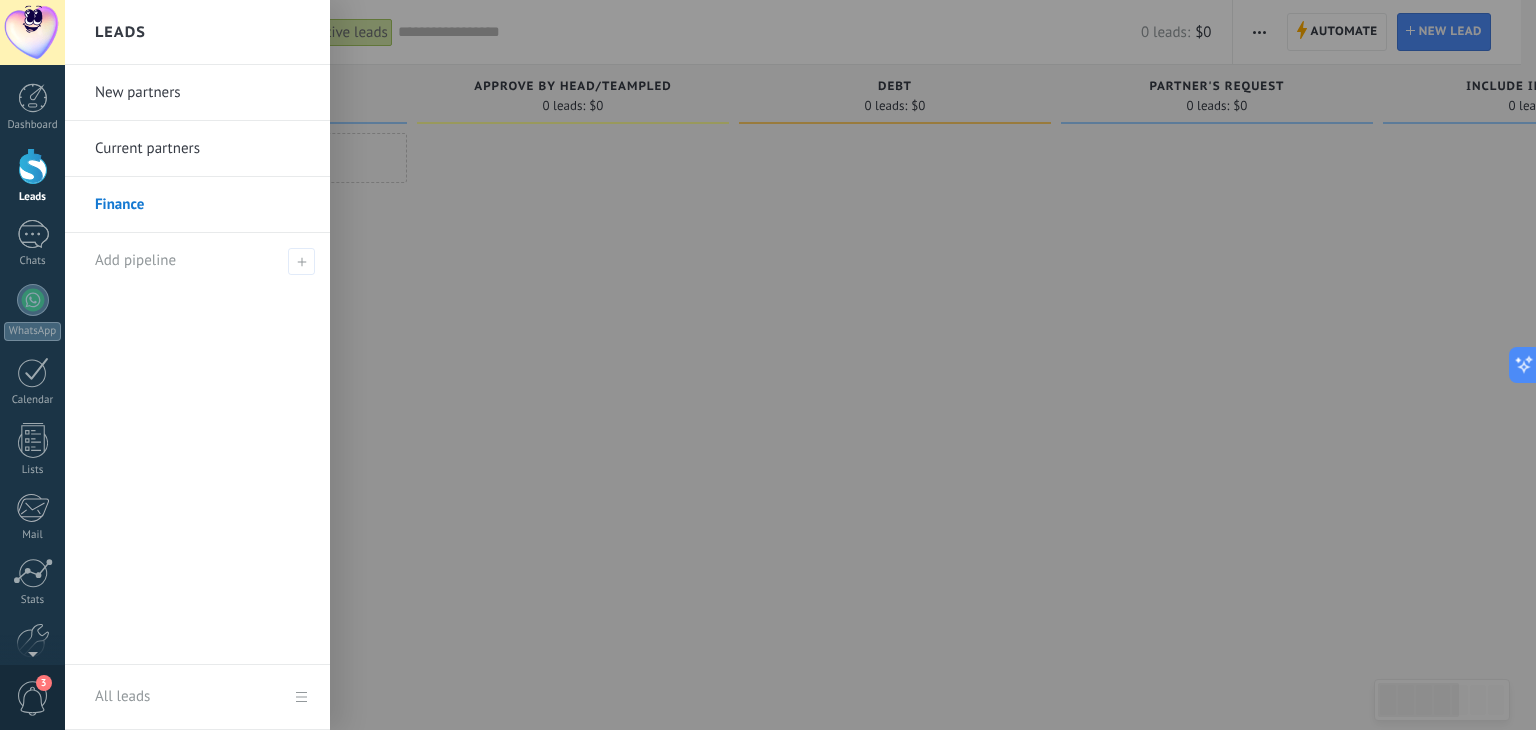 click on "New partners" at bounding box center (202, 93) 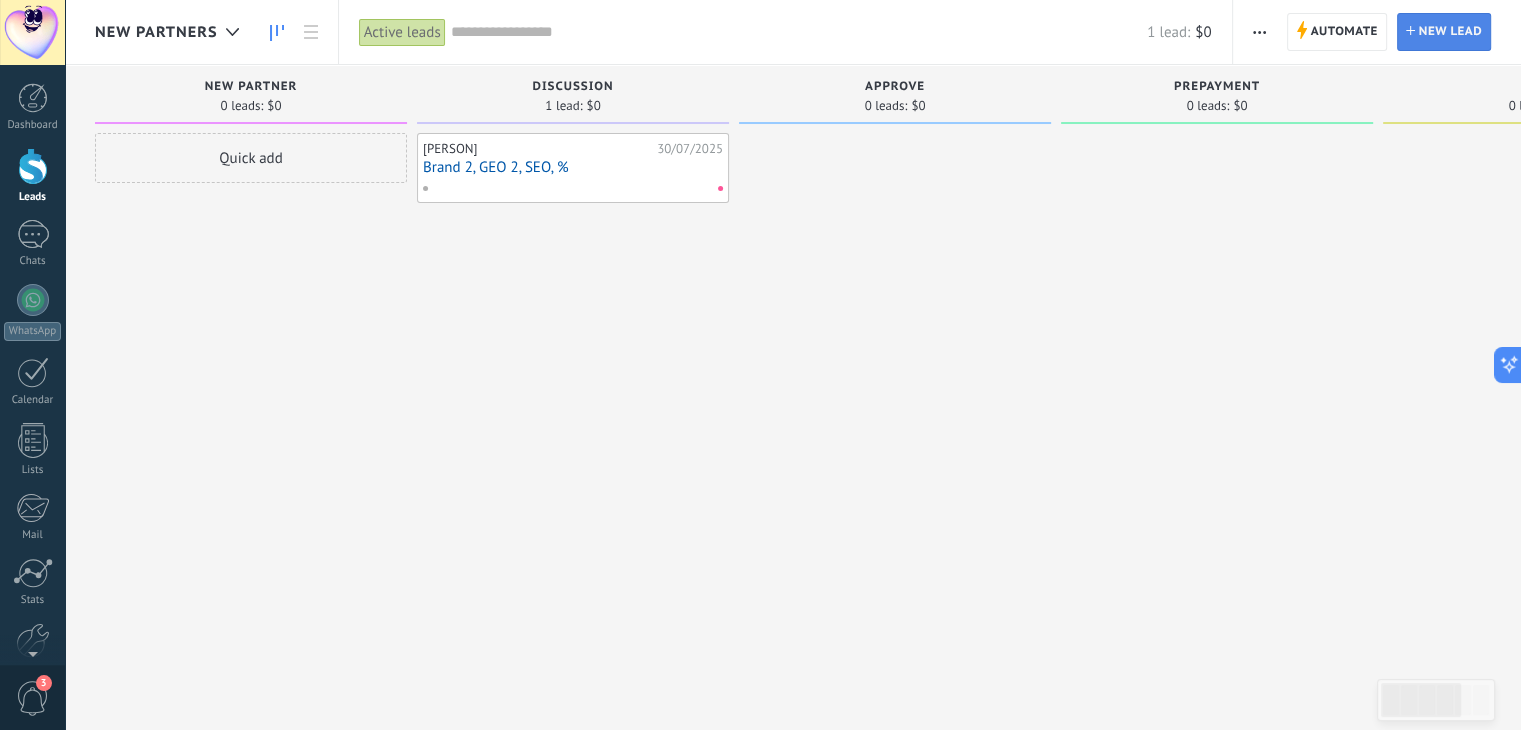 click on "New lead" at bounding box center [1450, 32] 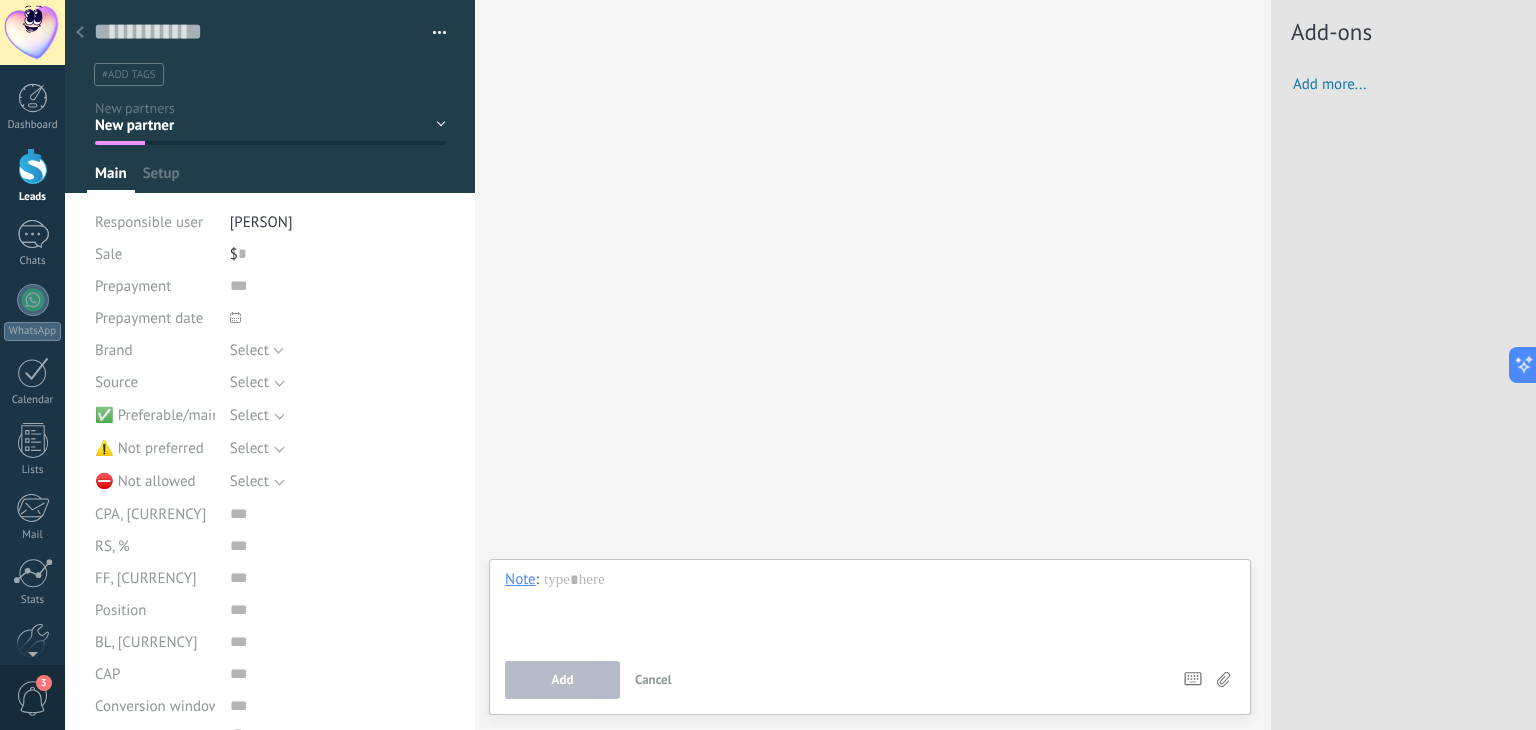 click on "New partner
Discussion
Approve
Prepayment
Live
Results
Restart" at bounding box center (0, 0) 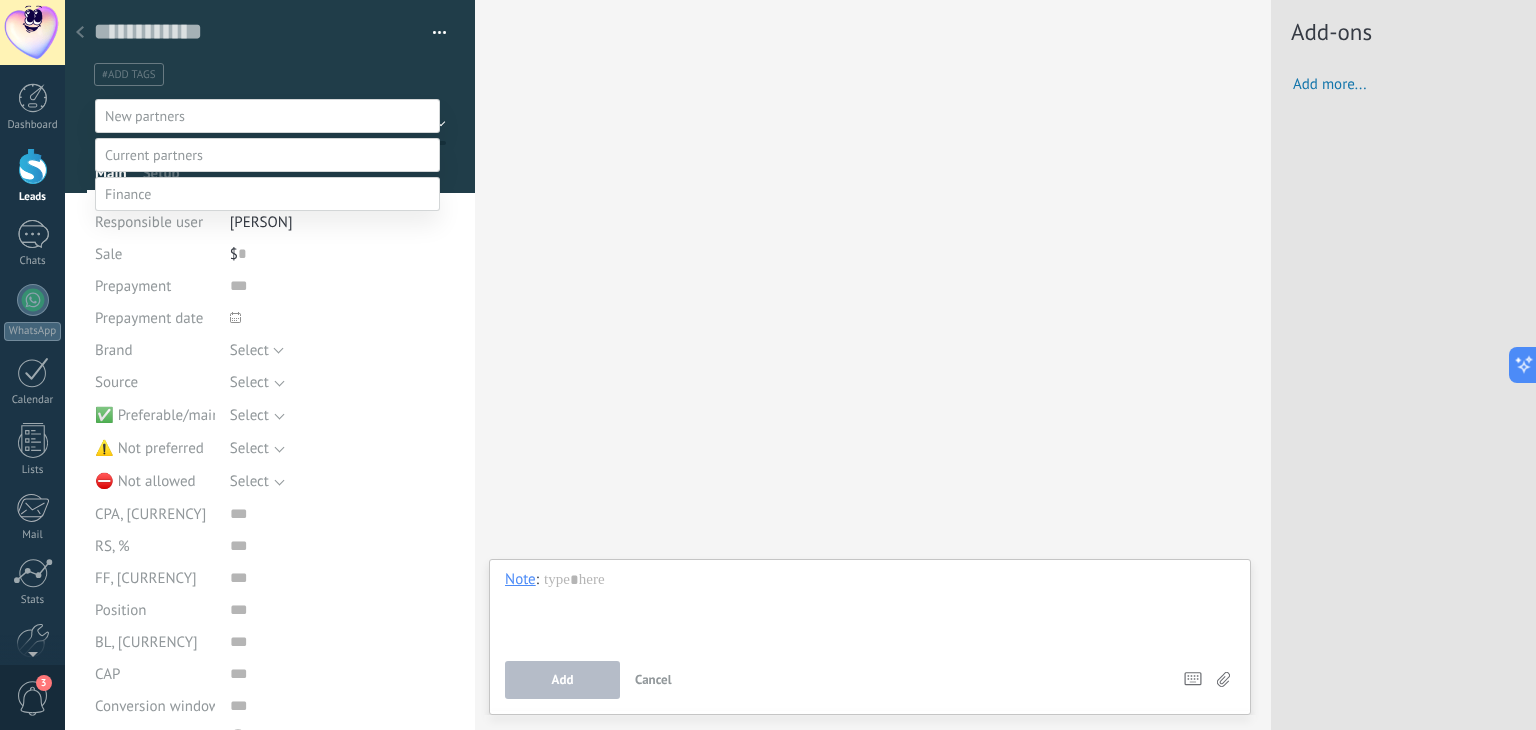 click at bounding box center (800, 365) 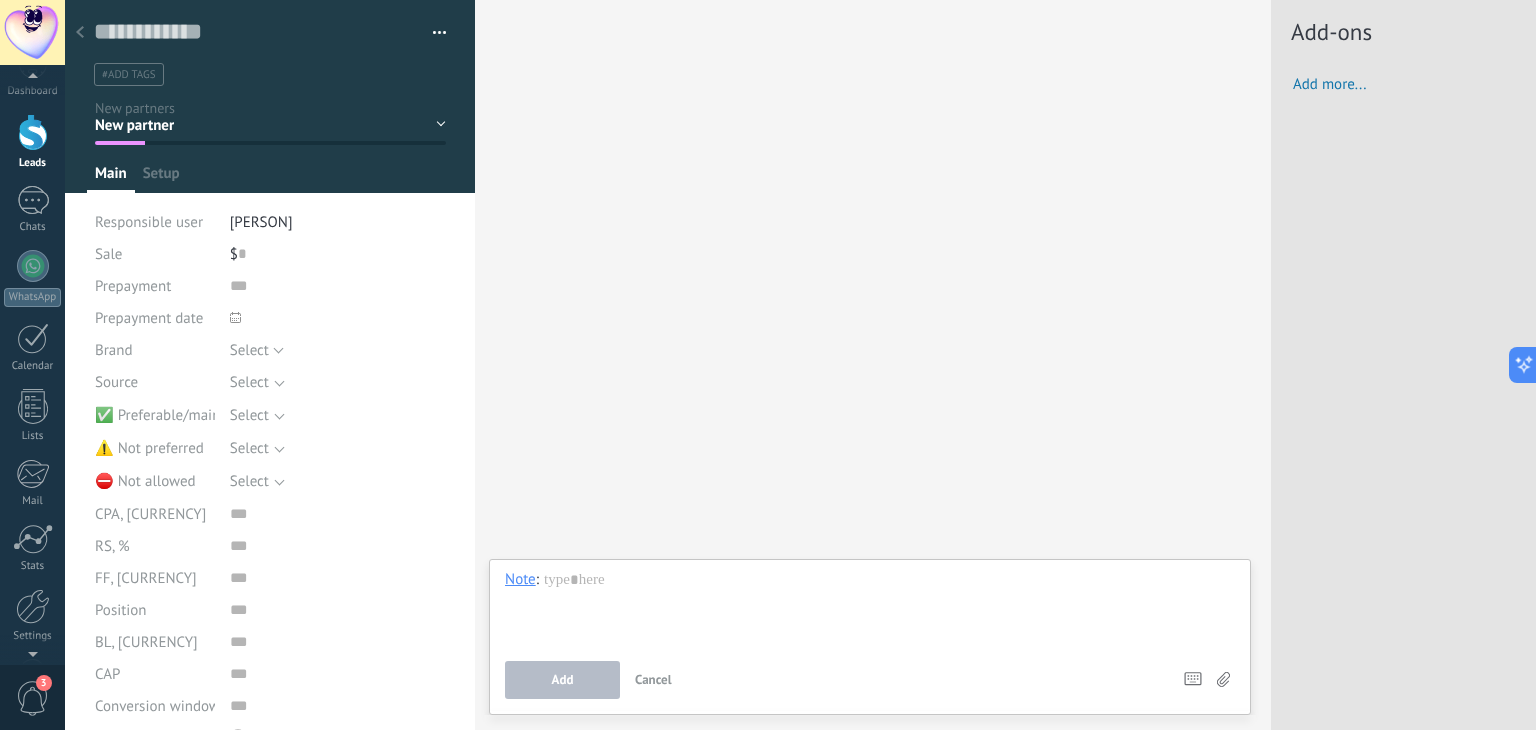 scroll, scrollTop: 0, scrollLeft: 0, axis: both 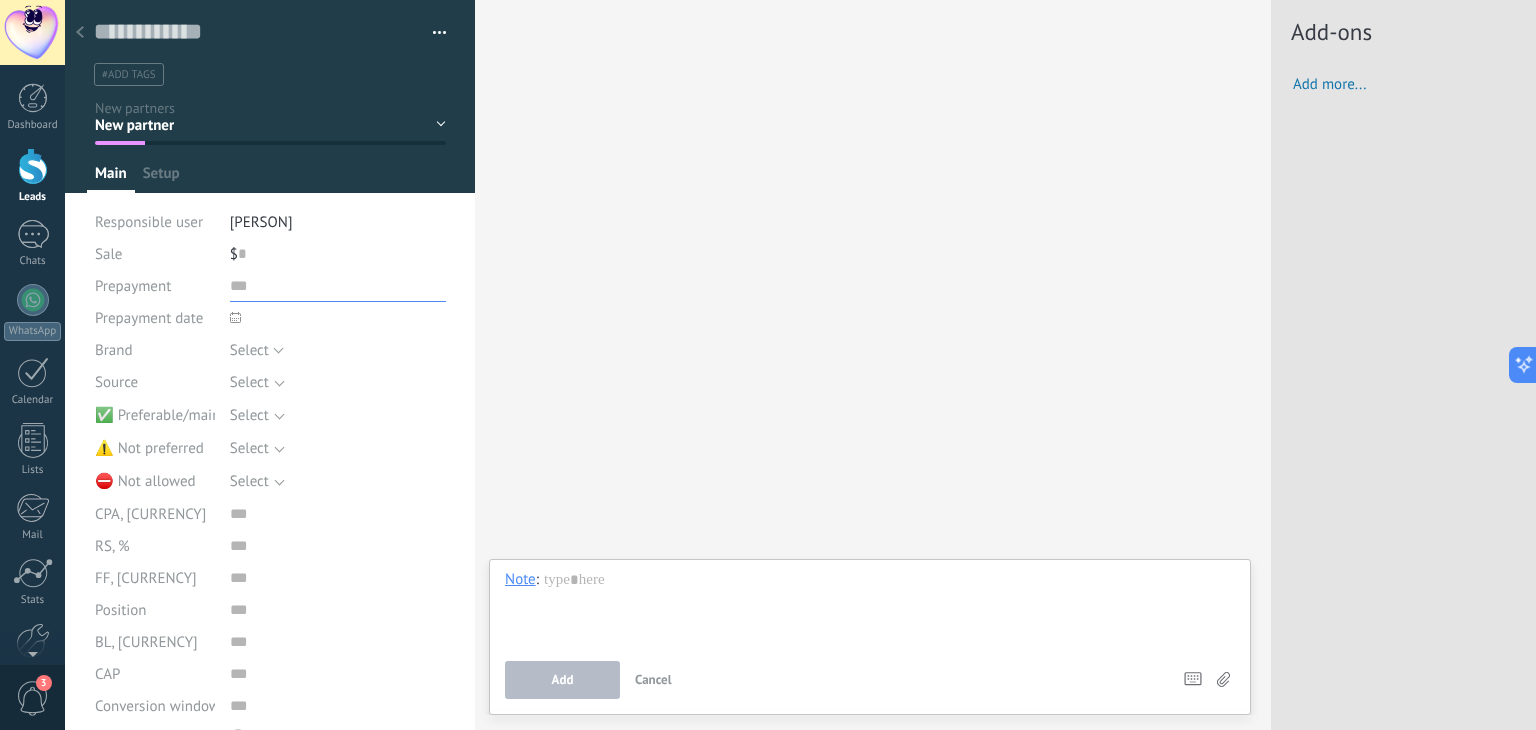 click at bounding box center [338, 286] 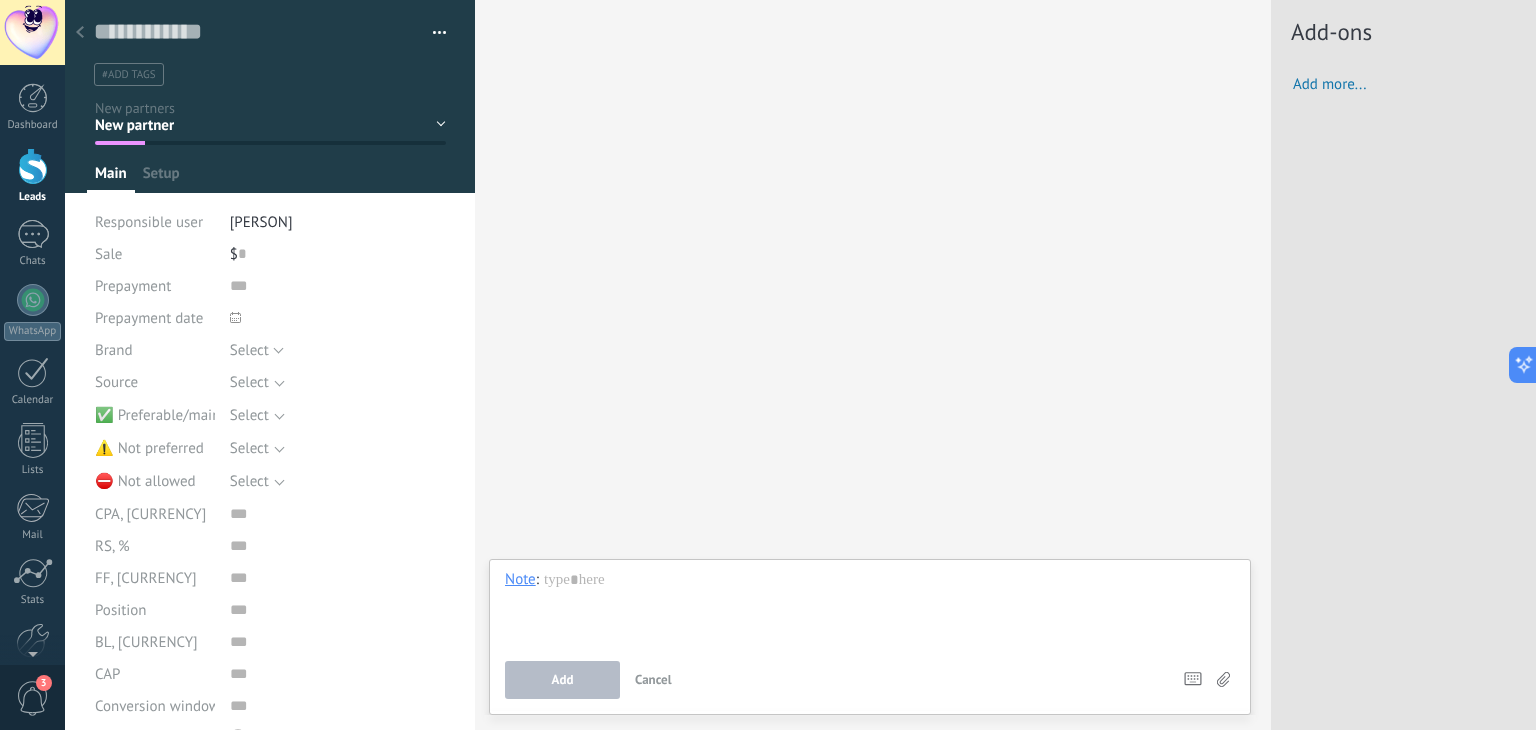 click 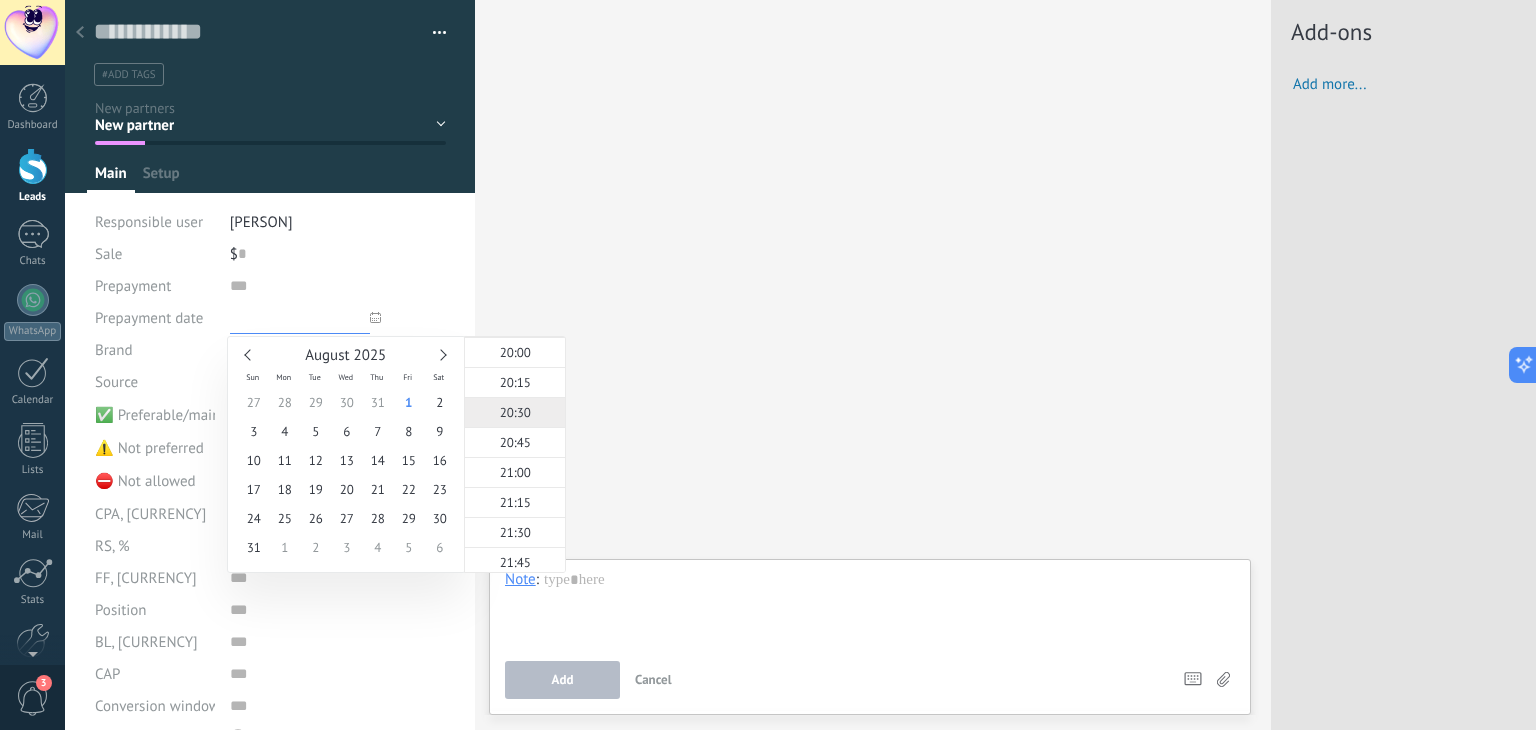 scroll, scrollTop: 2644, scrollLeft: 0, axis: vertical 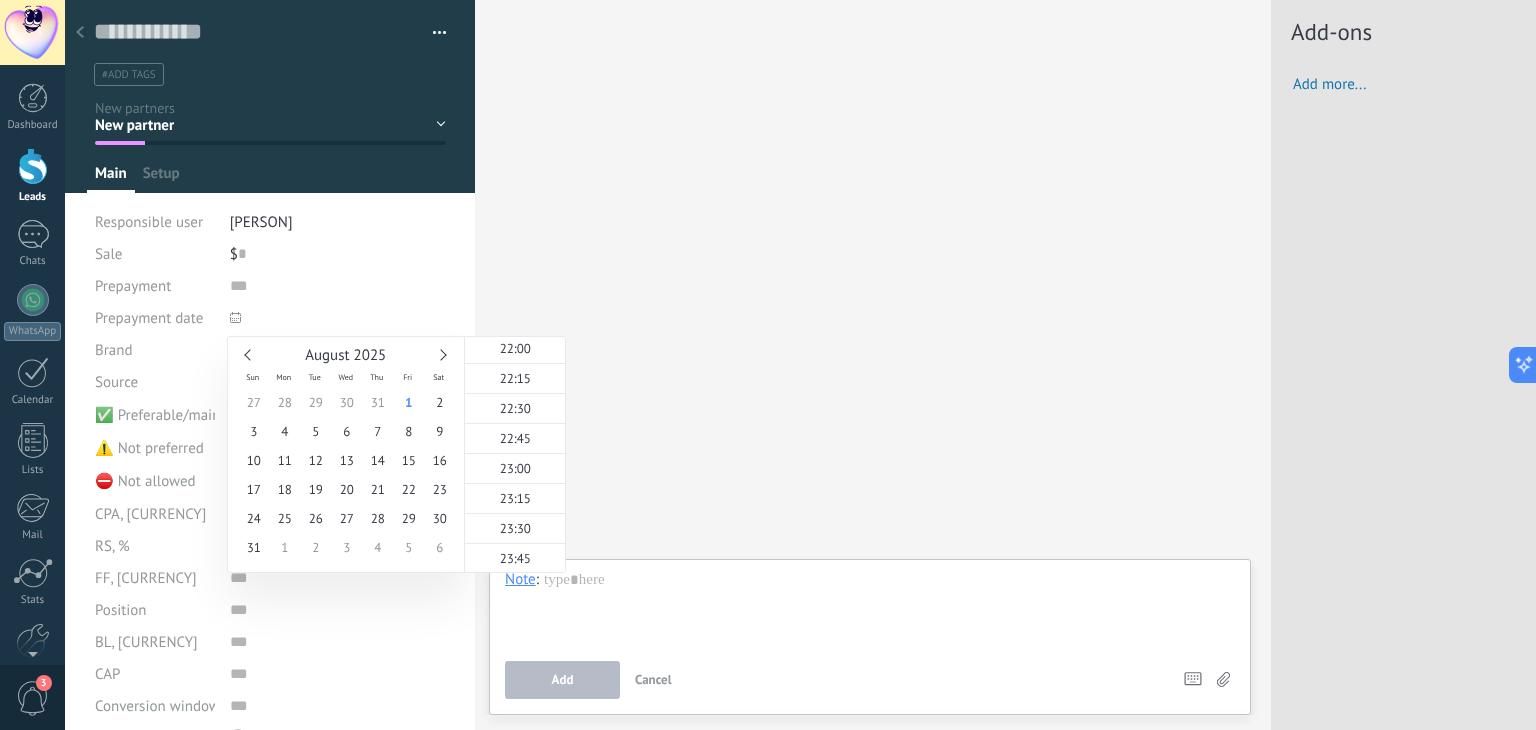 click on "Search Load more Participants:  0 Add member Bots:  0" at bounding box center [873, 365] 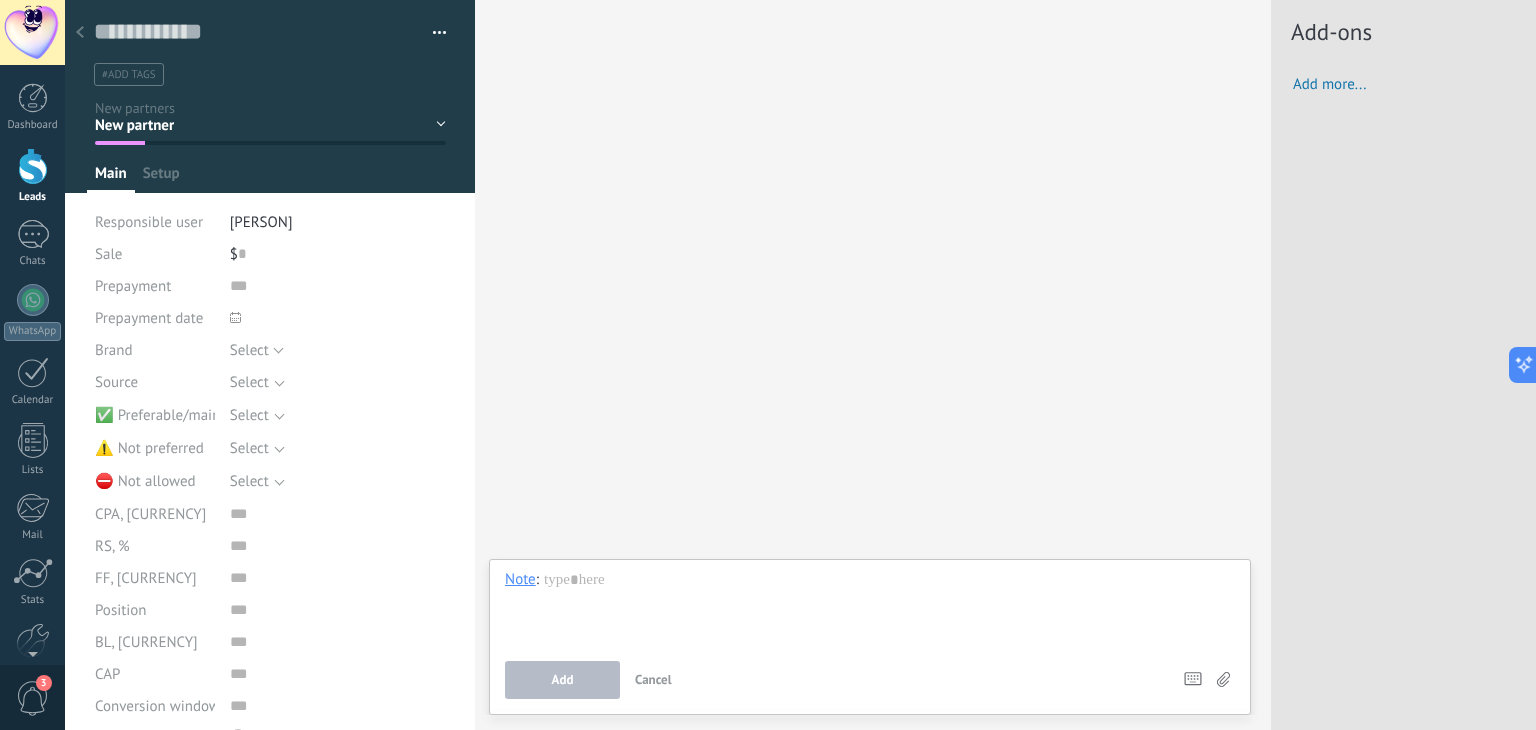 click 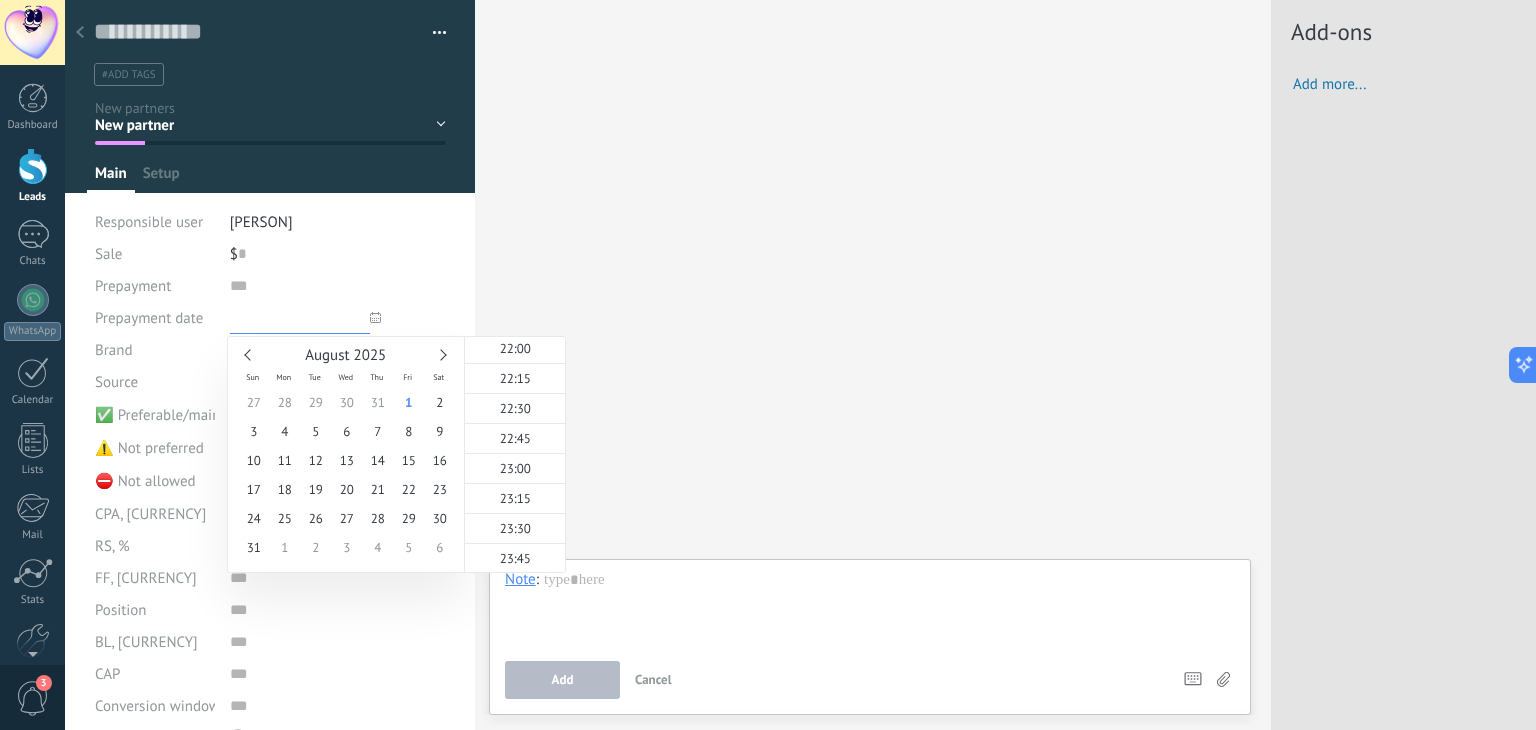 scroll, scrollTop: 2238, scrollLeft: 0, axis: vertical 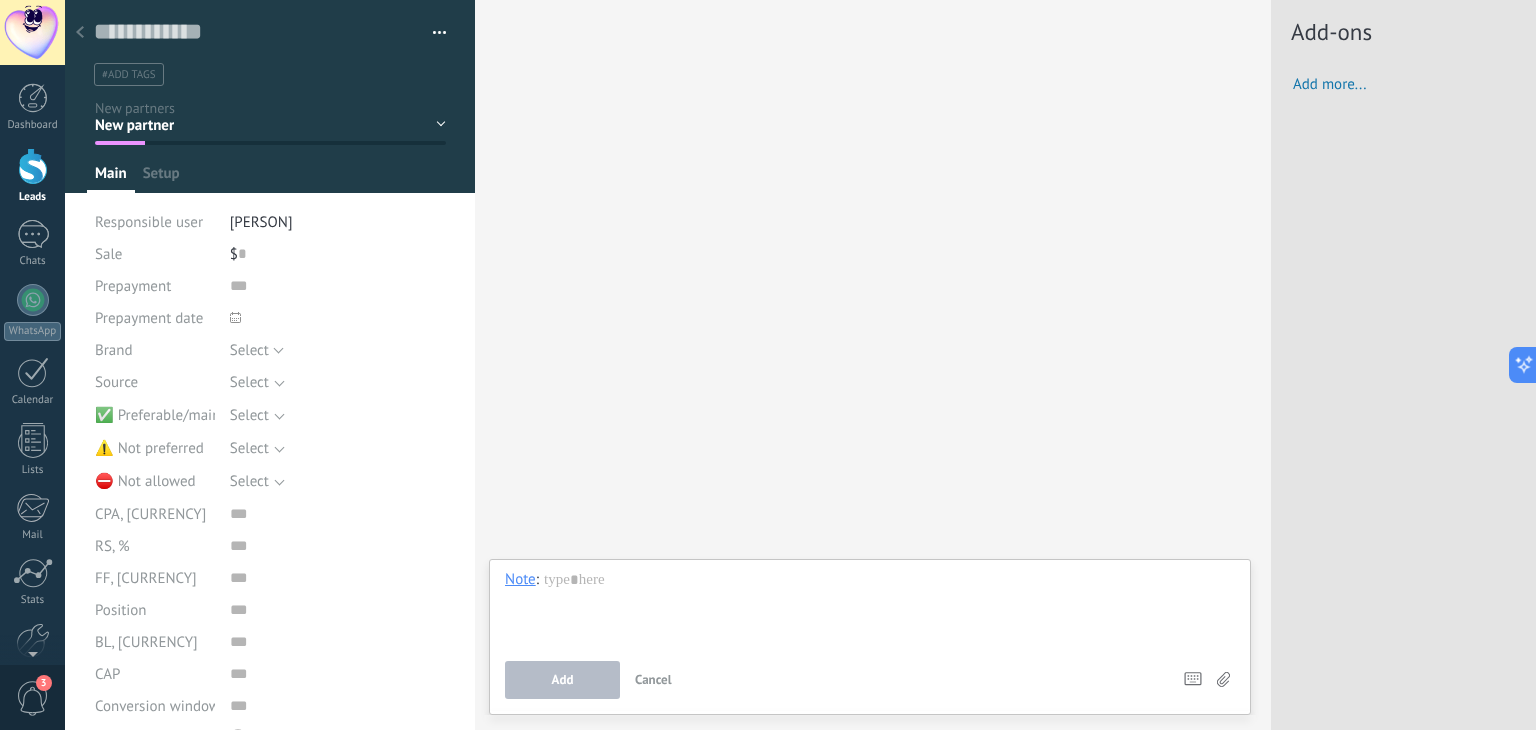 click on "Search Load more Participants:  0 Add member Bots:  0" at bounding box center [873, 365] 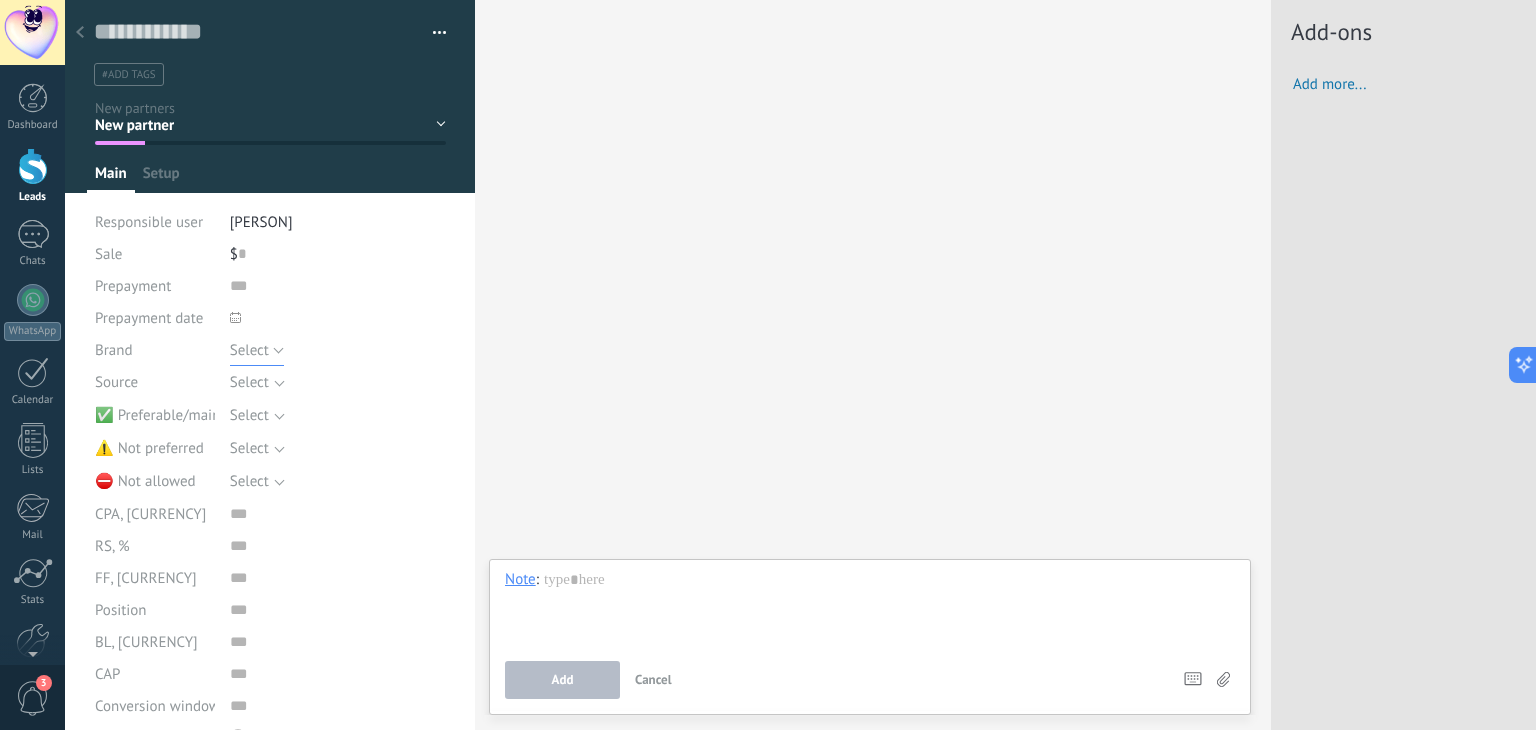 click on "Select" at bounding box center [257, 350] 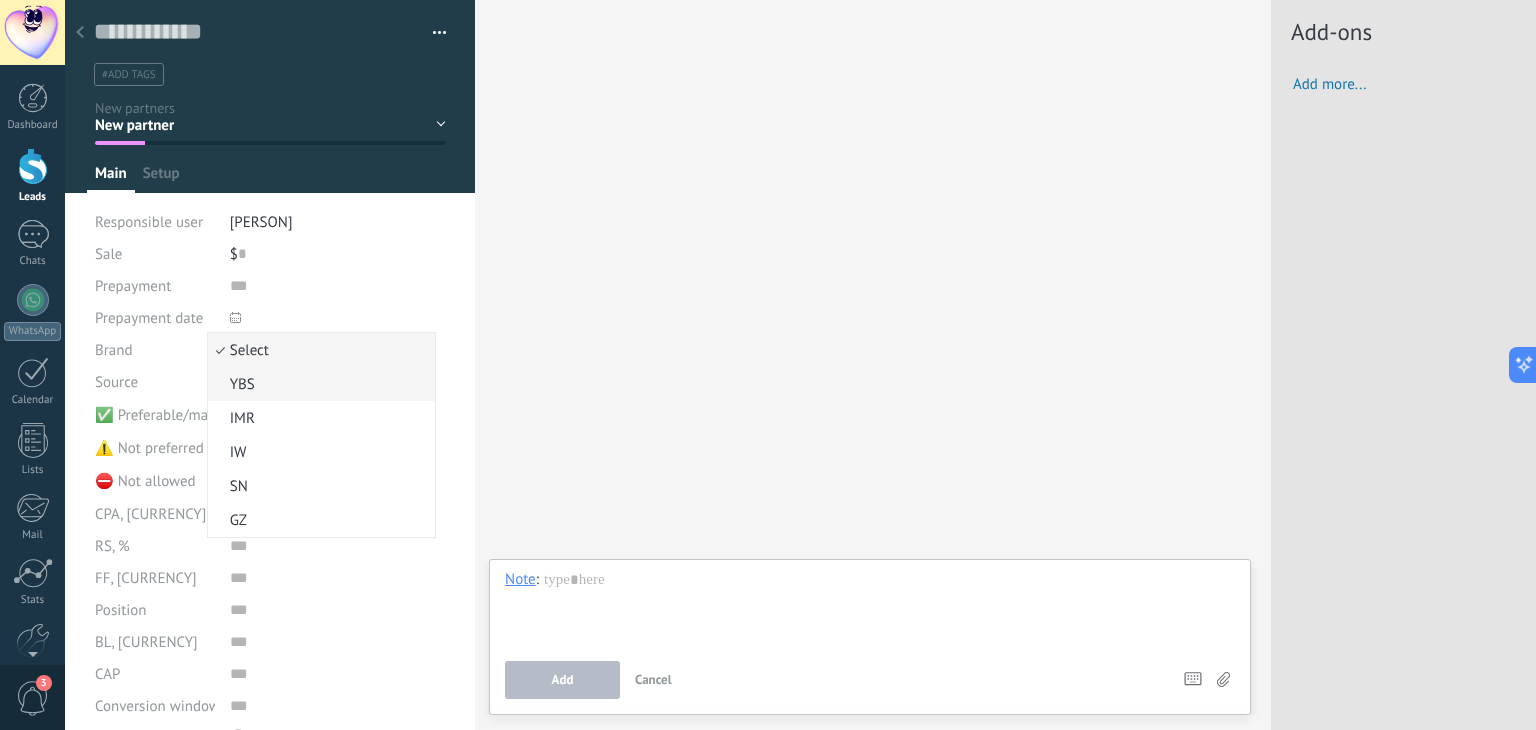 click on "YBS" at bounding box center [318, 384] 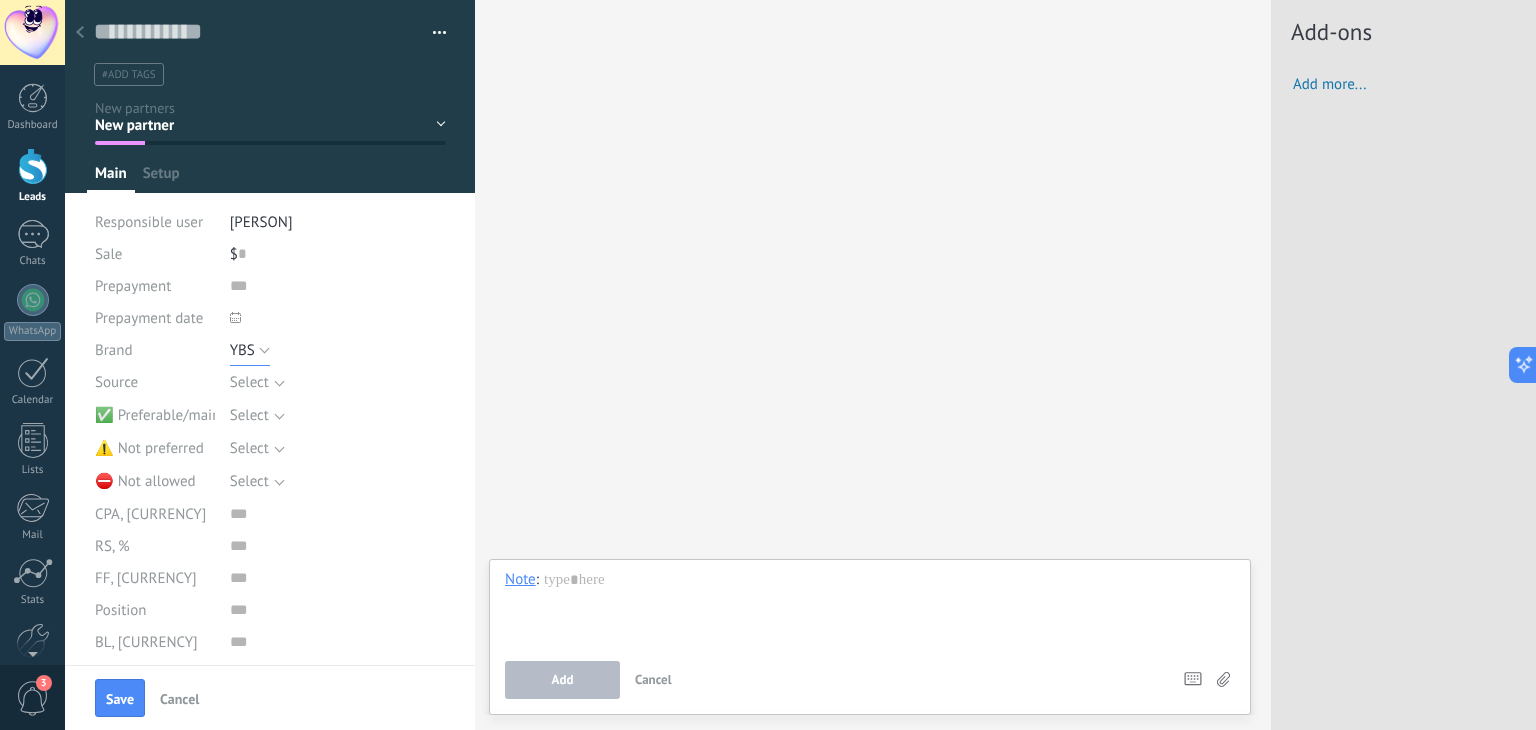 click on "YBS" at bounding box center (250, 350) 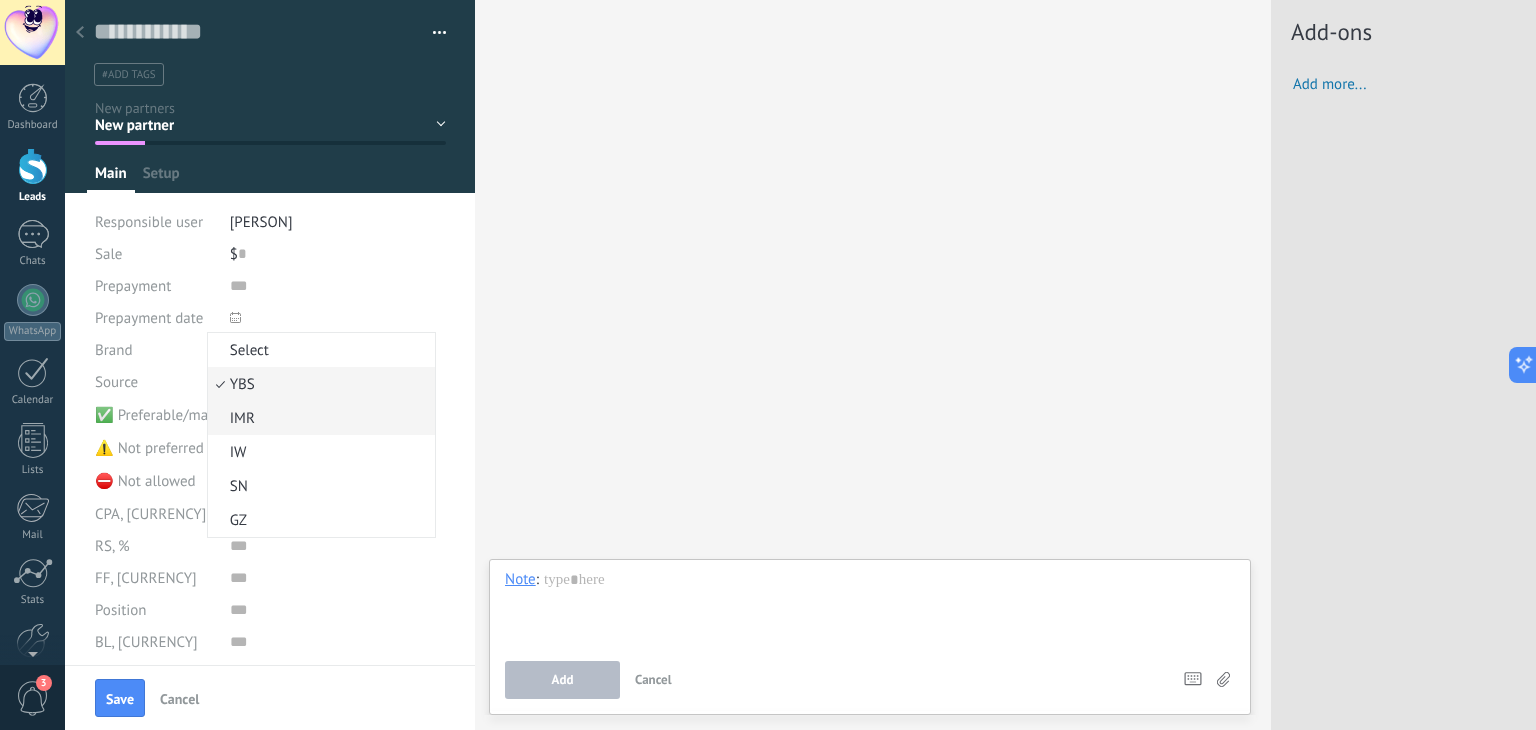 click on "IMR" at bounding box center (318, 418) 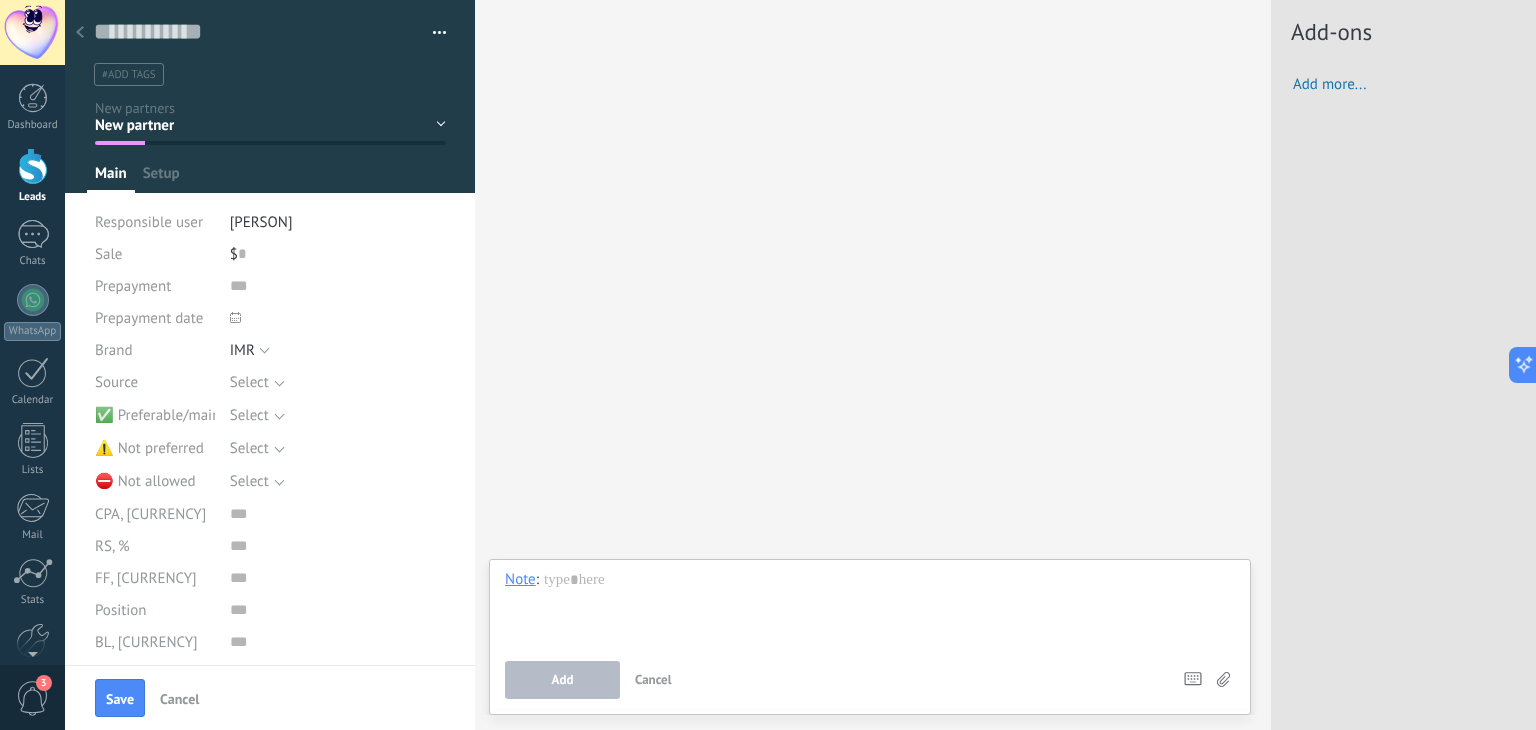 click on "Select" at bounding box center (325, 382) 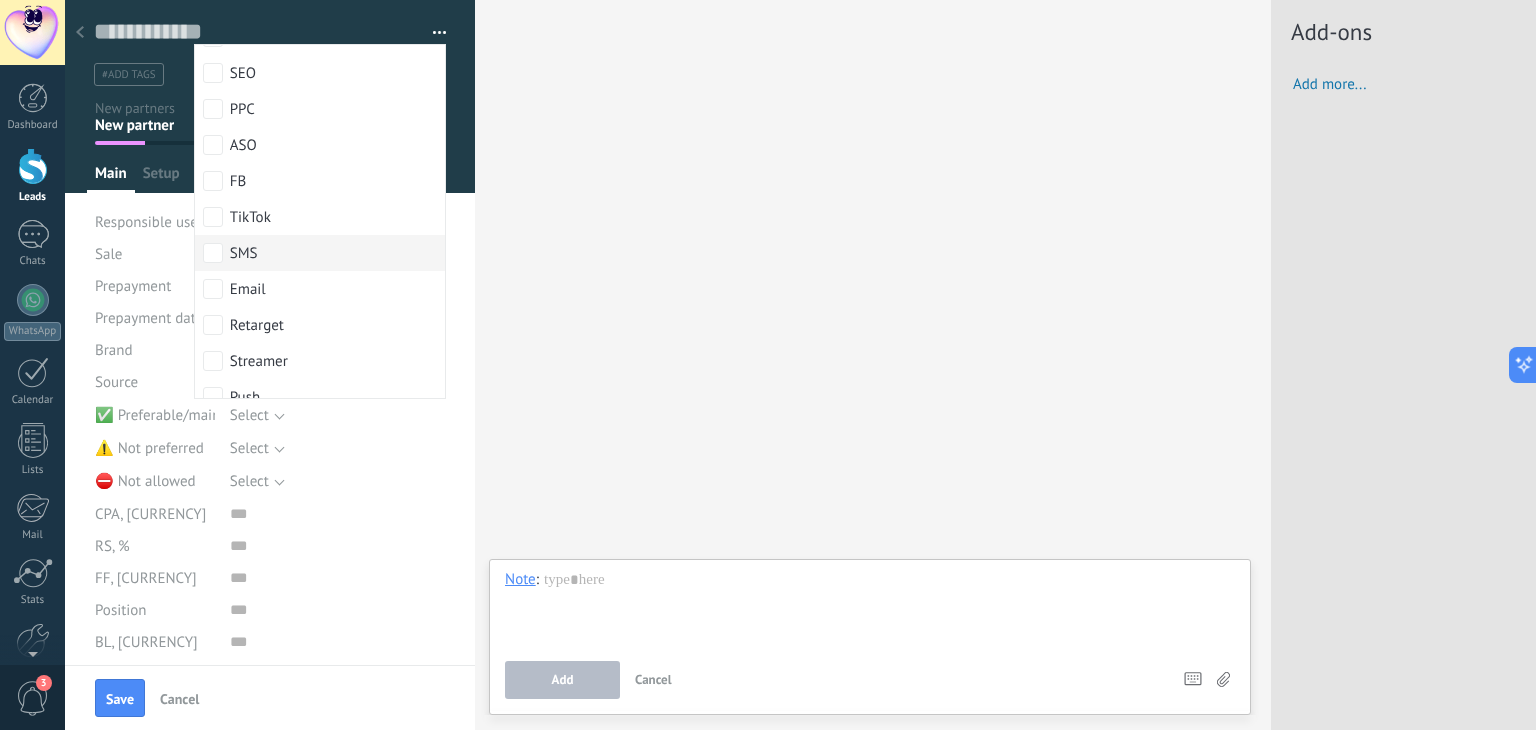 scroll, scrollTop: 0, scrollLeft: 0, axis: both 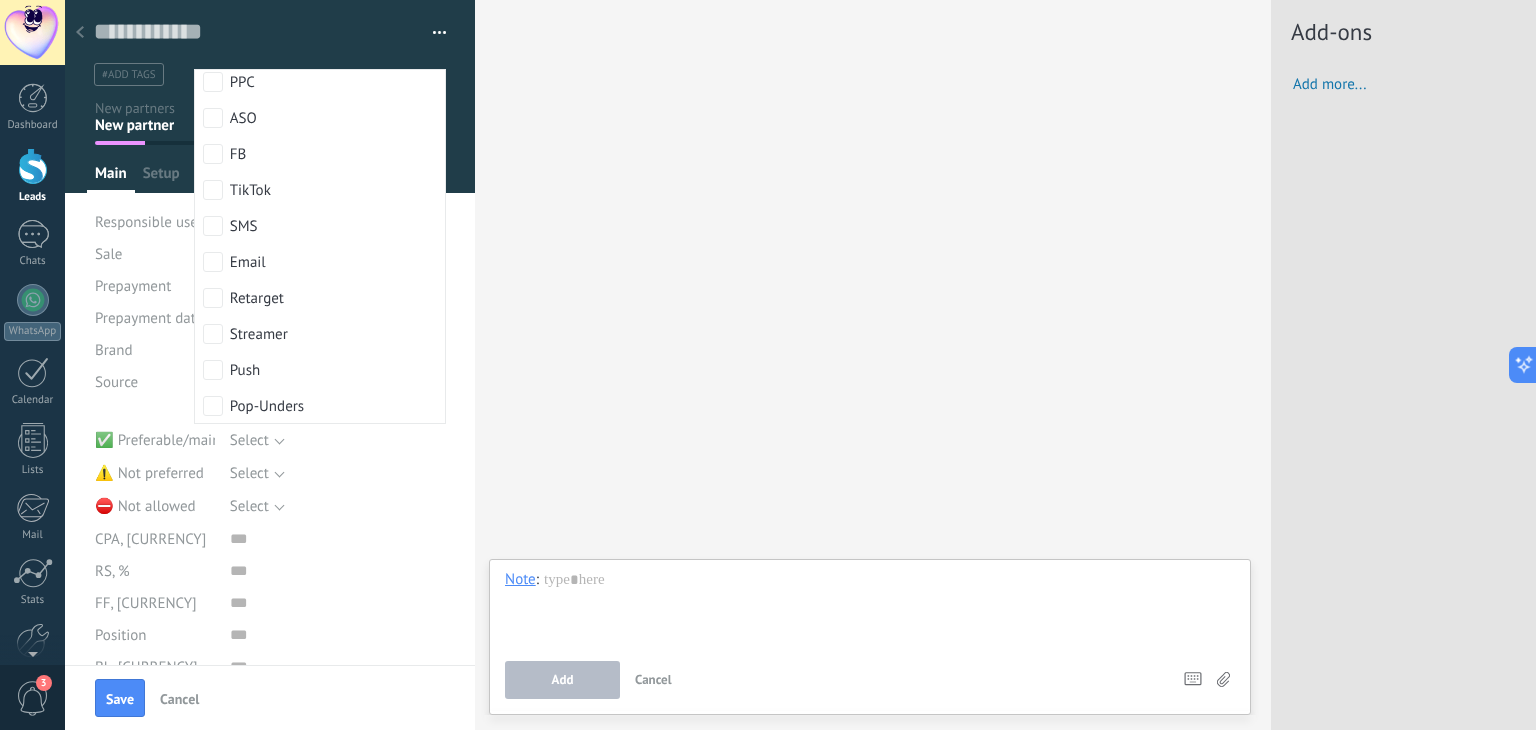click on "Search Load more Participants:  0 Add member Bots:  0" at bounding box center (873, 365) 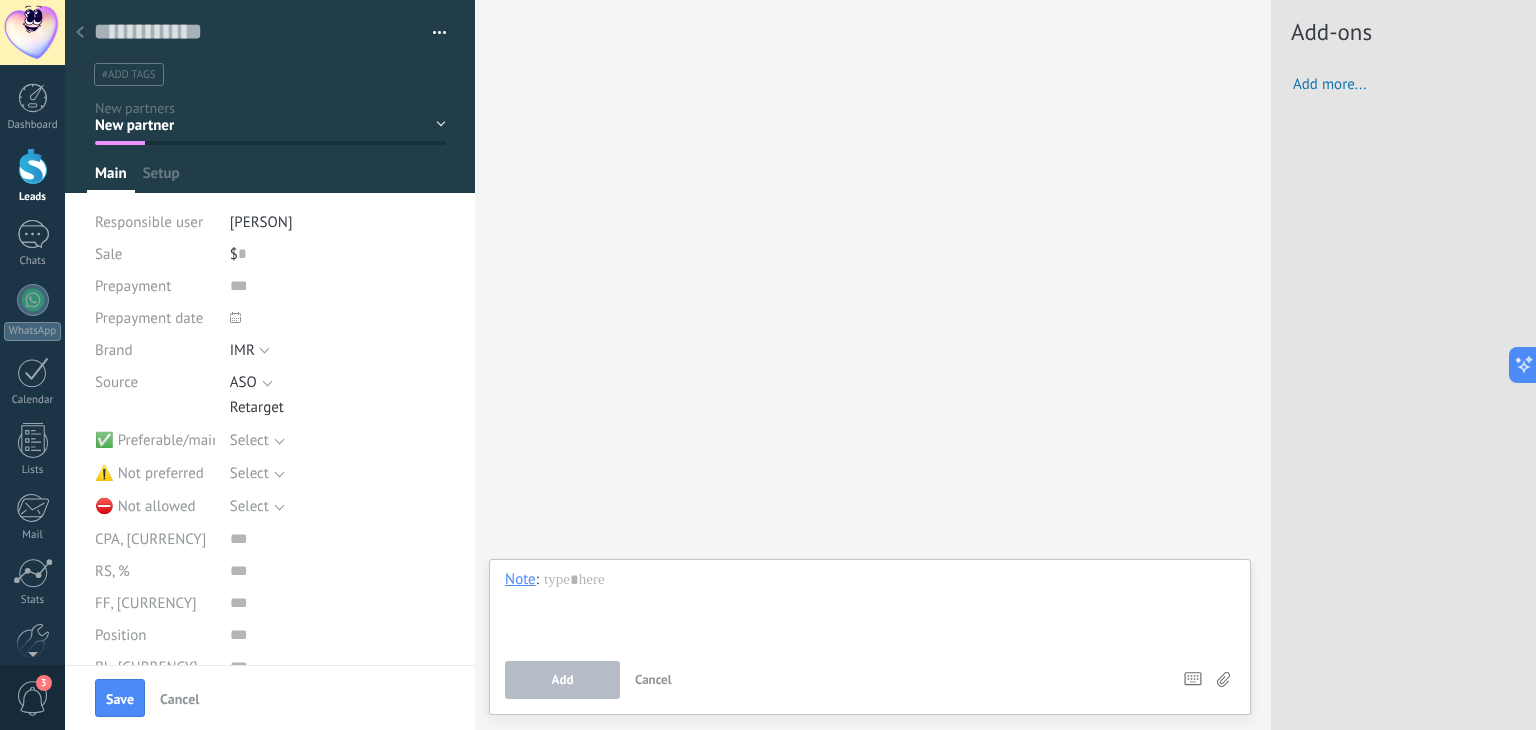 click on "Select" at bounding box center [249, 440] 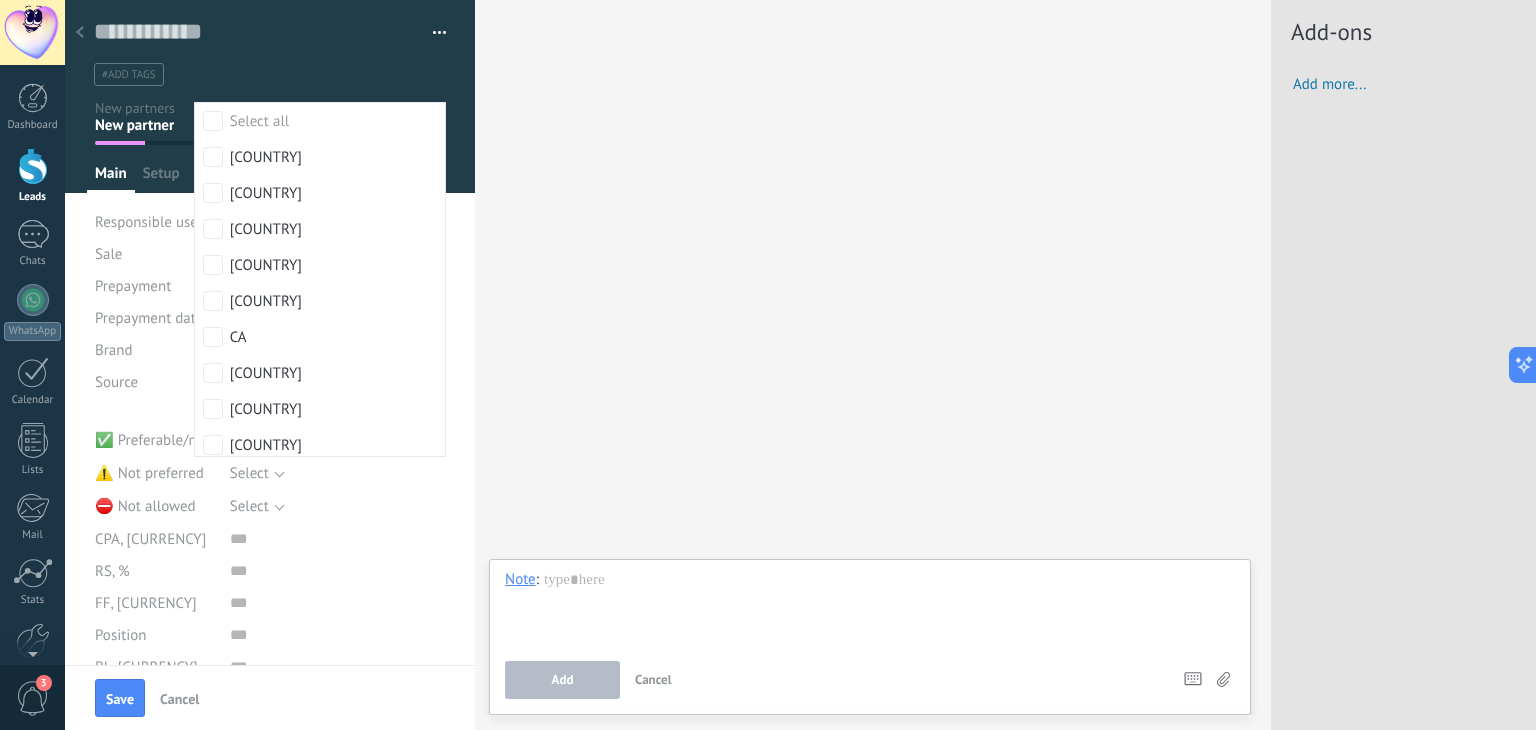 click on "Search Load more Participants:  0 Add member Bots:  0" at bounding box center (873, 365) 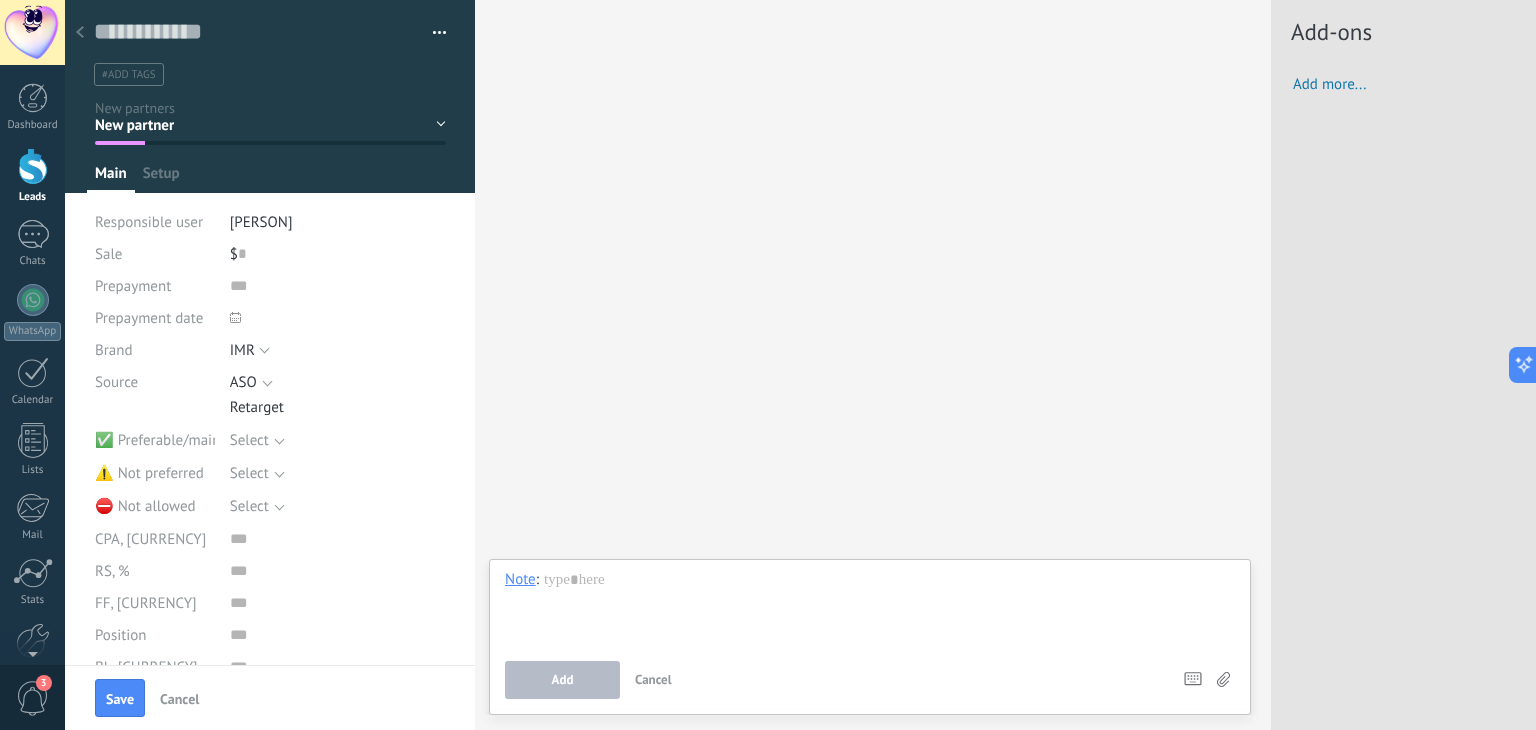 click on "Select" at bounding box center [249, 473] 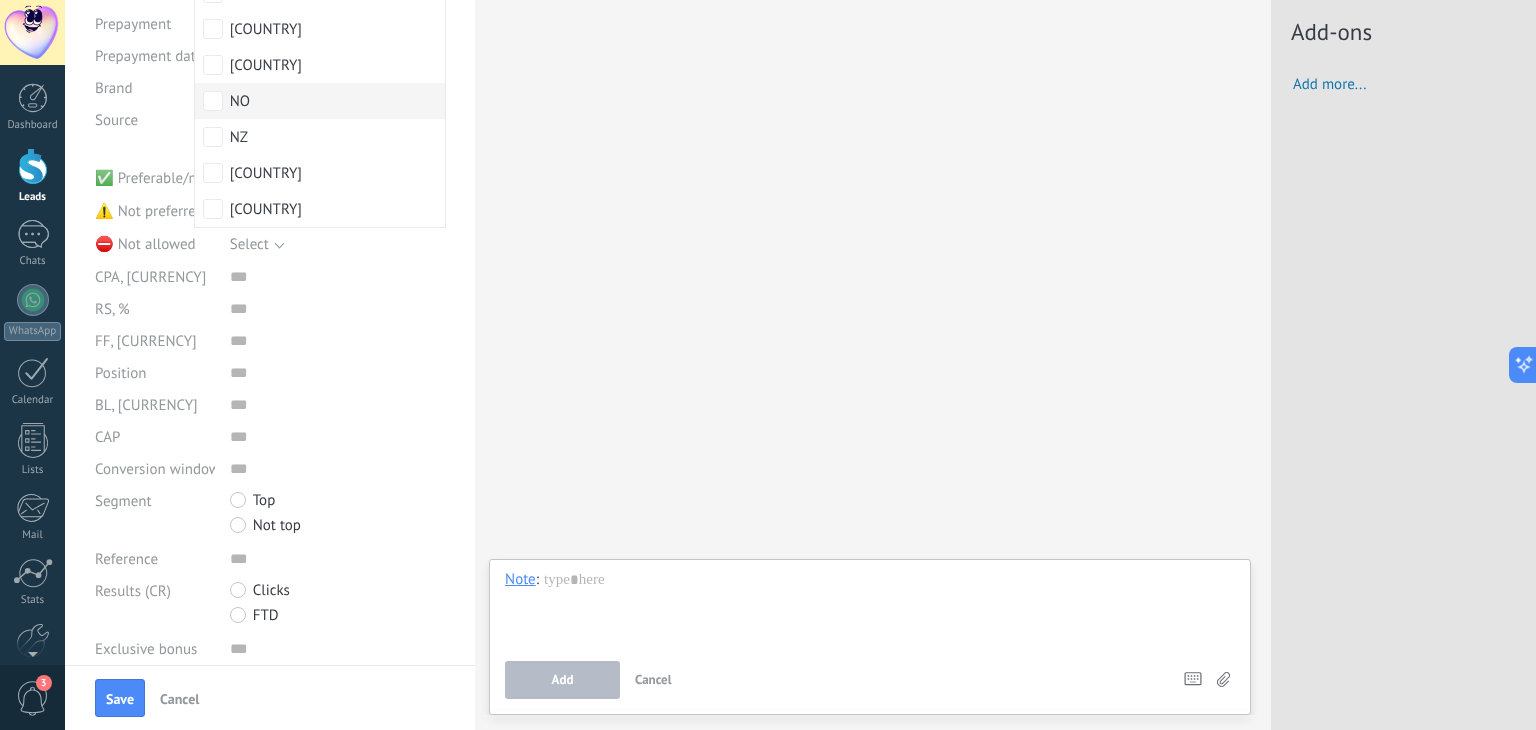 scroll, scrollTop: 0, scrollLeft: 0, axis: both 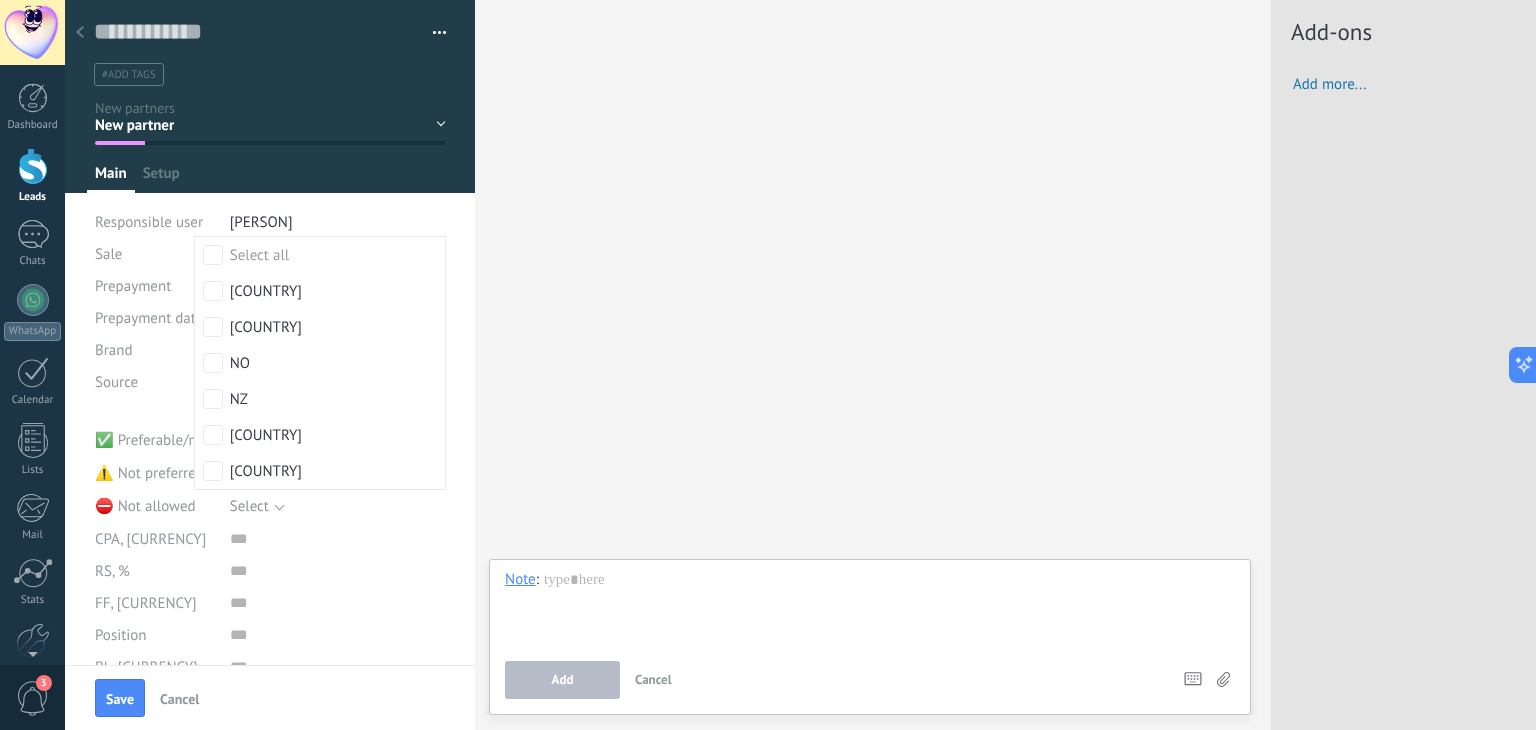 click on "Search Load more Participants:  0 Add member Bots:  0" at bounding box center (873, 365) 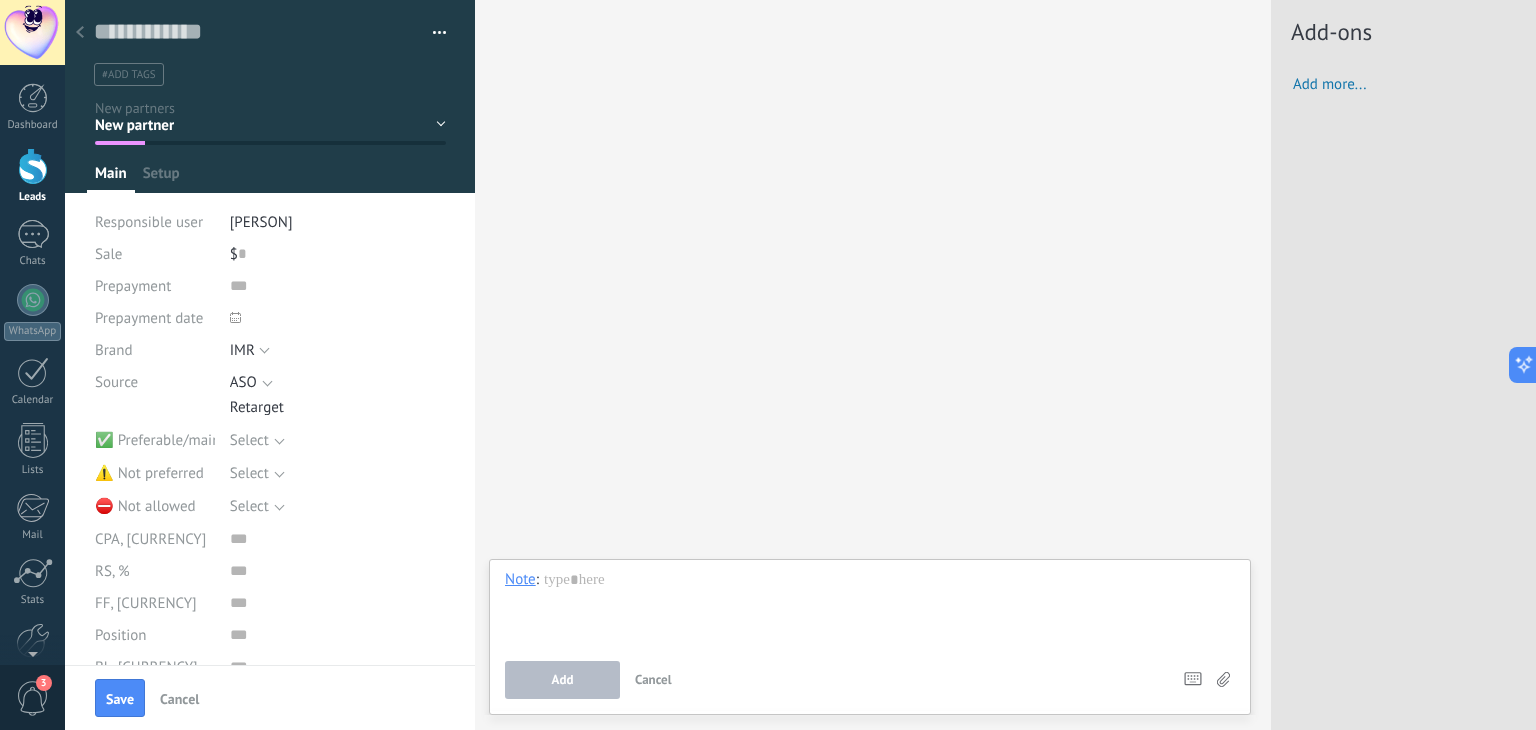 click on "Search Load more Participants:  0 Add member Bots:  0" at bounding box center (873, 365) 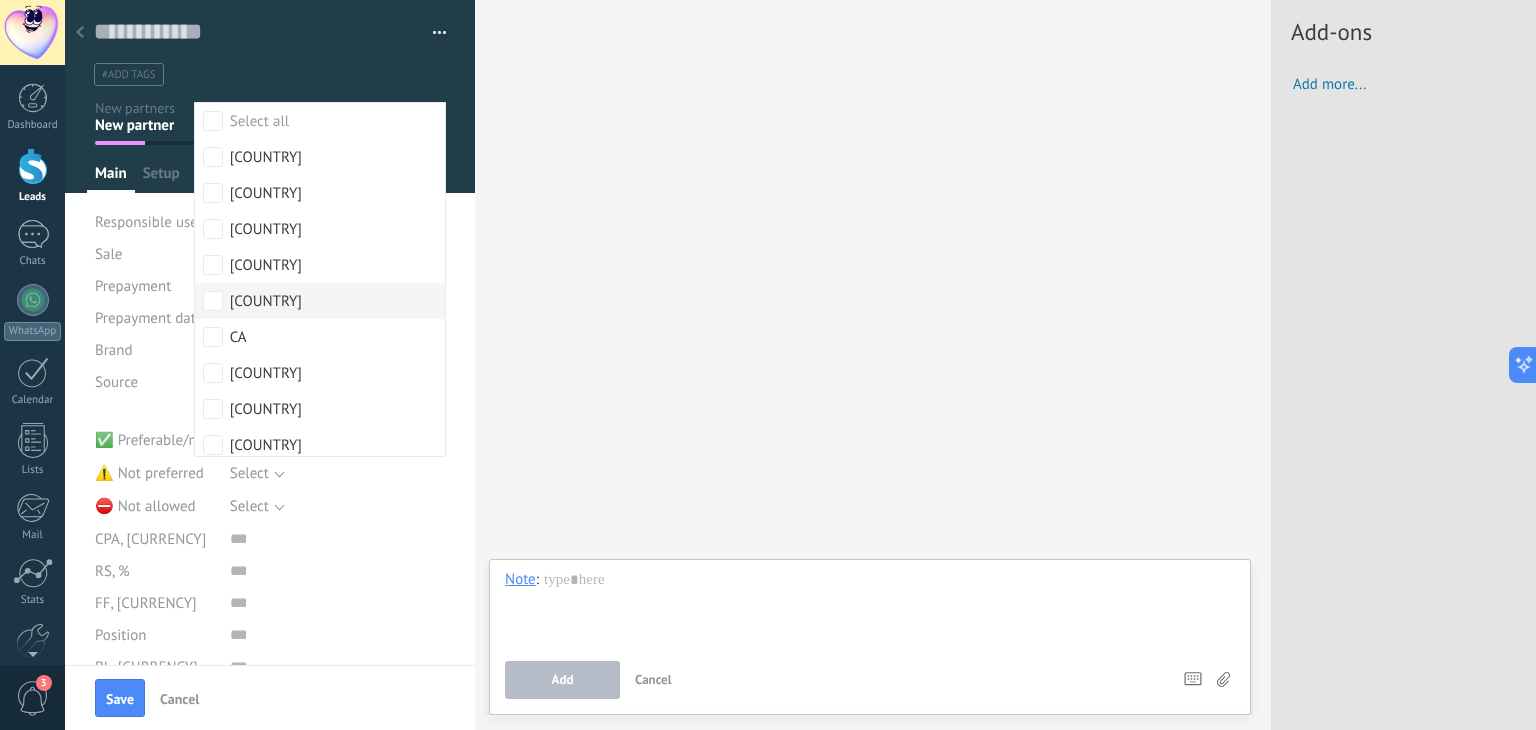 click on "[COUNTRY]" at bounding box center (320, 301) 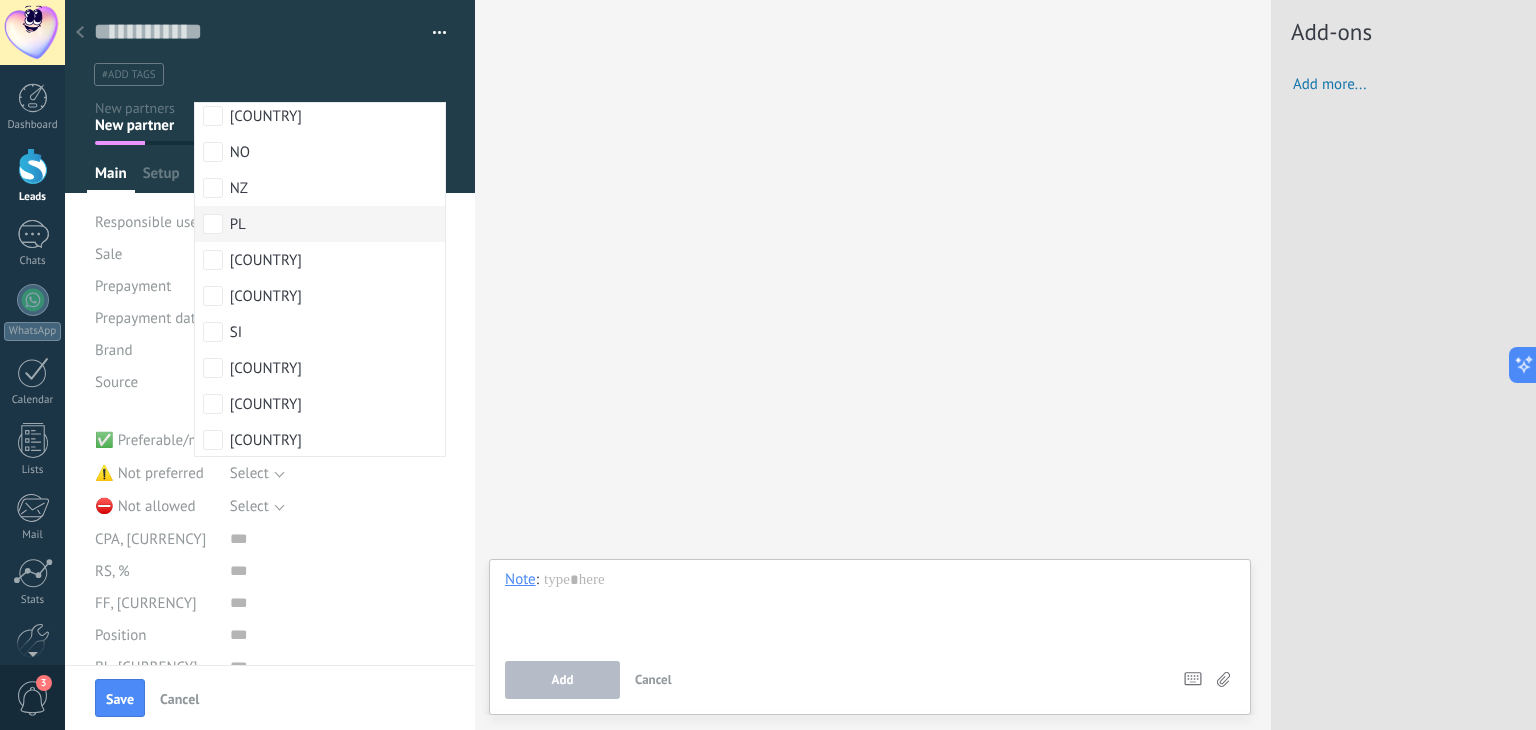 scroll, scrollTop: 906, scrollLeft: 0, axis: vertical 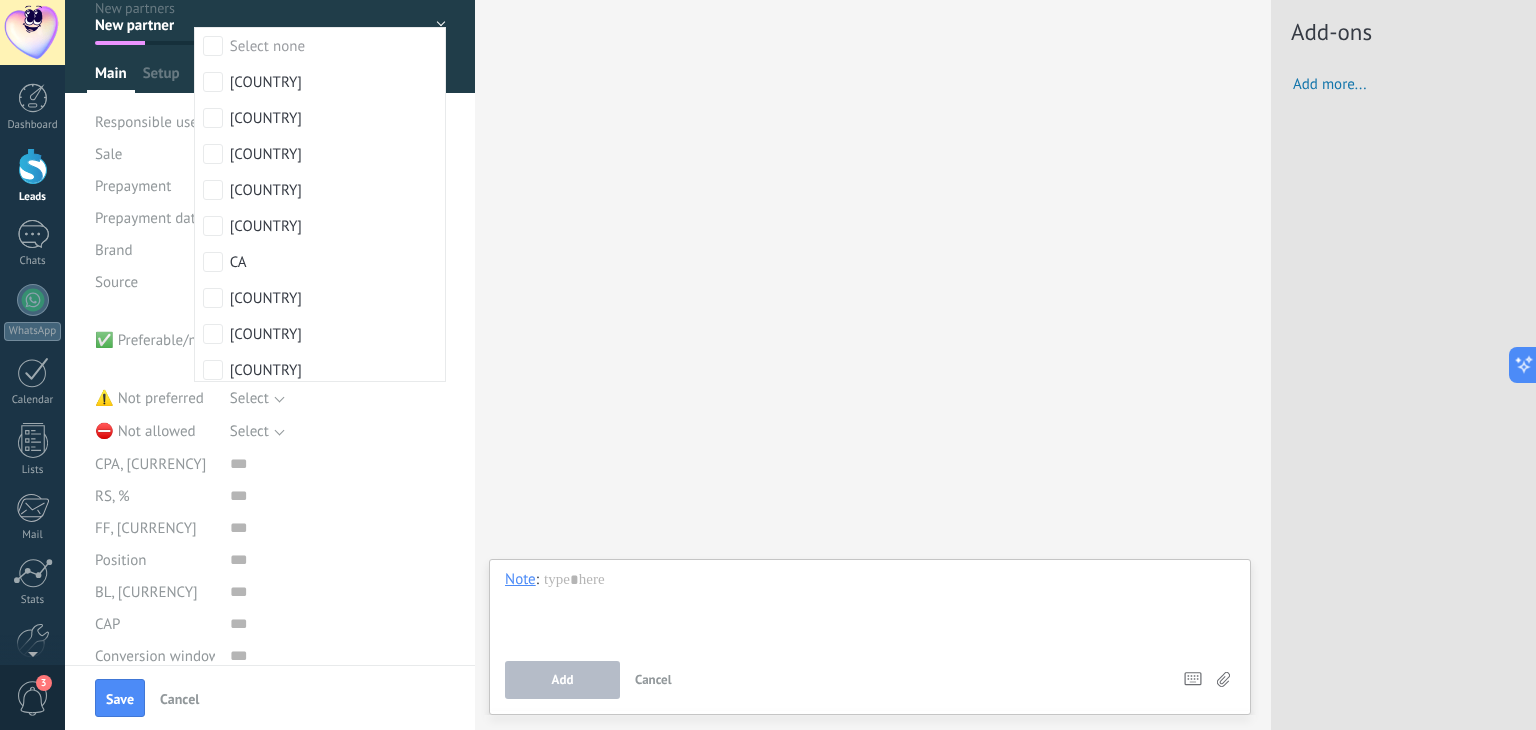 click on "Search Load more Participants:  0 Add member Bots:  0" at bounding box center [873, 365] 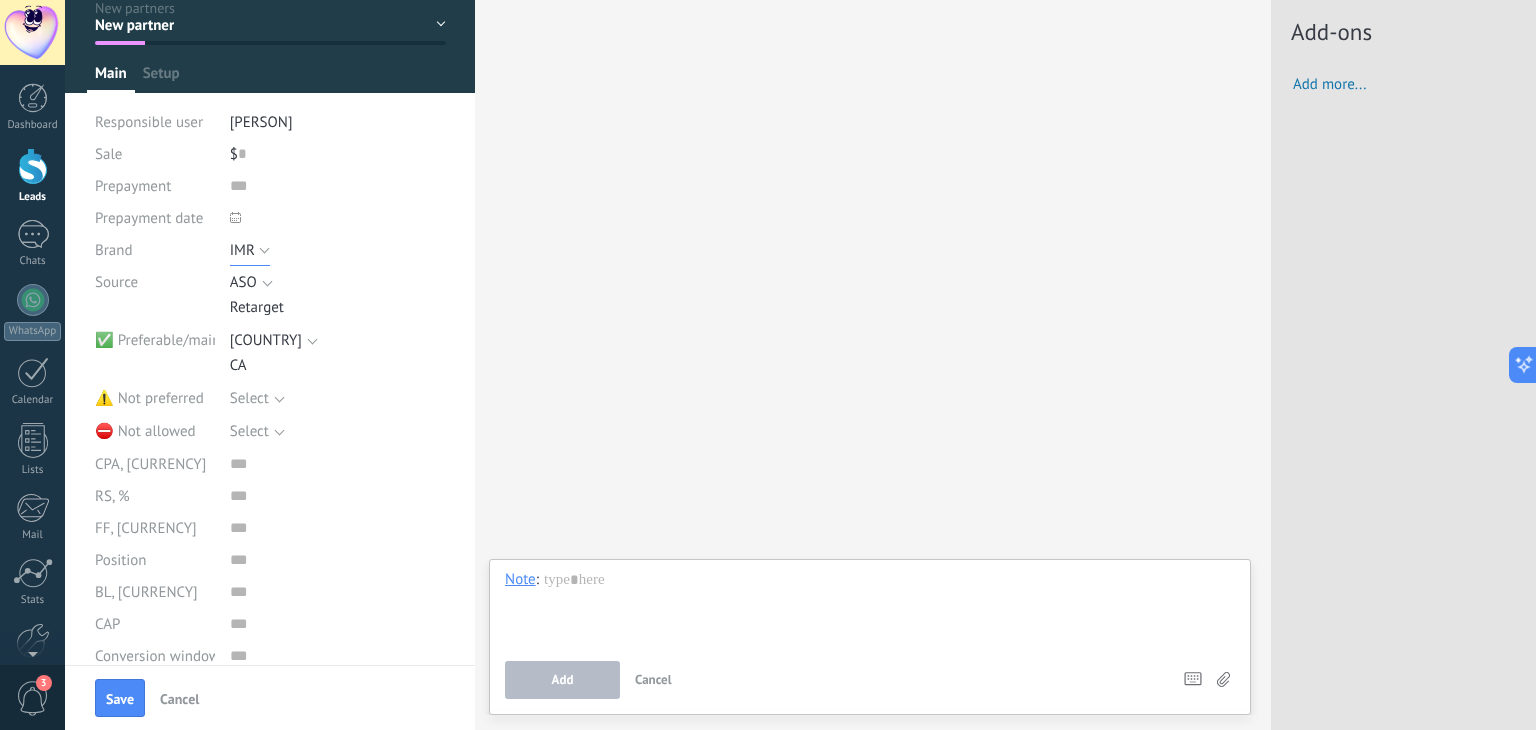 click on "IMR" at bounding box center [250, 250] 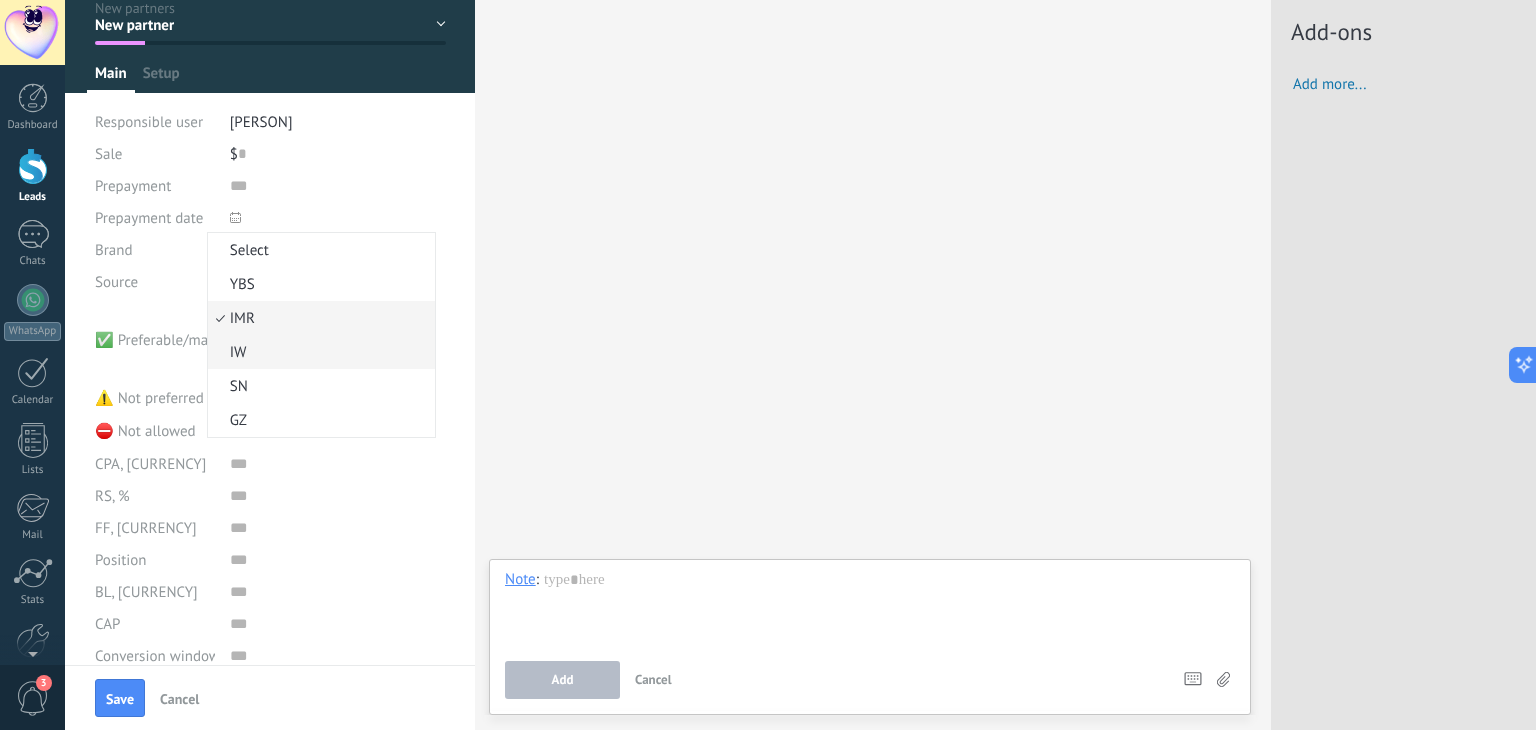 click on "IW" at bounding box center [318, 352] 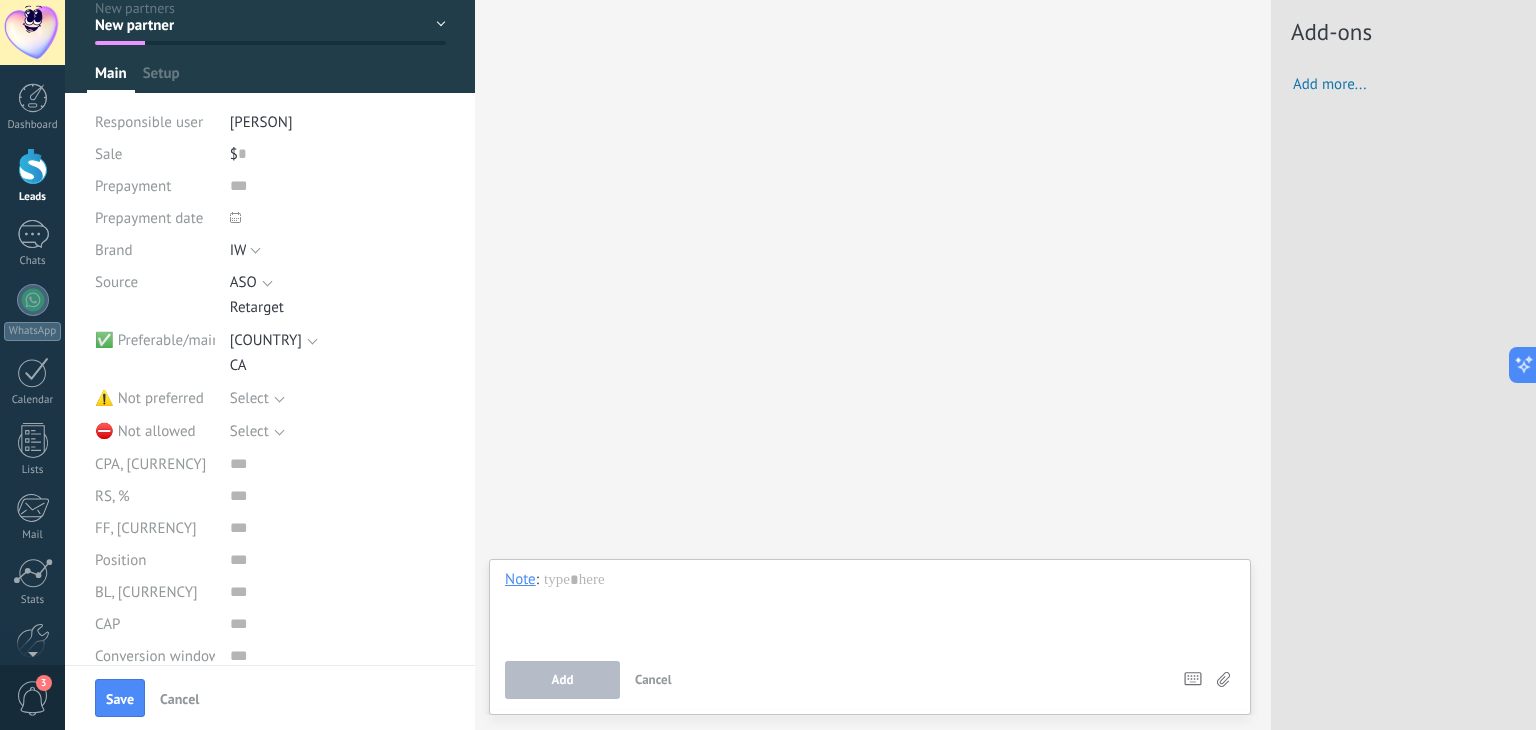 click on "ASO" at bounding box center (257, 282) 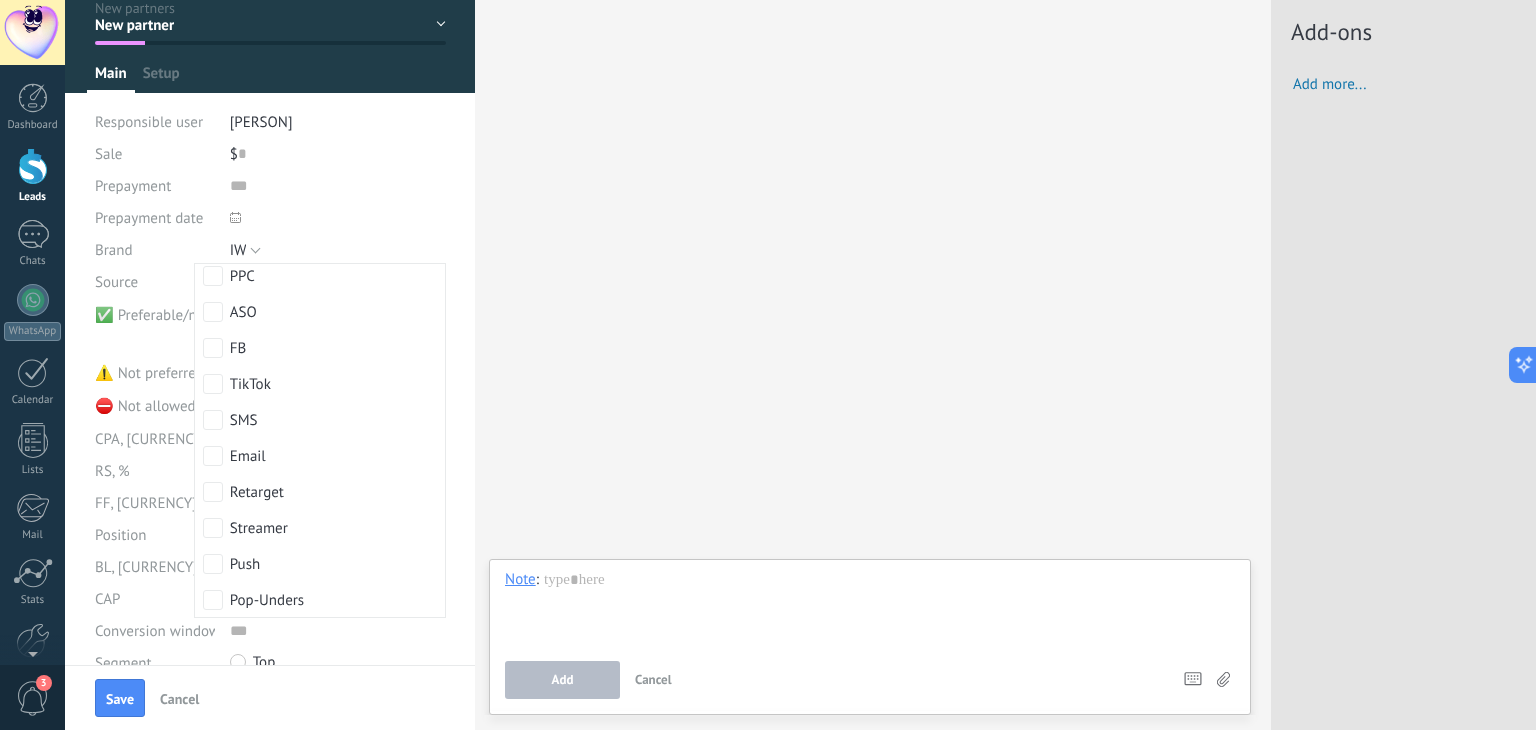 click on "Search Load more Participants:  0 Add member Bots:  0" at bounding box center (873, 365) 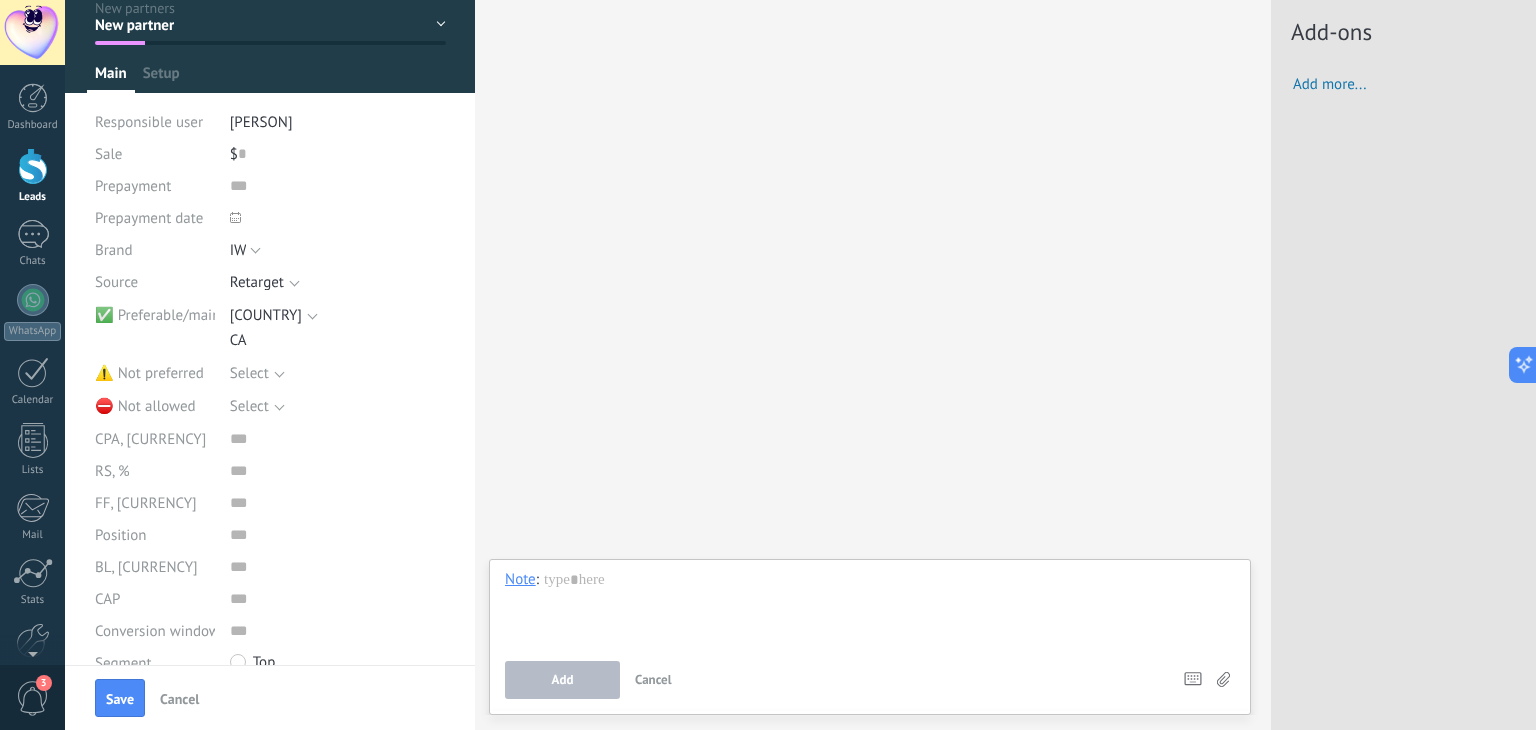 click on "Retarget" at bounding box center (257, 282) 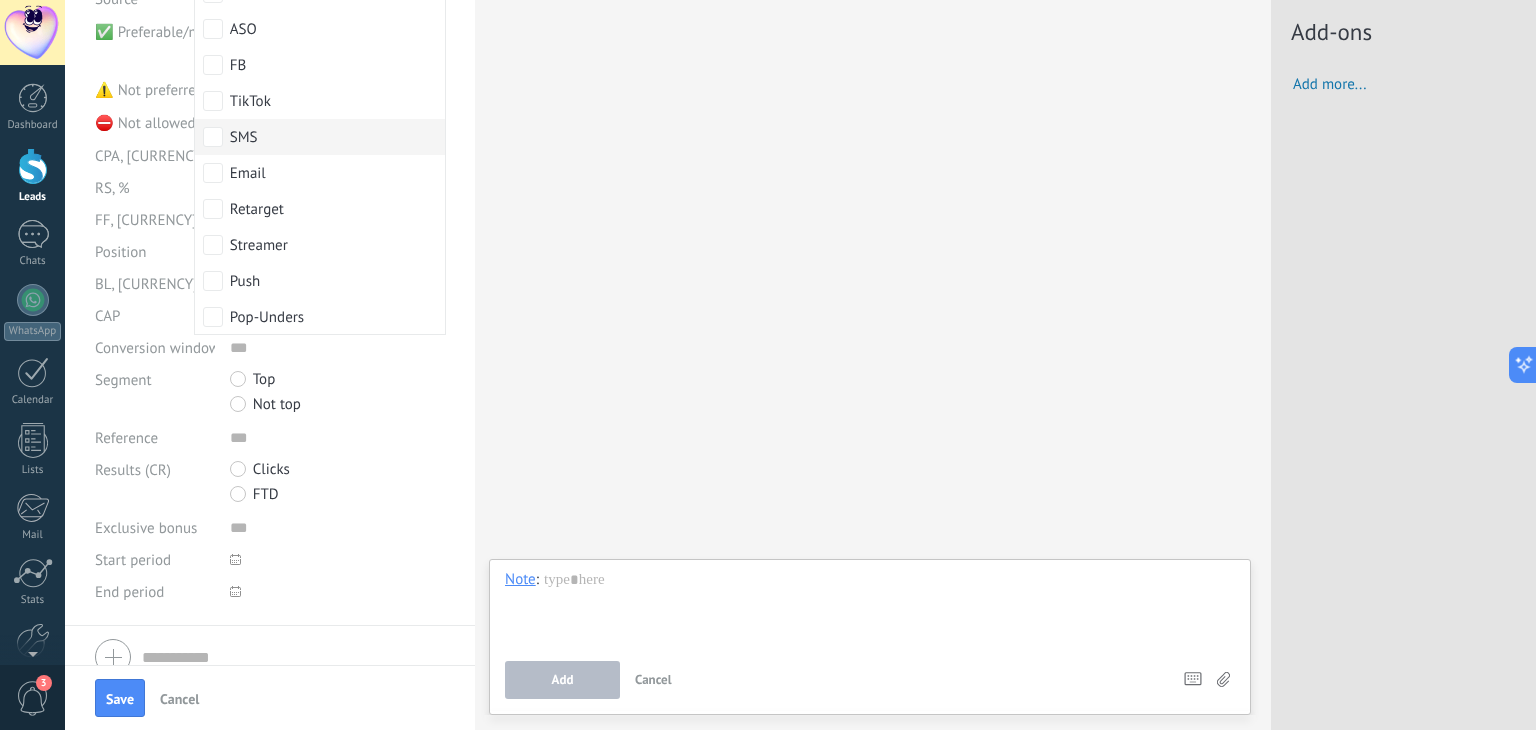 scroll, scrollTop: 131, scrollLeft: 0, axis: vertical 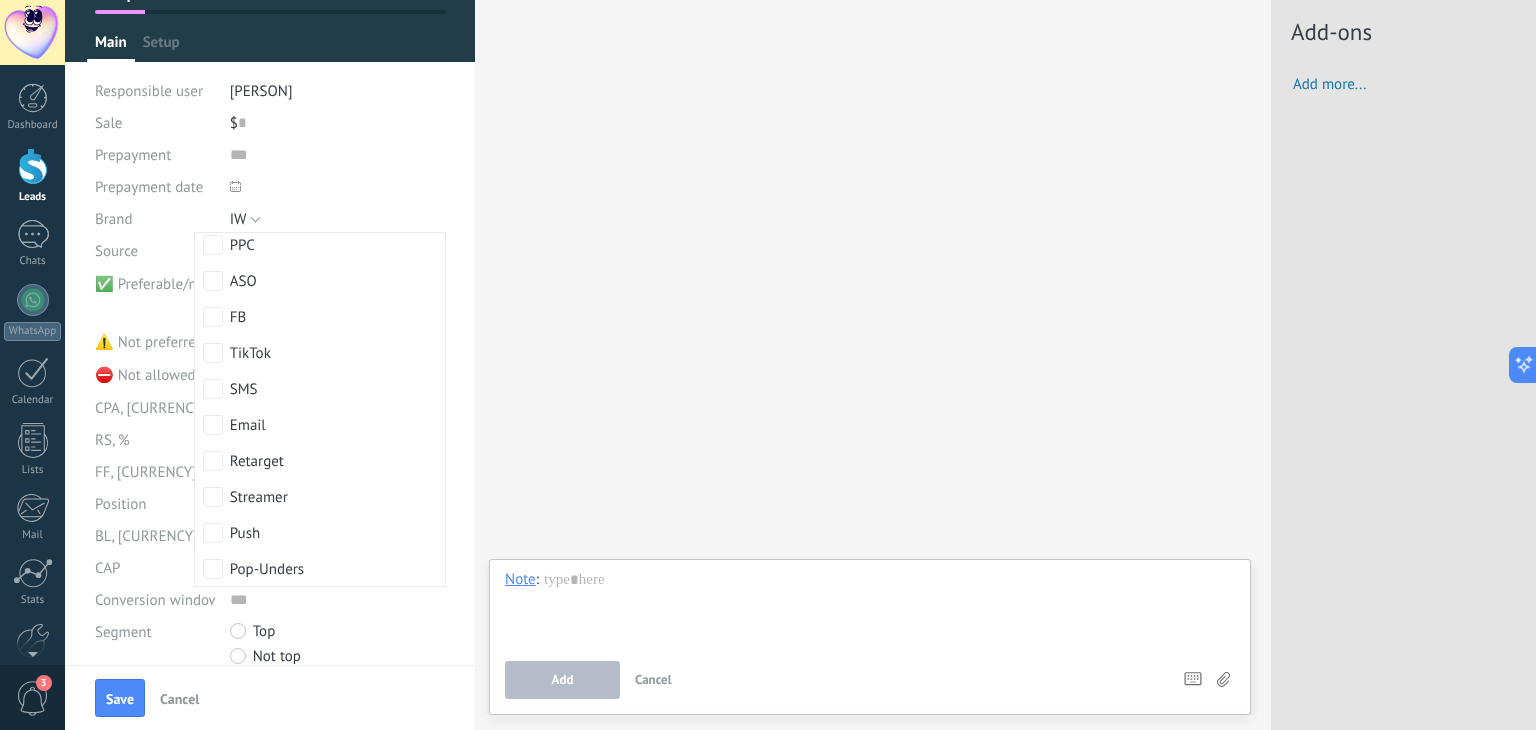 click at bounding box center (338, 187) 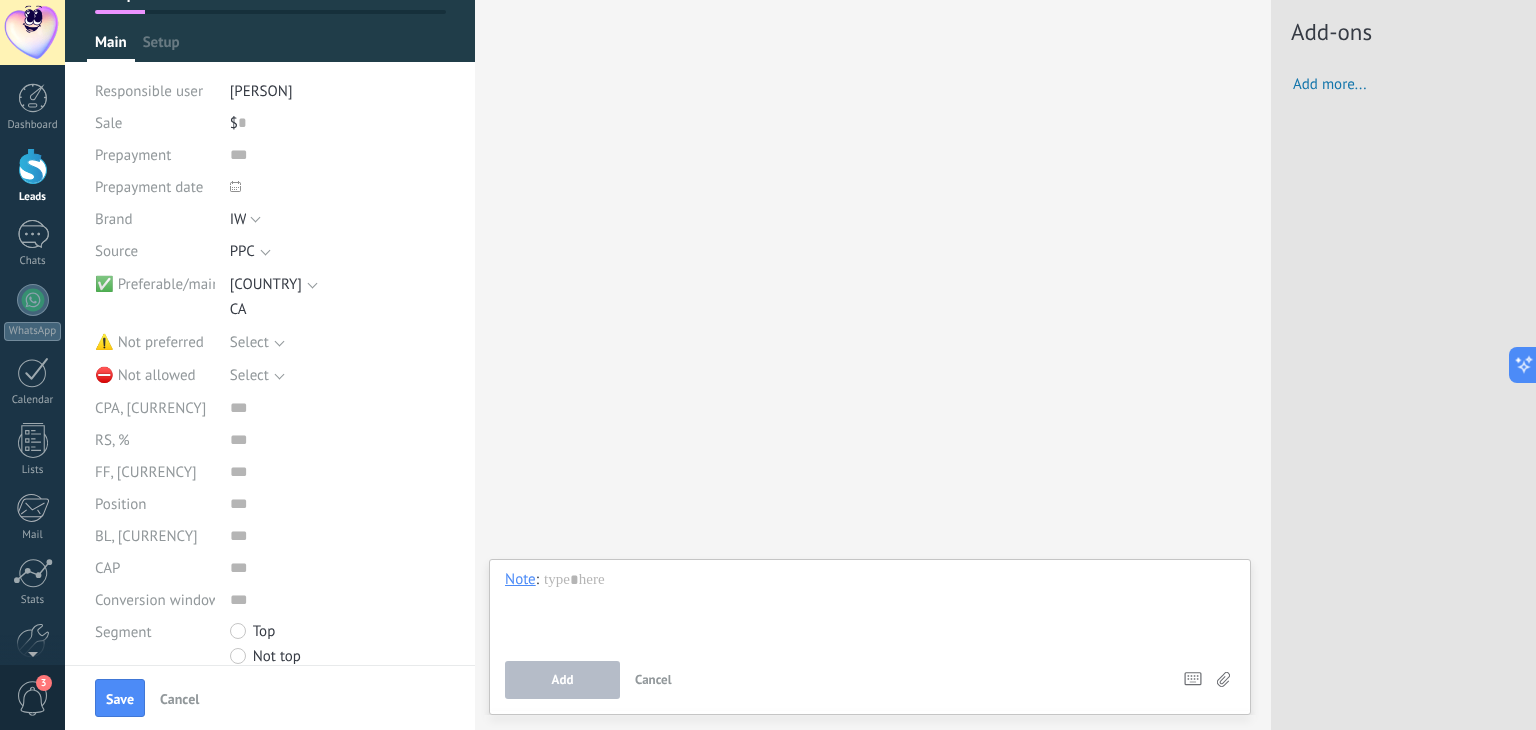 click on "[COUNTRY]" at bounding box center [266, 284] 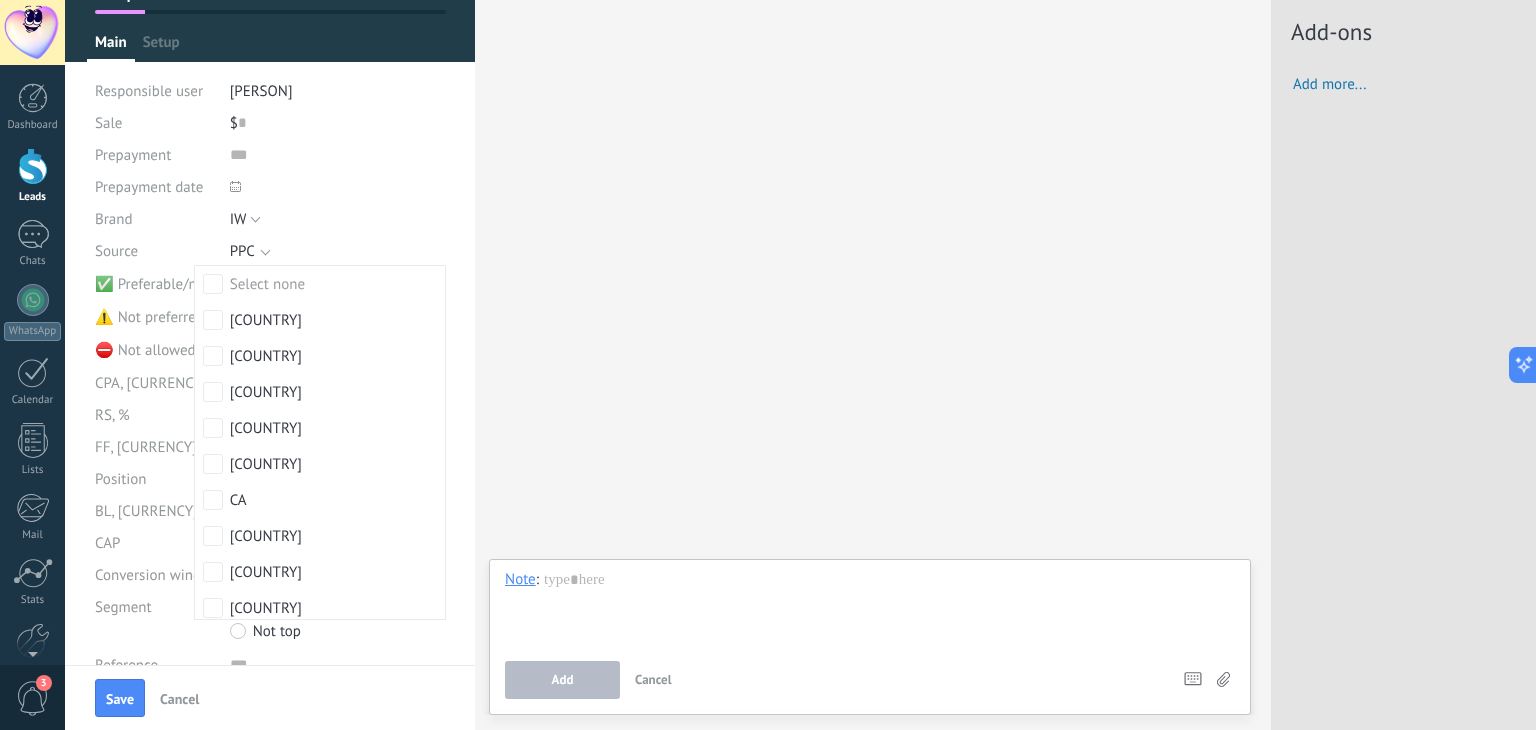 click on "Select
YBS
IMR
IW
SN
GZ
IW" at bounding box center [338, 219] 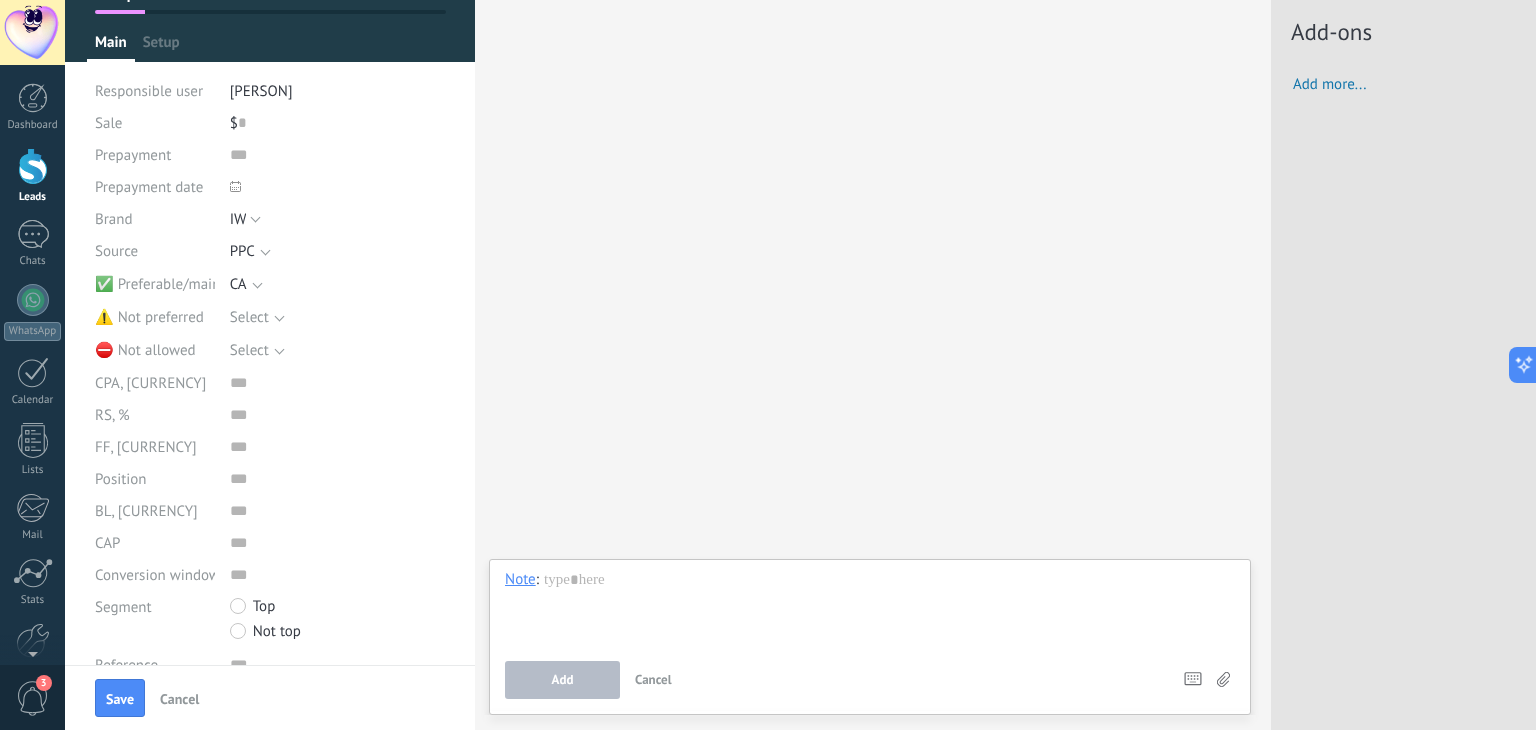 click on "CA" at bounding box center [238, 284] 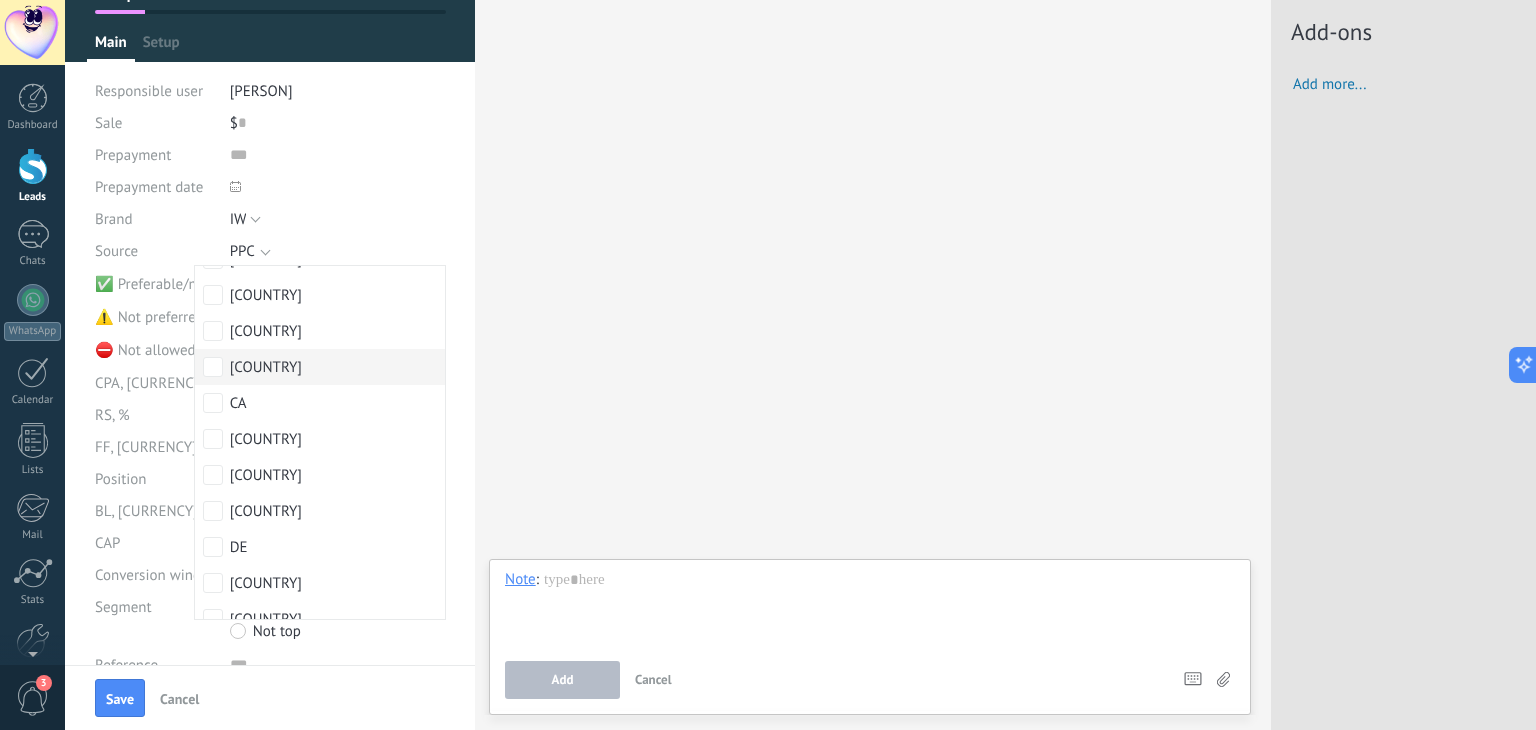 scroll, scrollTop: 200, scrollLeft: 0, axis: vertical 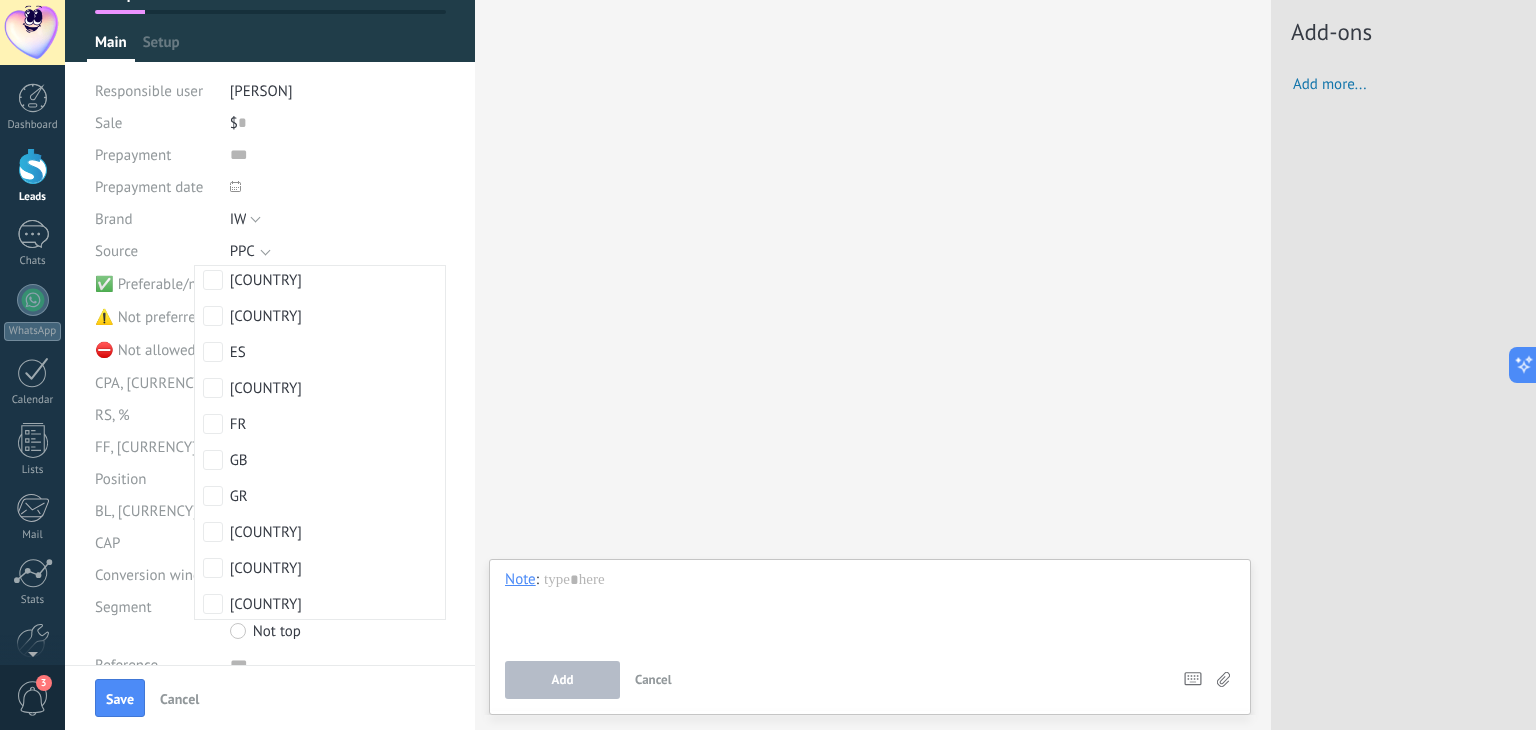 click on "Search Load more Participants:  0 Add member Bots:  0" at bounding box center [873, 365] 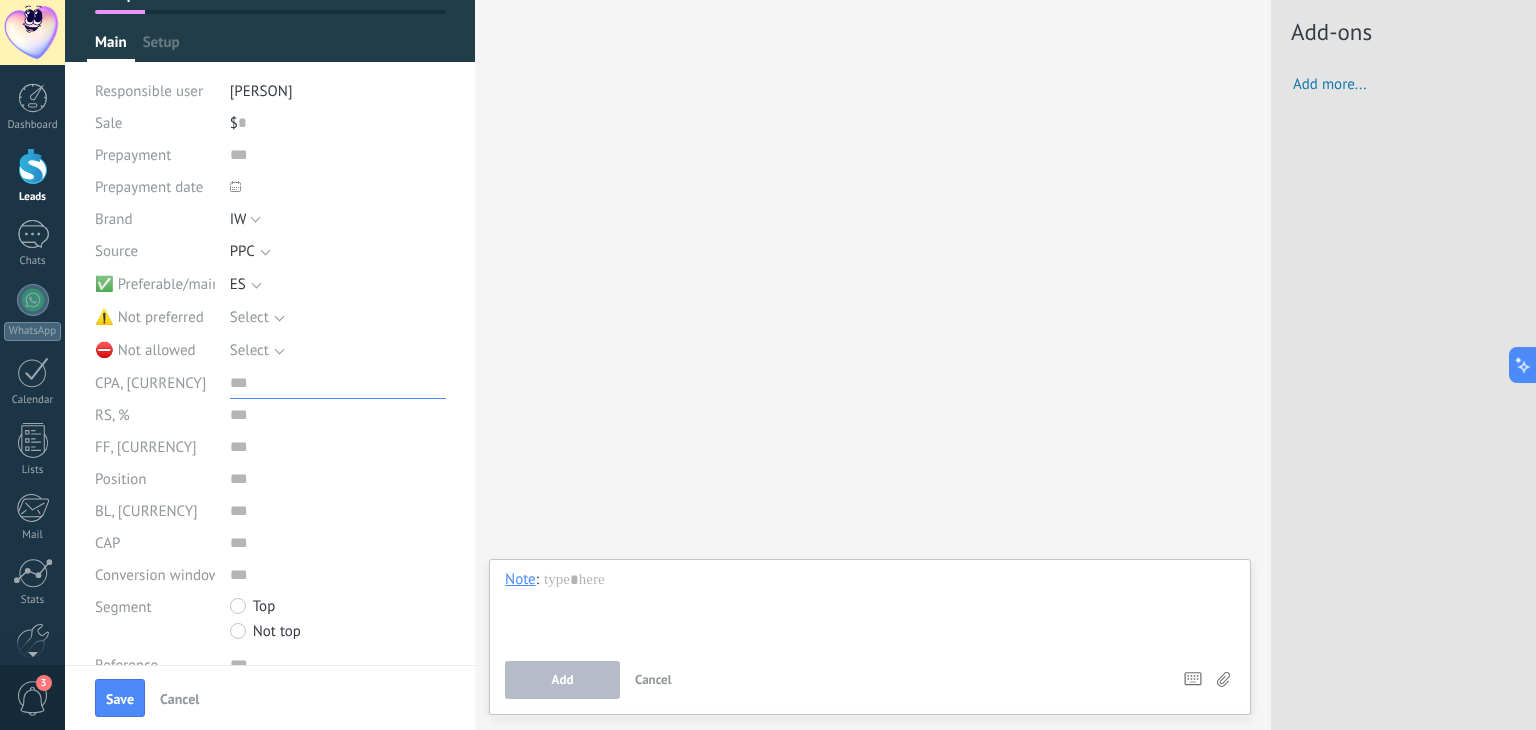 click at bounding box center [338, 383] 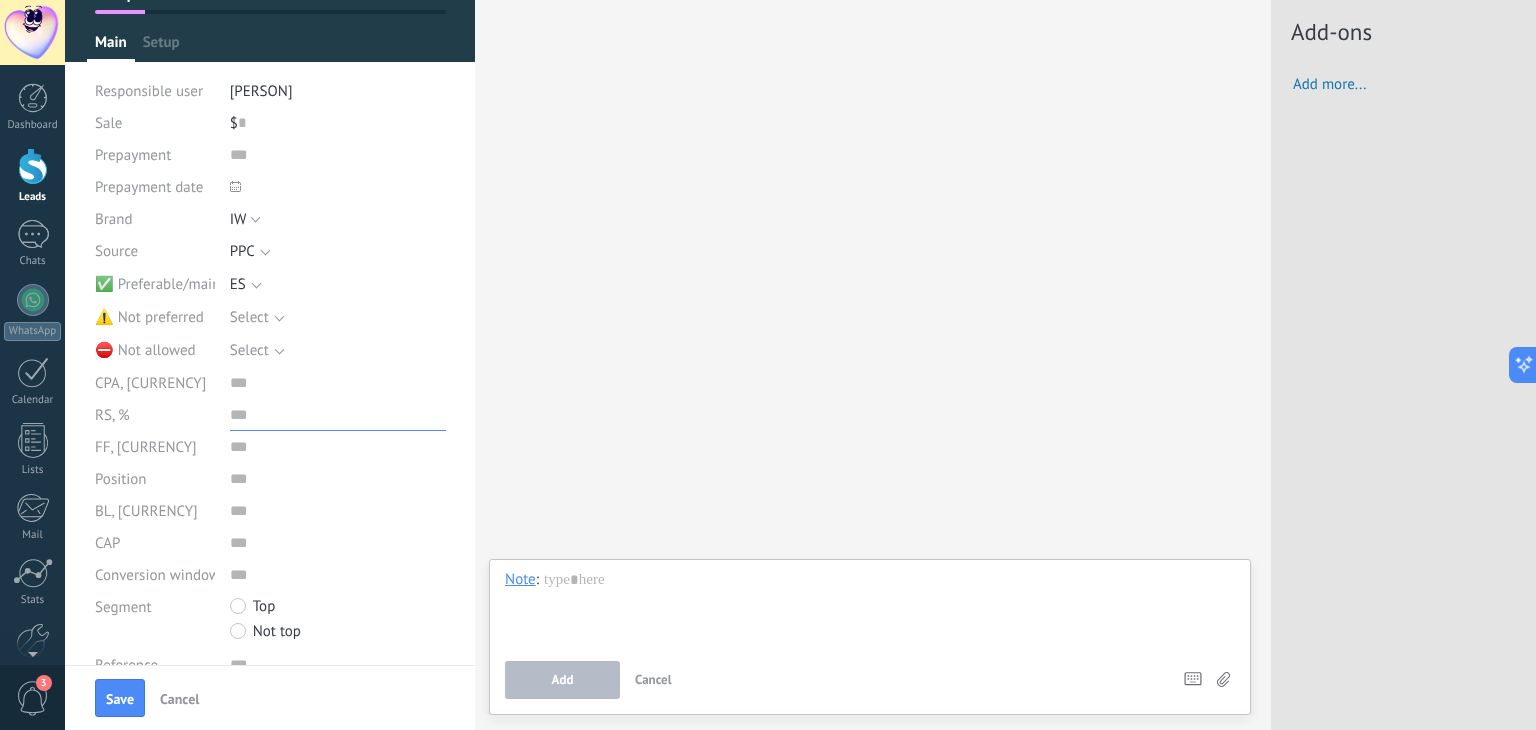 click at bounding box center (338, 415) 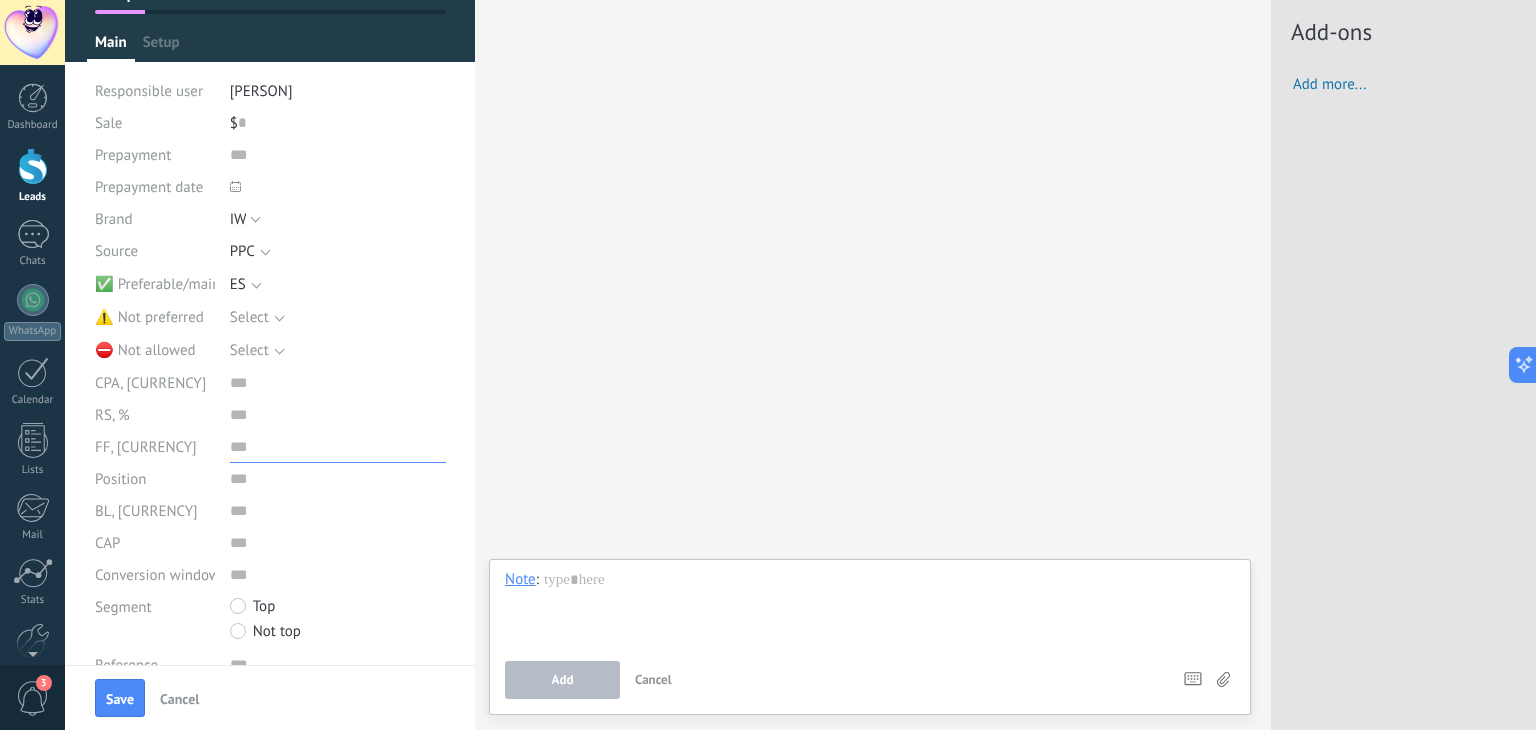 click at bounding box center (338, 447) 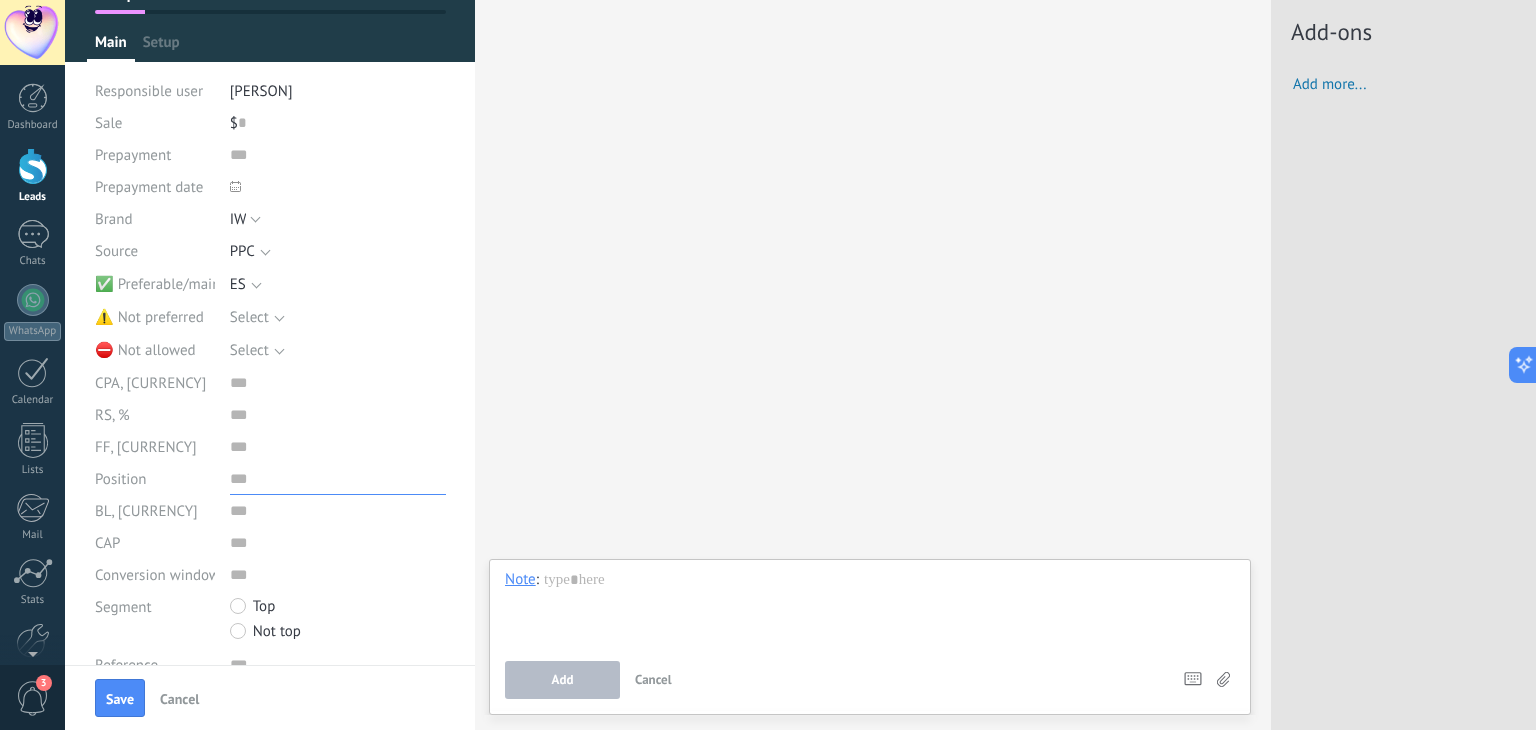 click at bounding box center [338, 479] 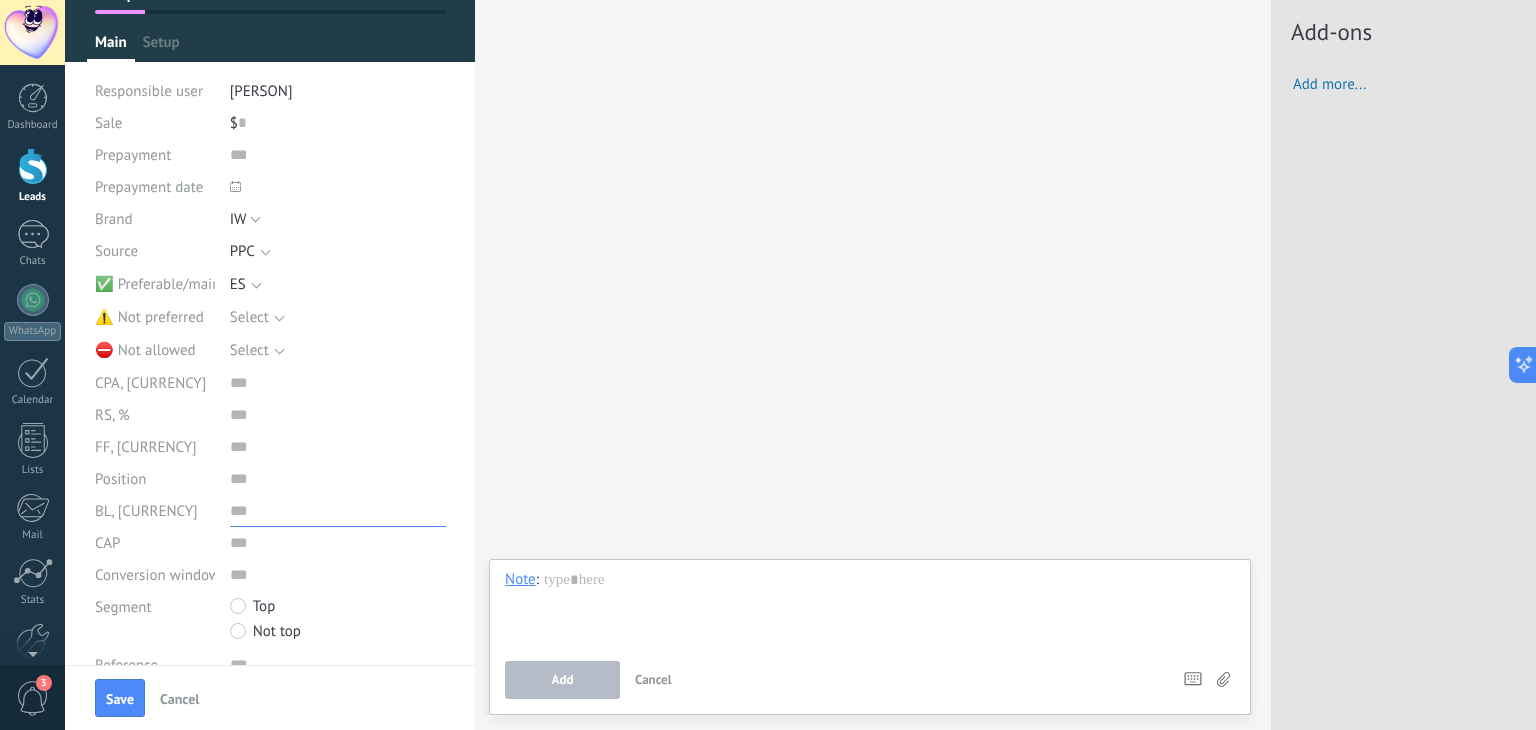 click at bounding box center [338, 511] 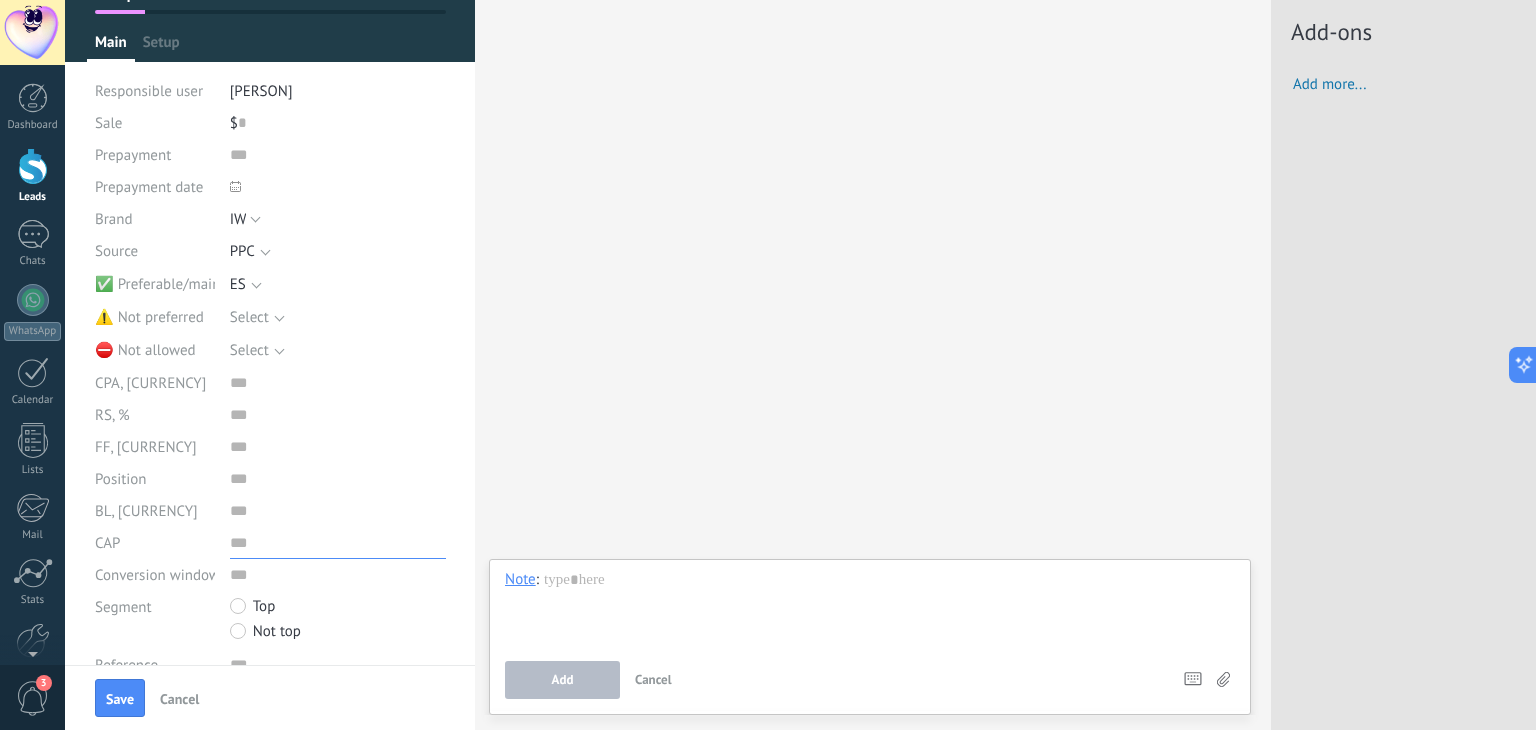 click at bounding box center (338, 543) 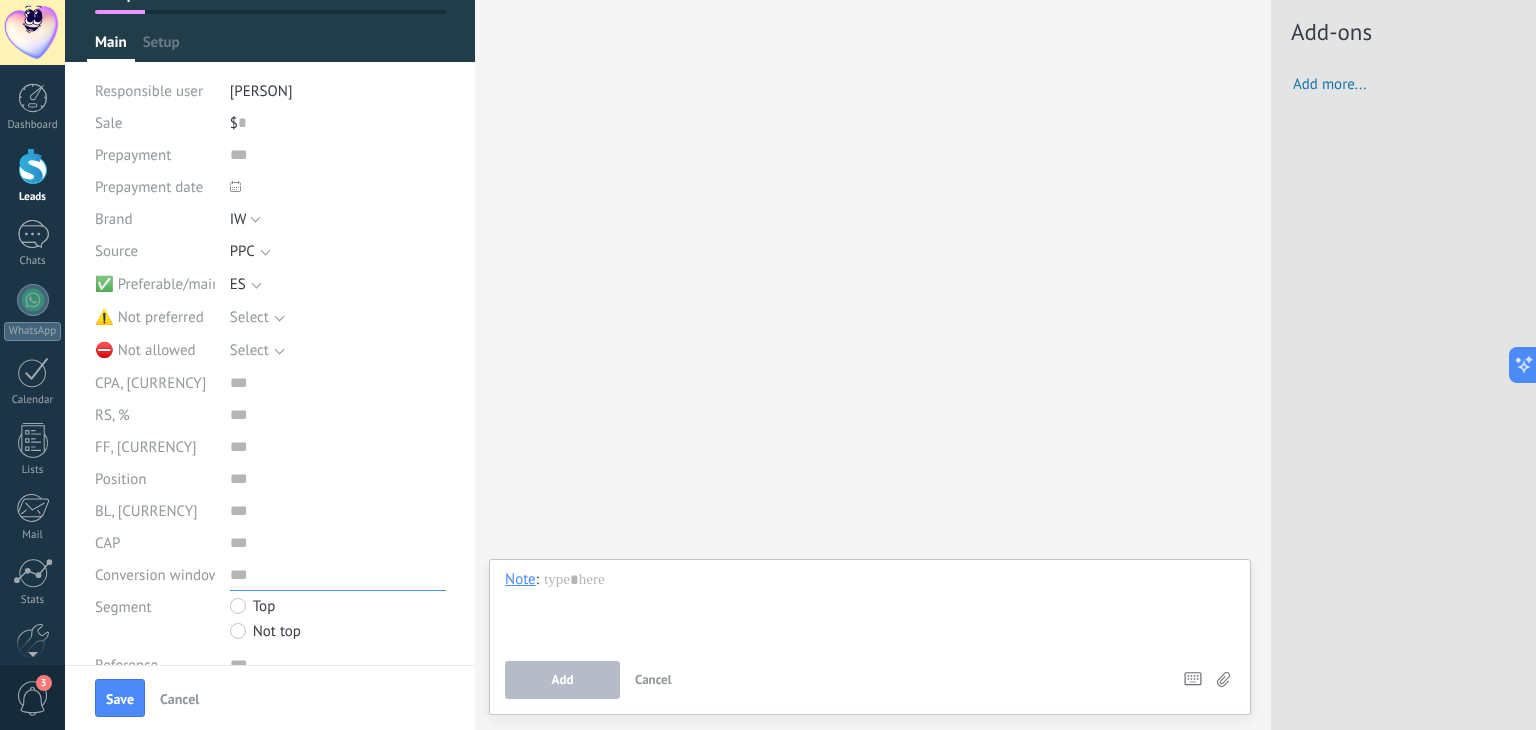 click at bounding box center [338, 575] 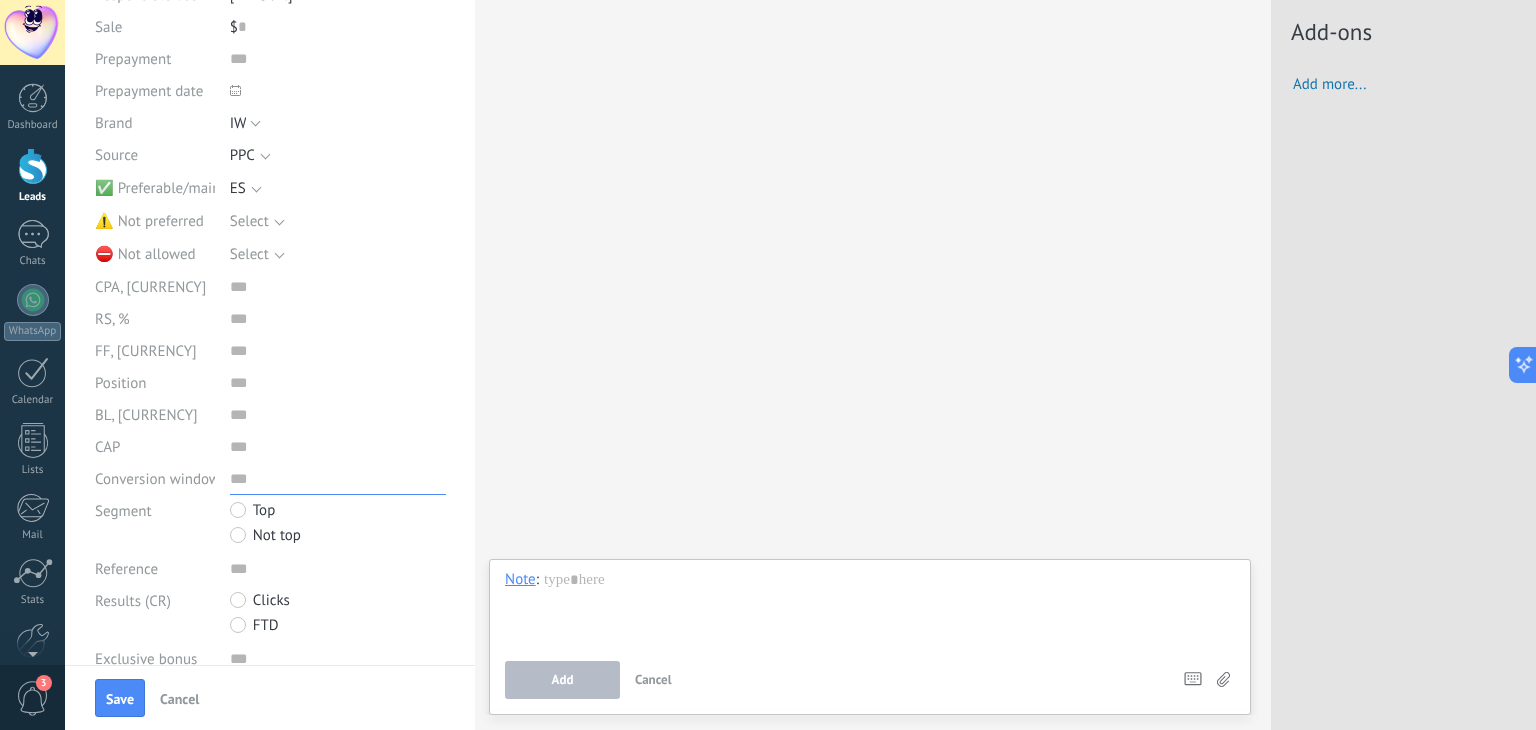 scroll, scrollTop: 331, scrollLeft: 0, axis: vertical 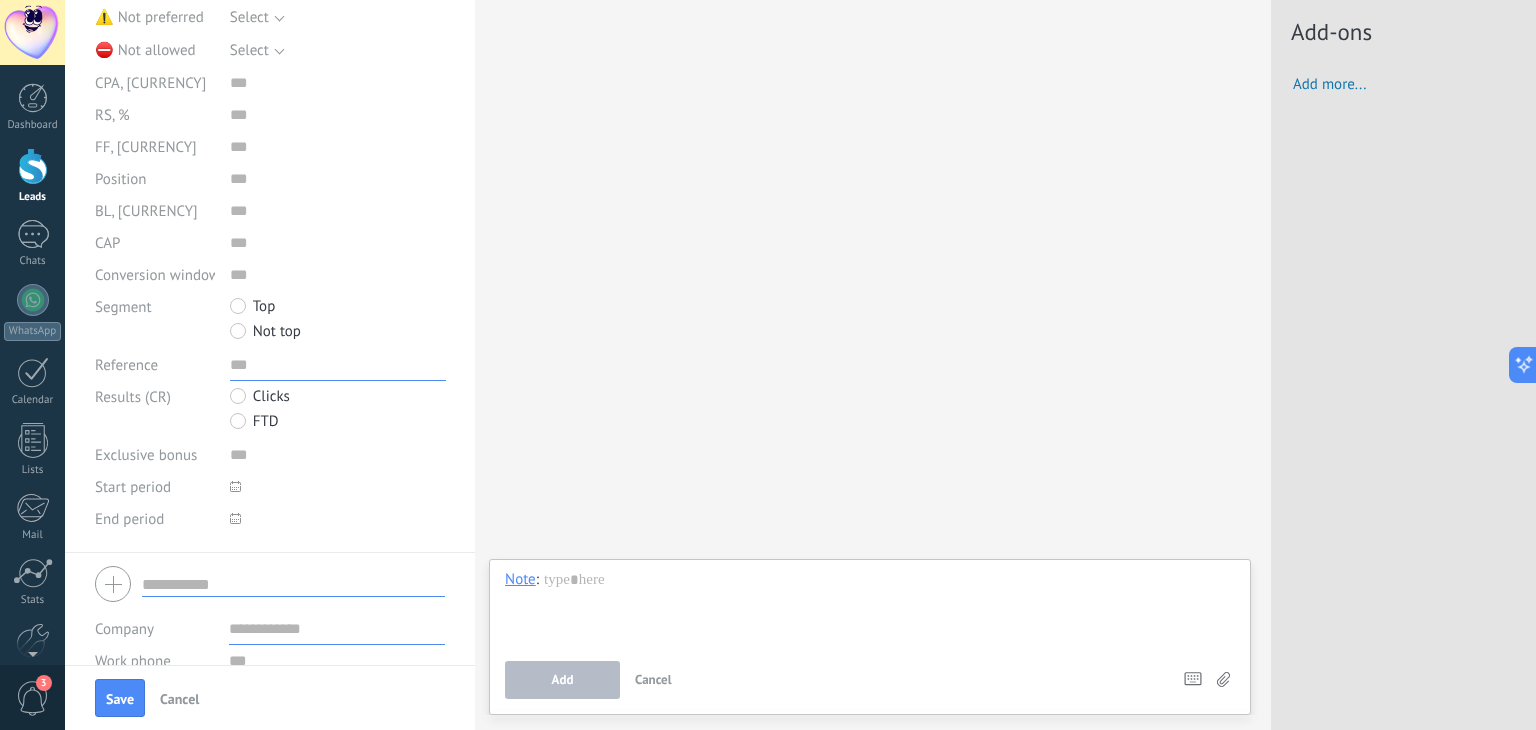 click at bounding box center (338, 365) 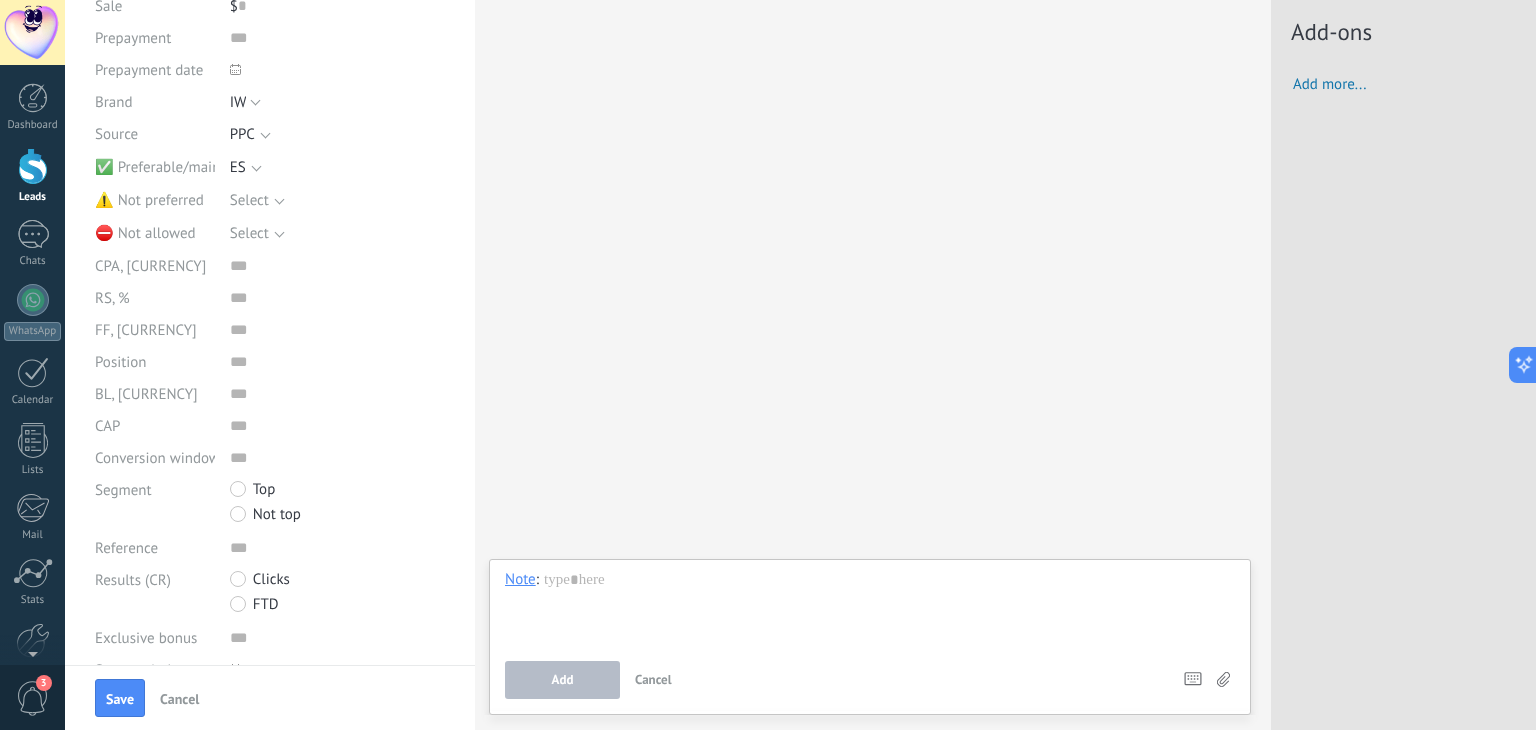 scroll, scrollTop: 0, scrollLeft: 0, axis: both 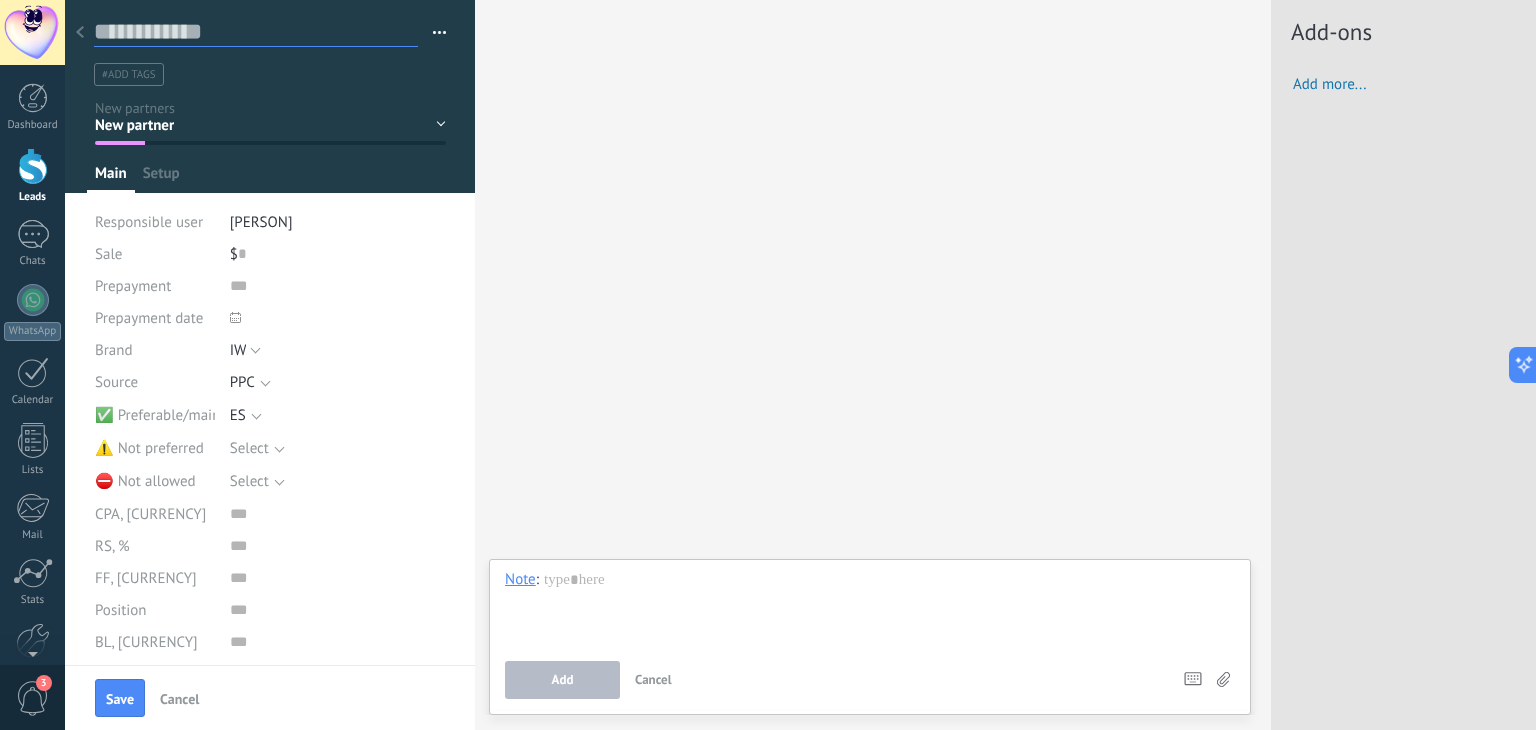 click at bounding box center [256, 32] 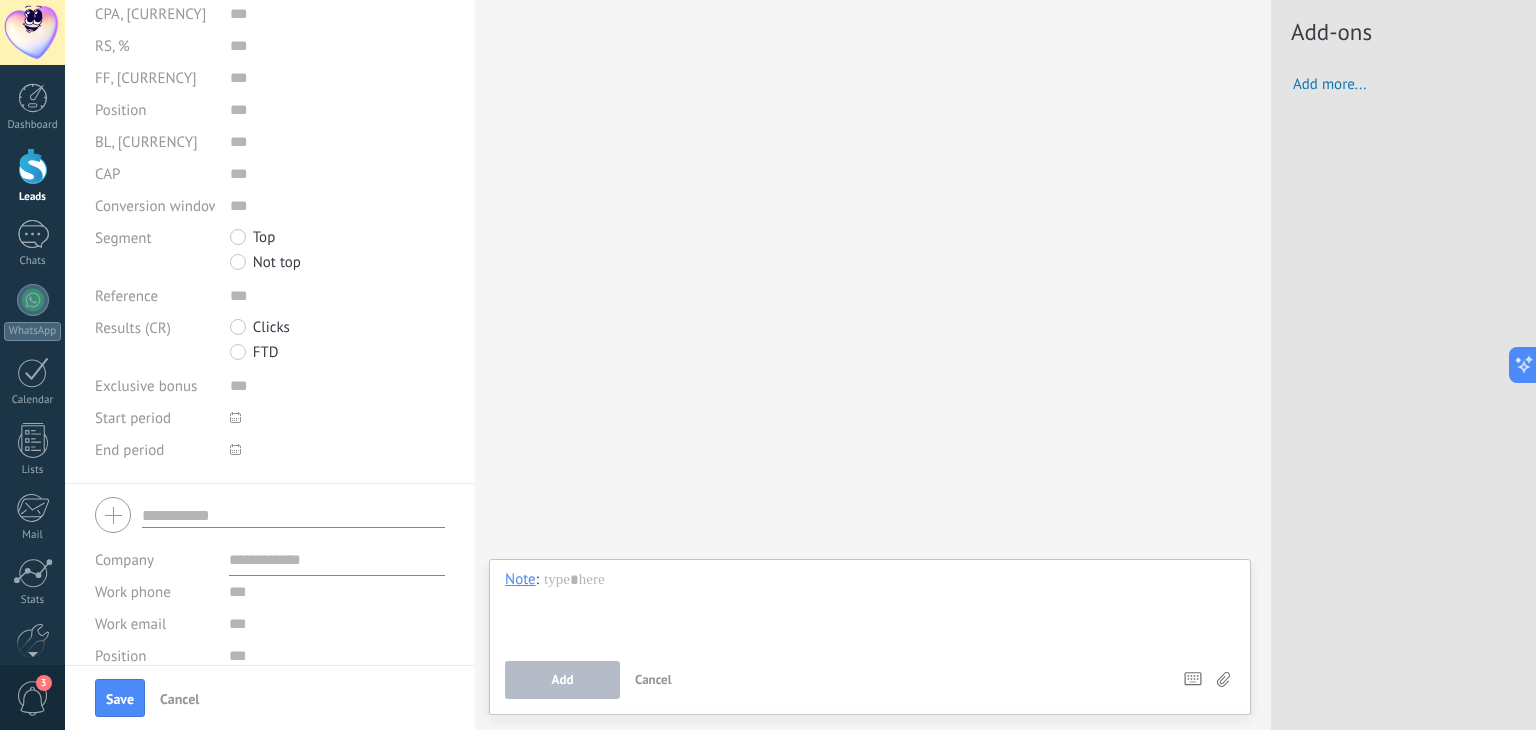 scroll, scrollTop: 600, scrollLeft: 0, axis: vertical 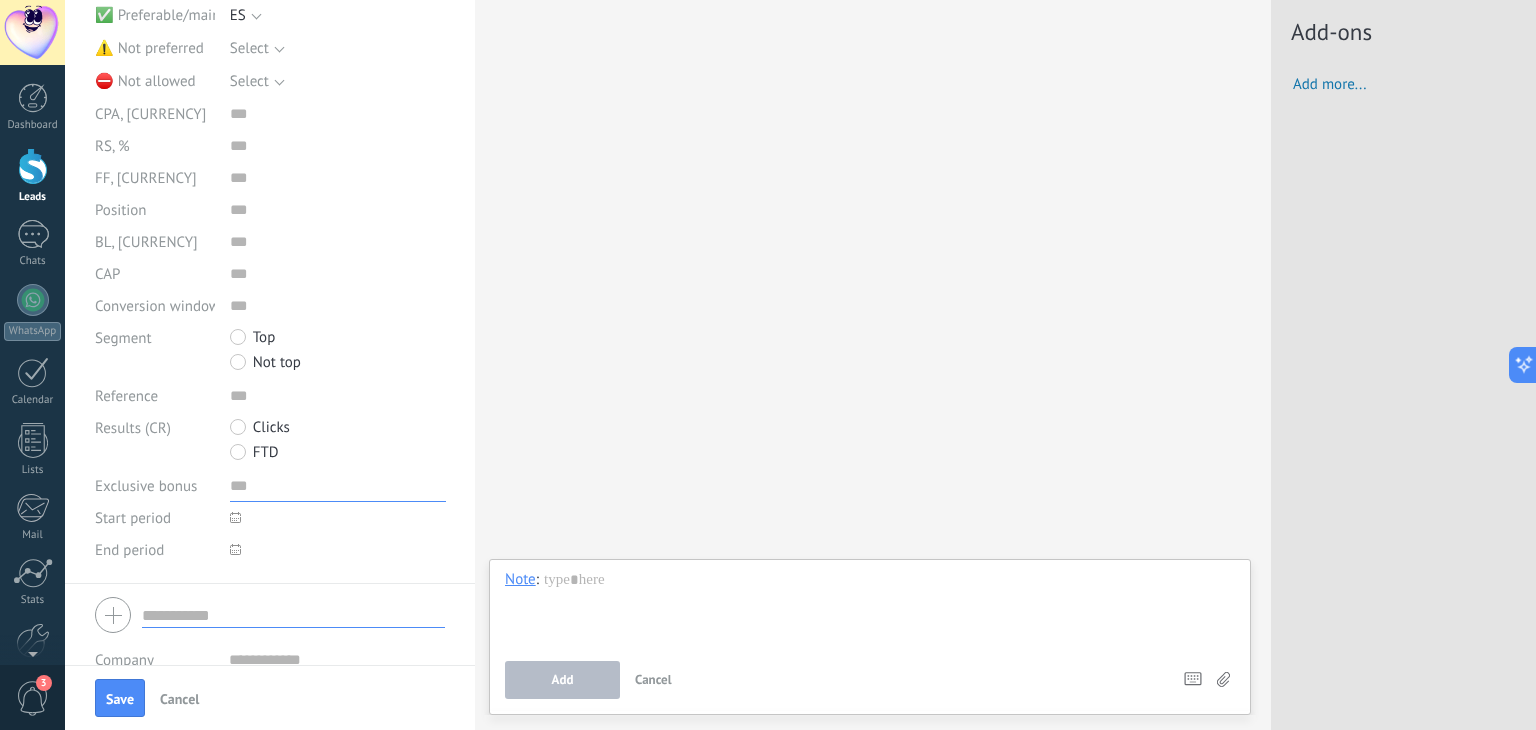 click at bounding box center (338, 486) 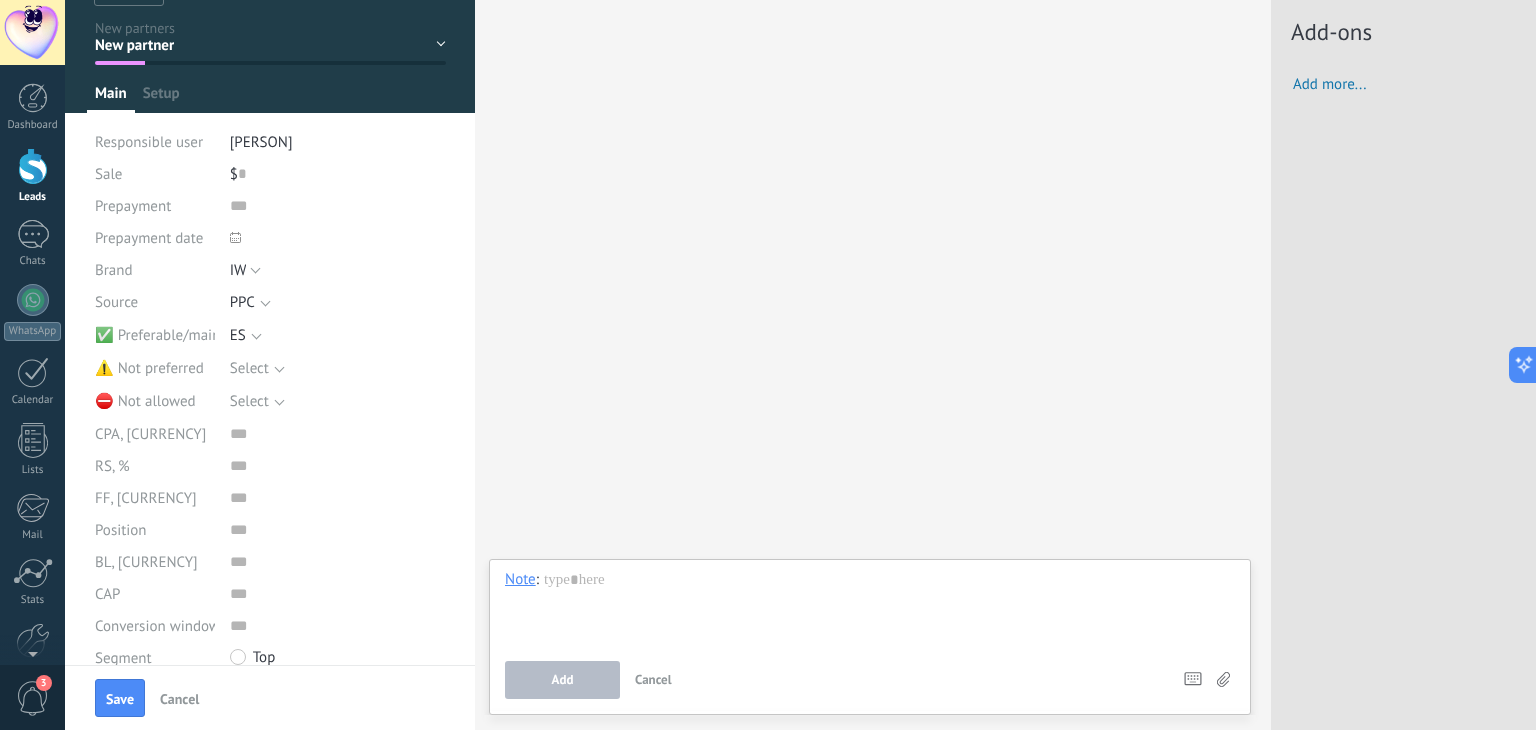 scroll, scrollTop: 0, scrollLeft: 0, axis: both 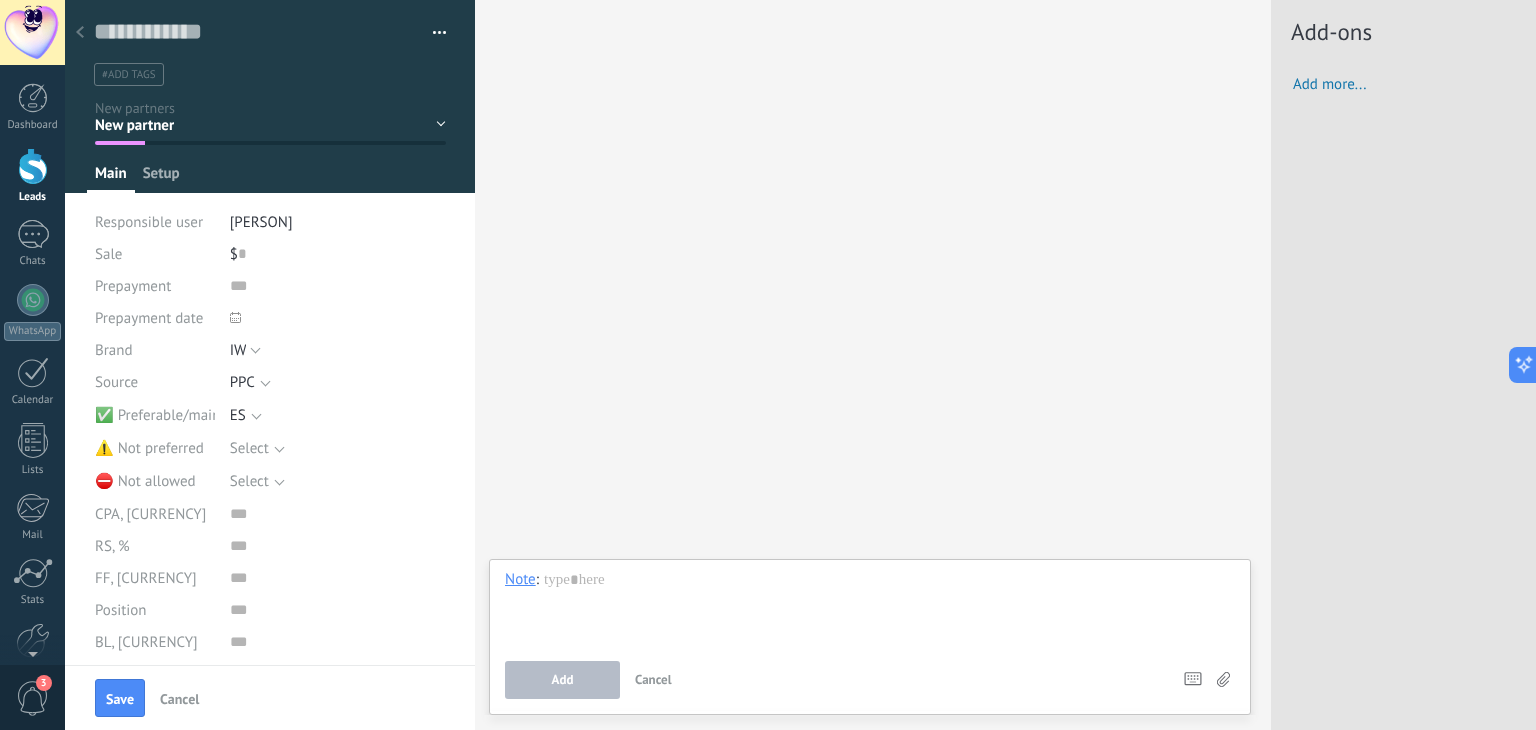 click on "Setup" at bounding box center [161, 178] 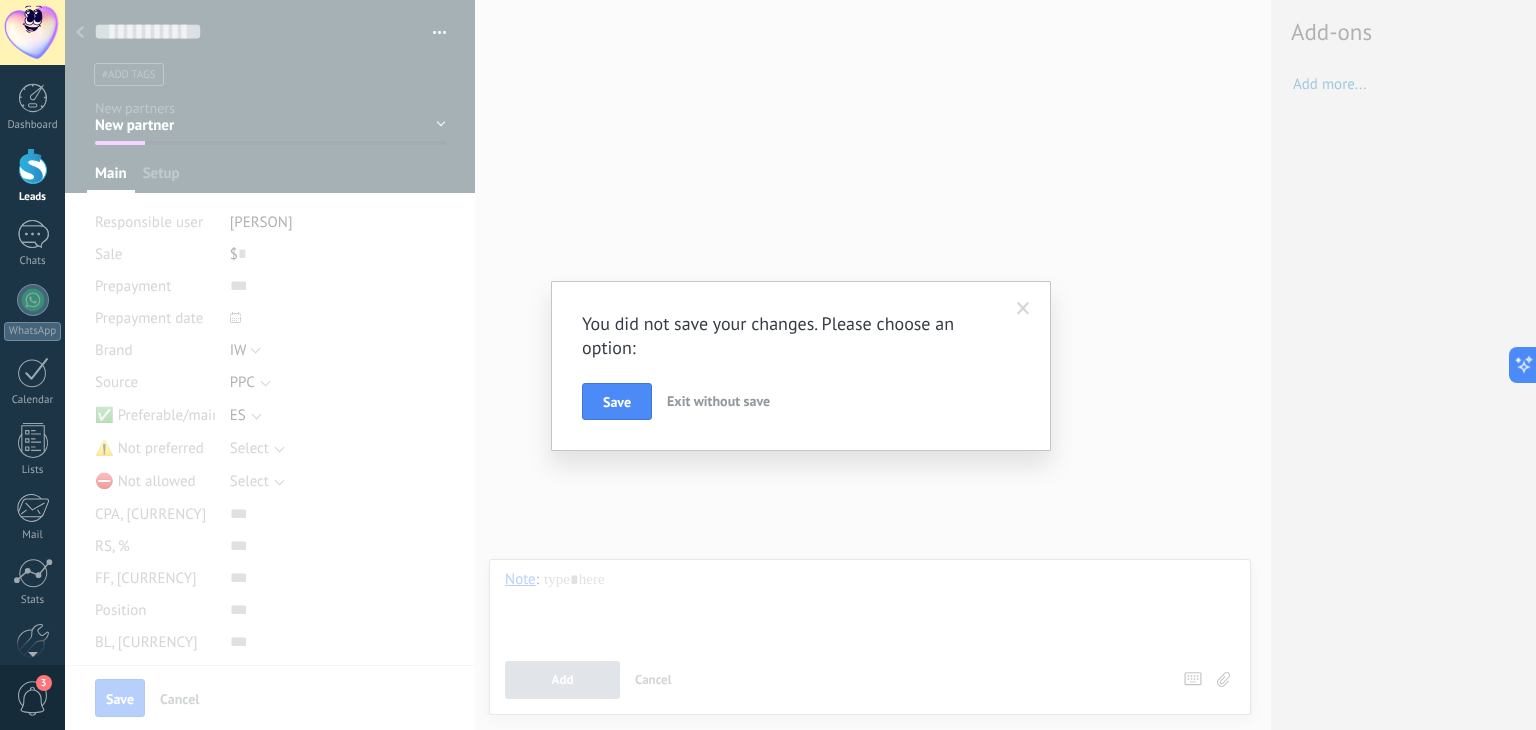 click at bounding box center [1023, 309] 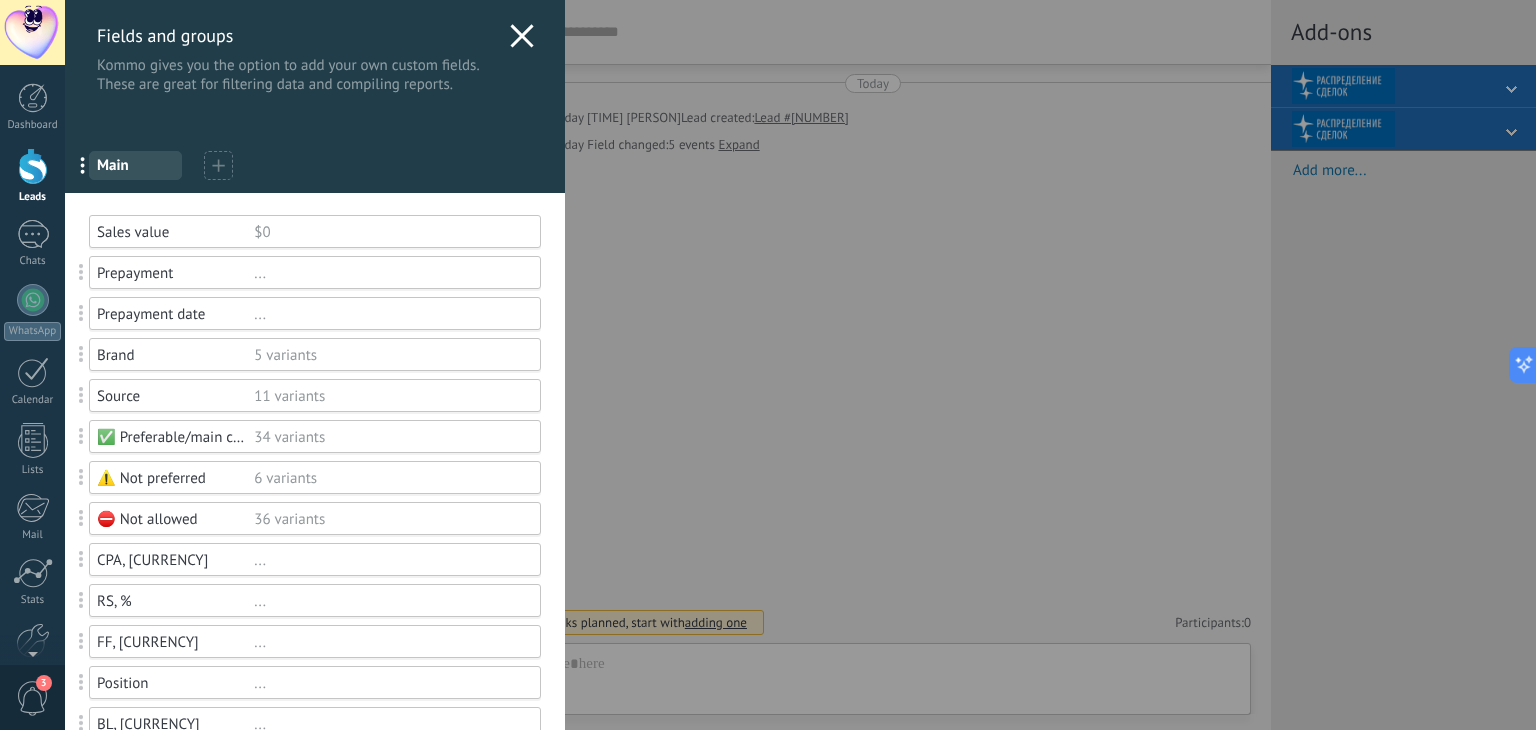 scroll, scrollTop: 29, scrollLeft: 0, axis: vertical 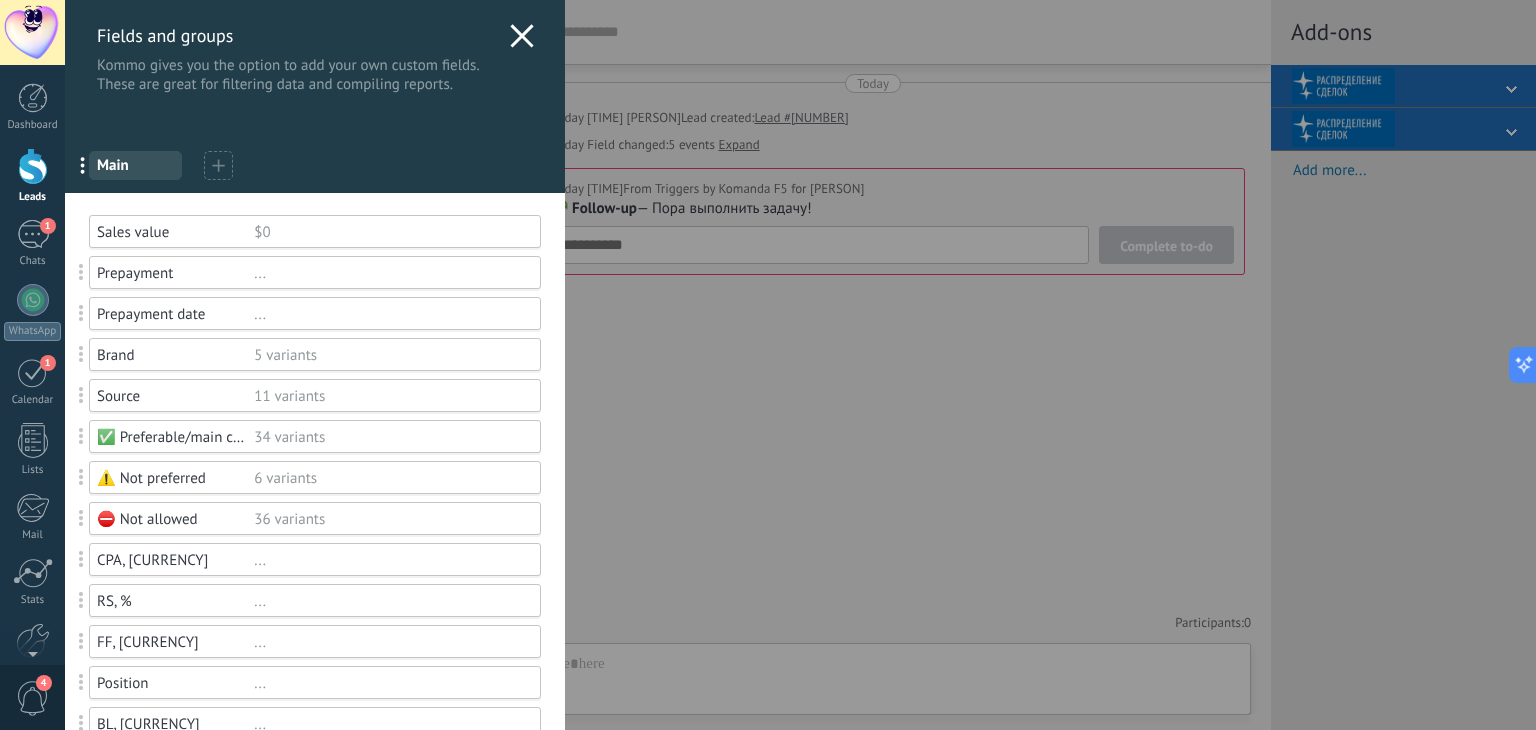 click 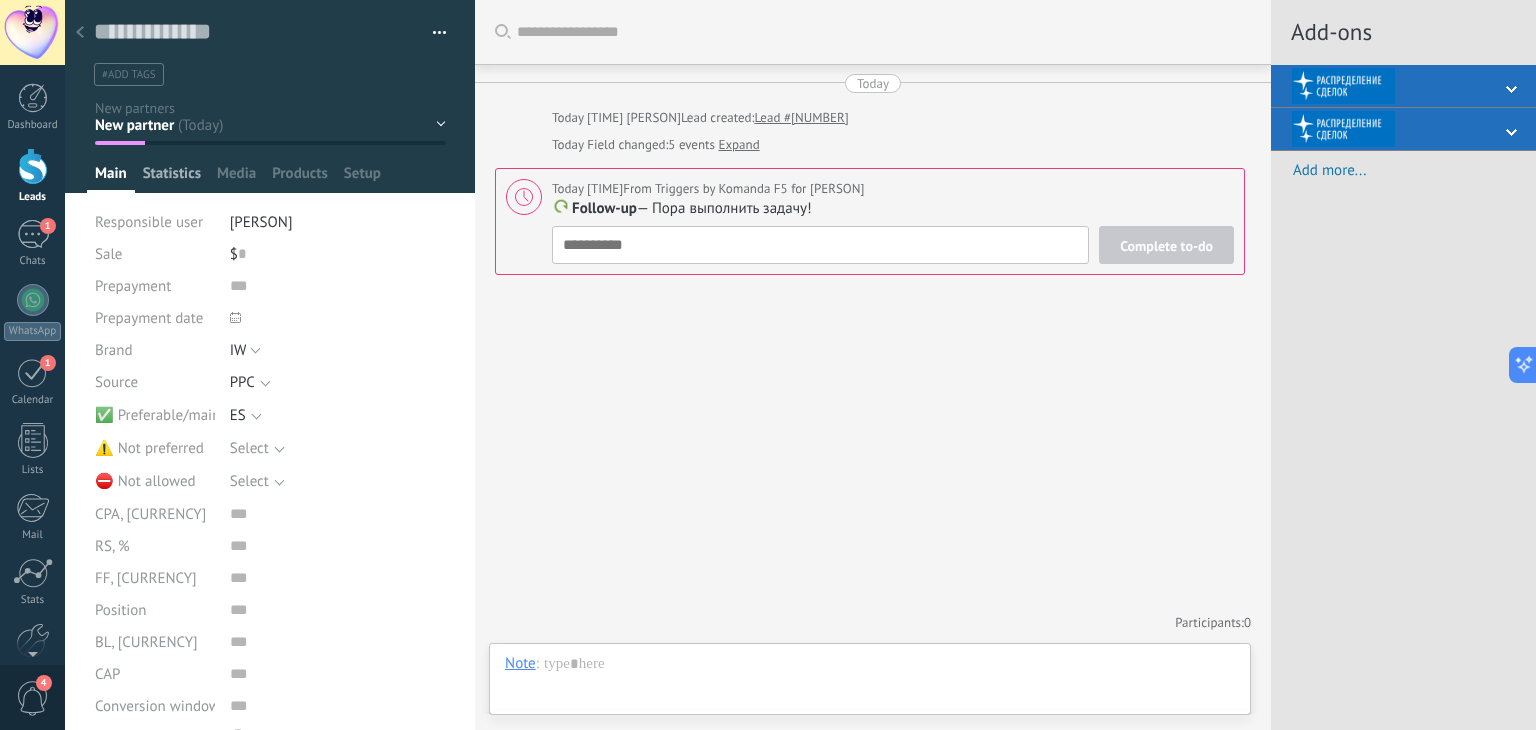 click on "Statistics" at bounding box center [172, 178] 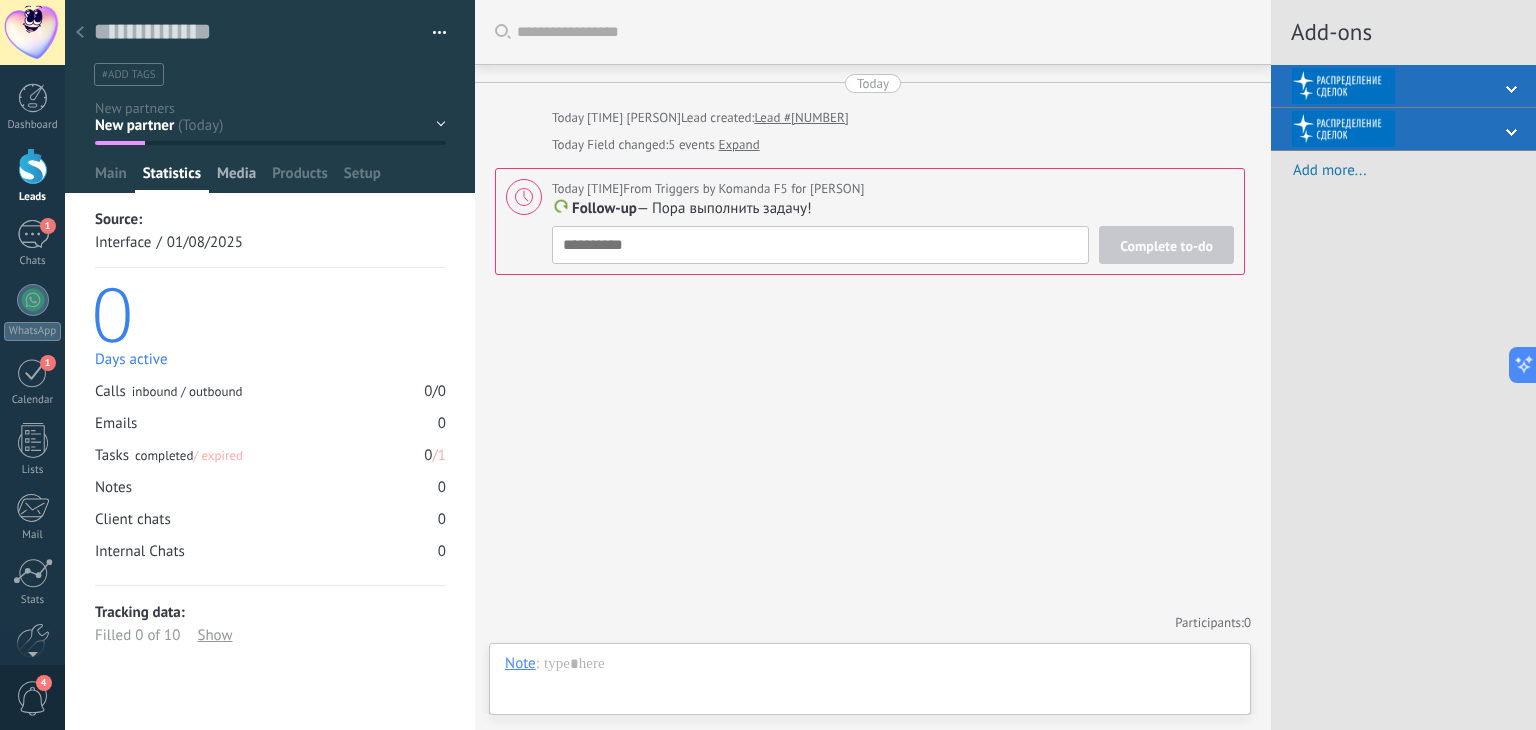 click on "Media" at bounding box center [236, 178] 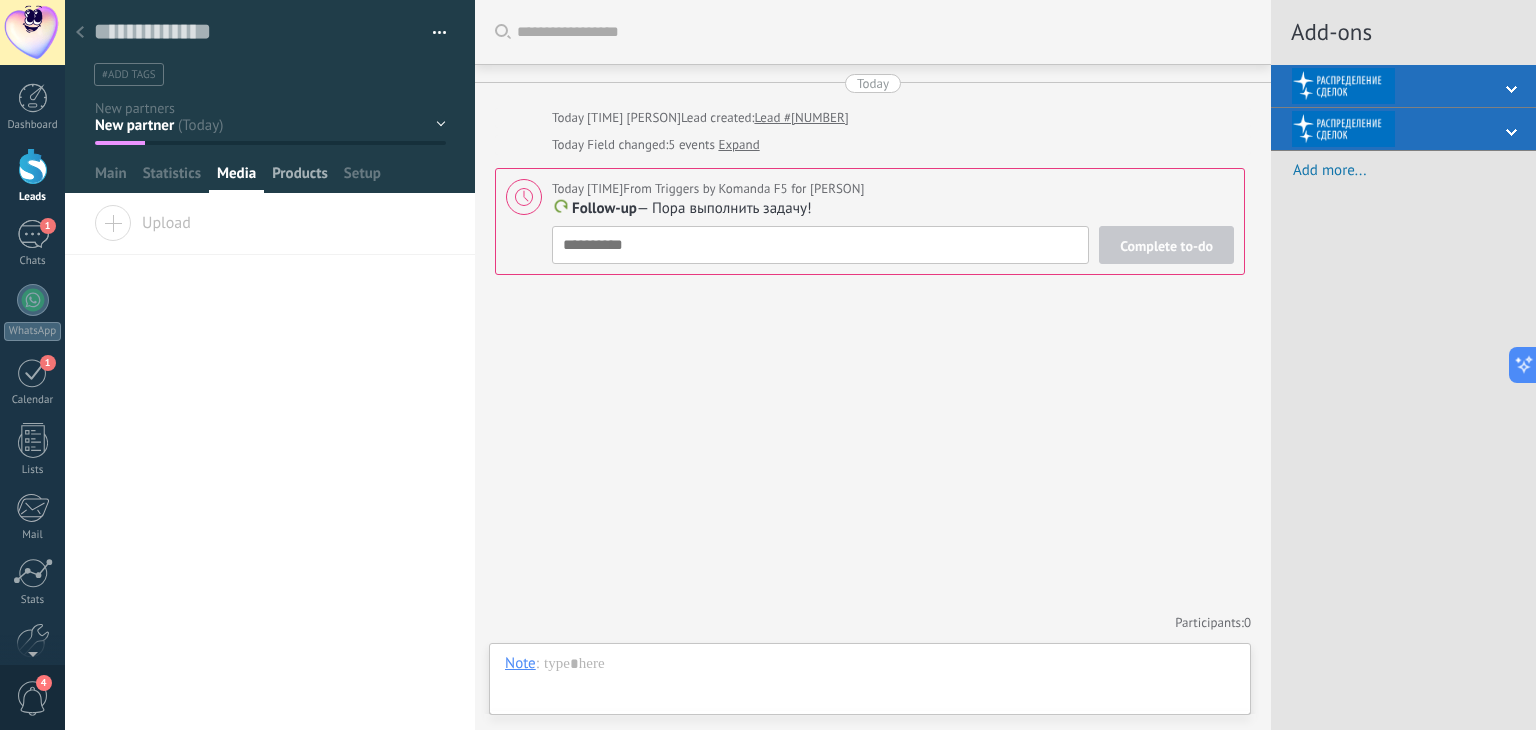 click on "Products" at bounding box center [300, 178] 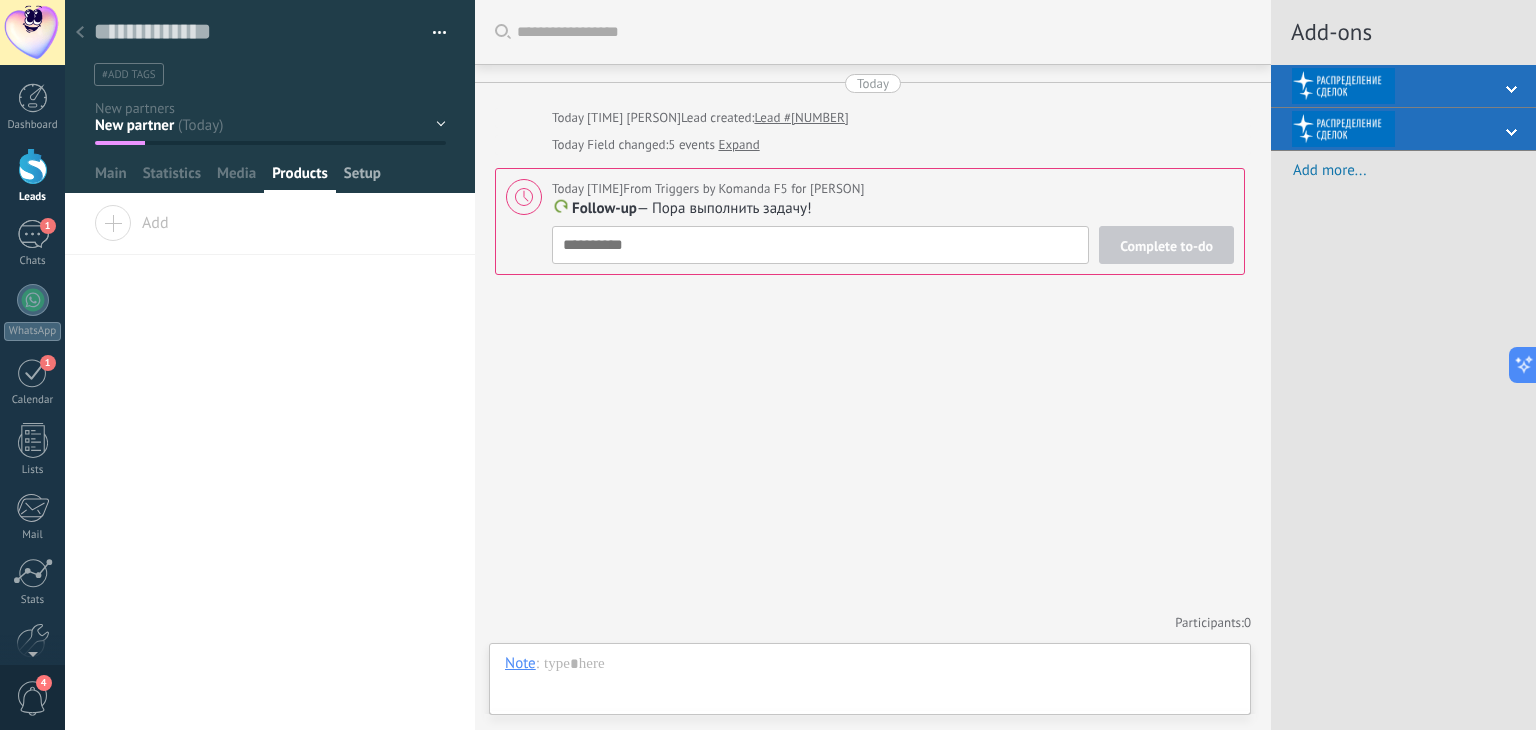 click on "Setup" at bounding box center (362, 178) 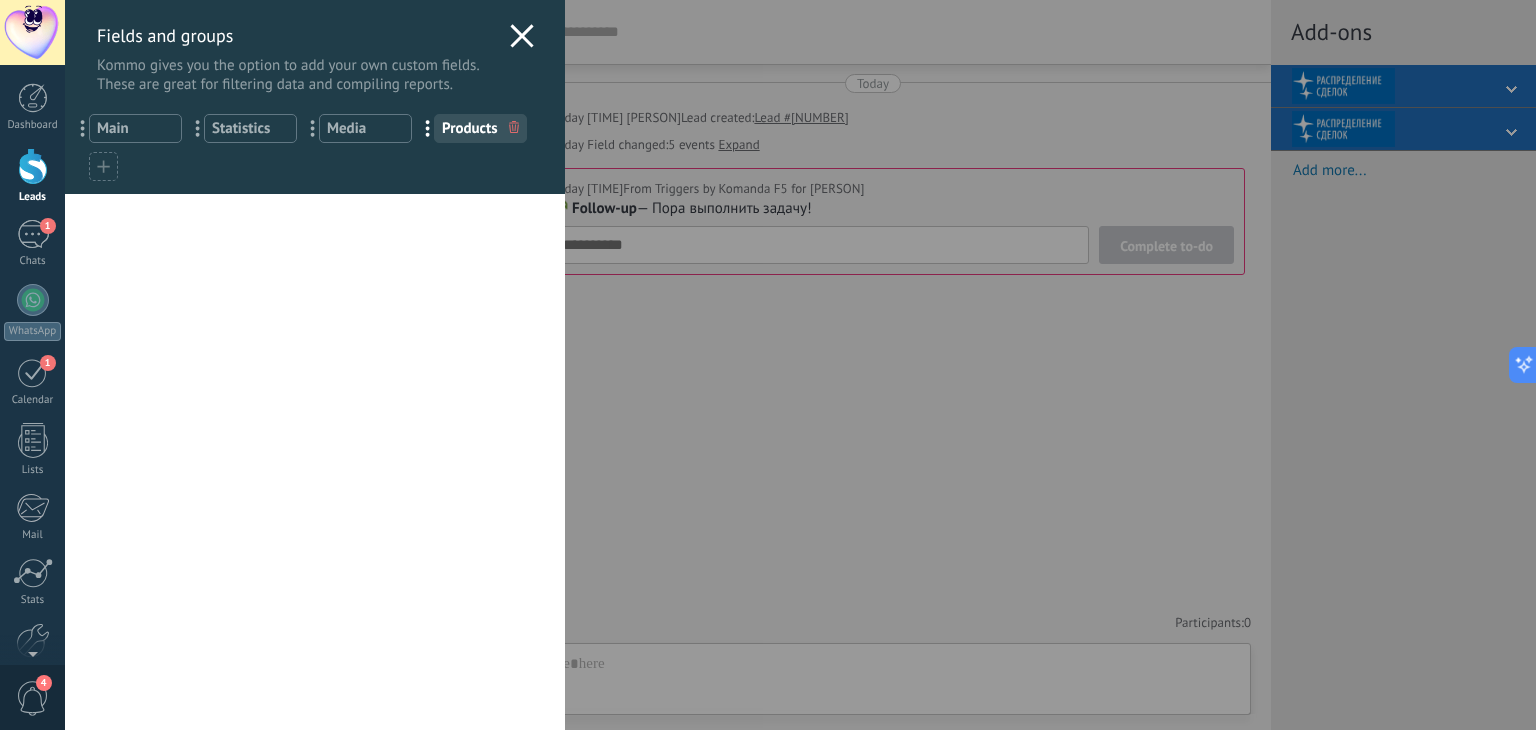 click 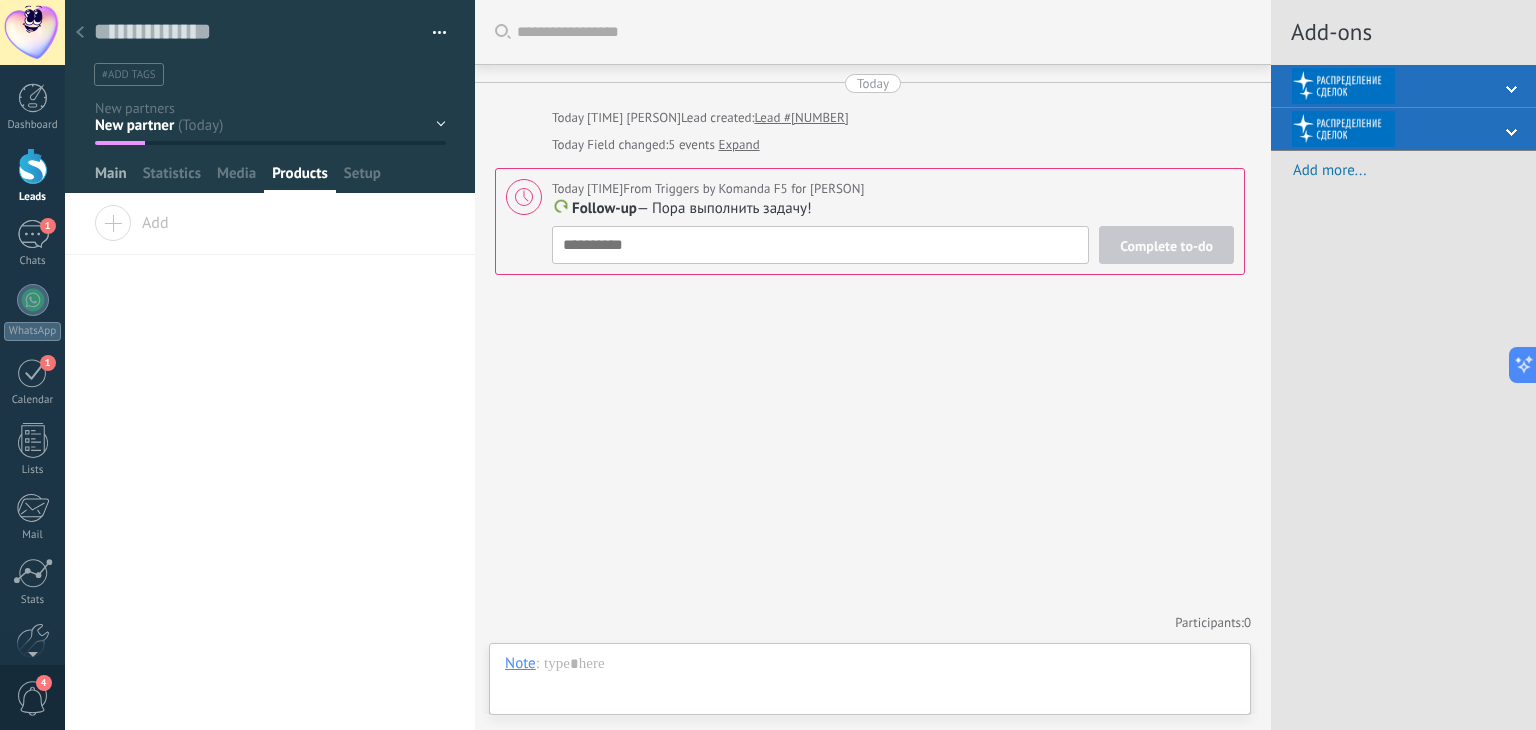 click on "Main" at bounding box center [111, 178] 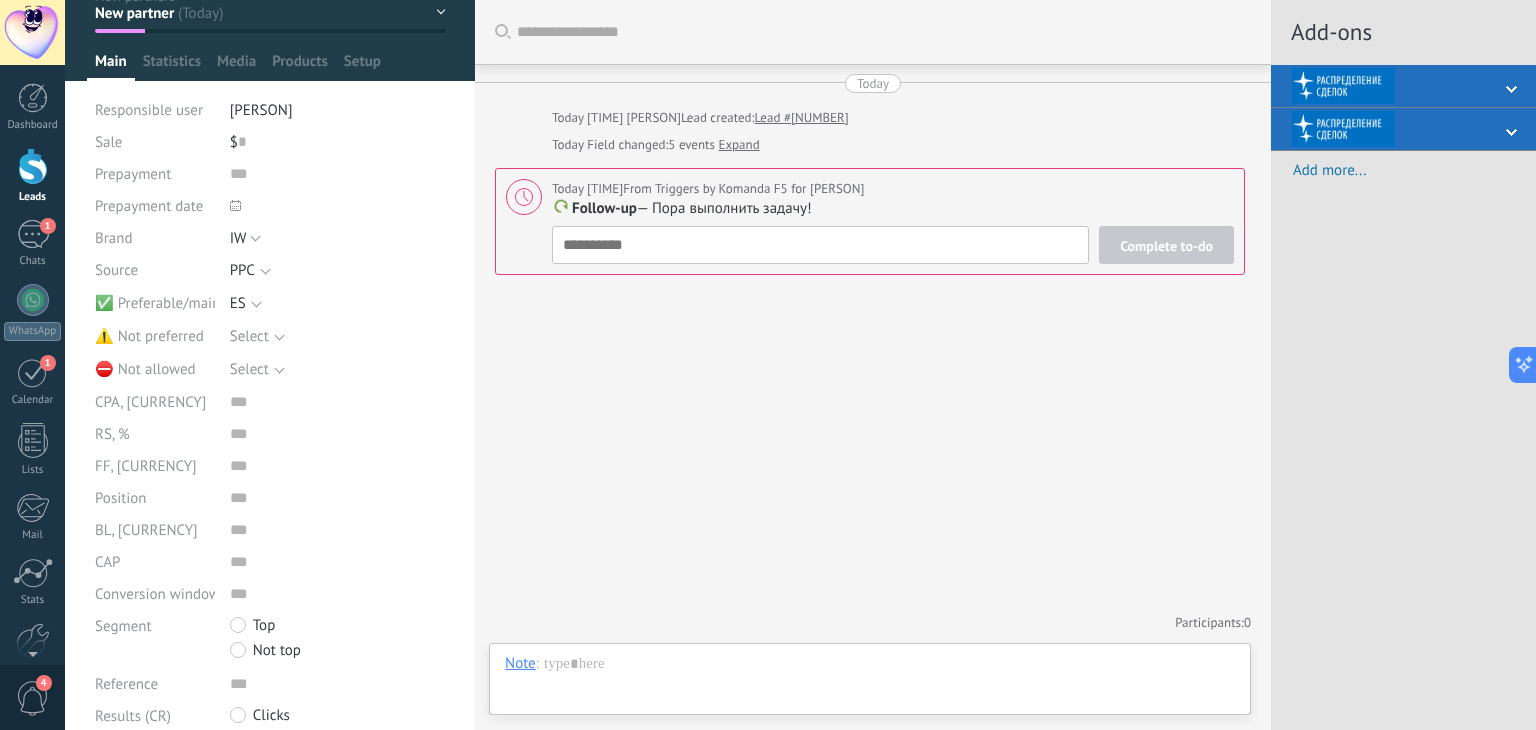 scroll, scrollTop: 412, scrollLeft: 0, axis: vertical 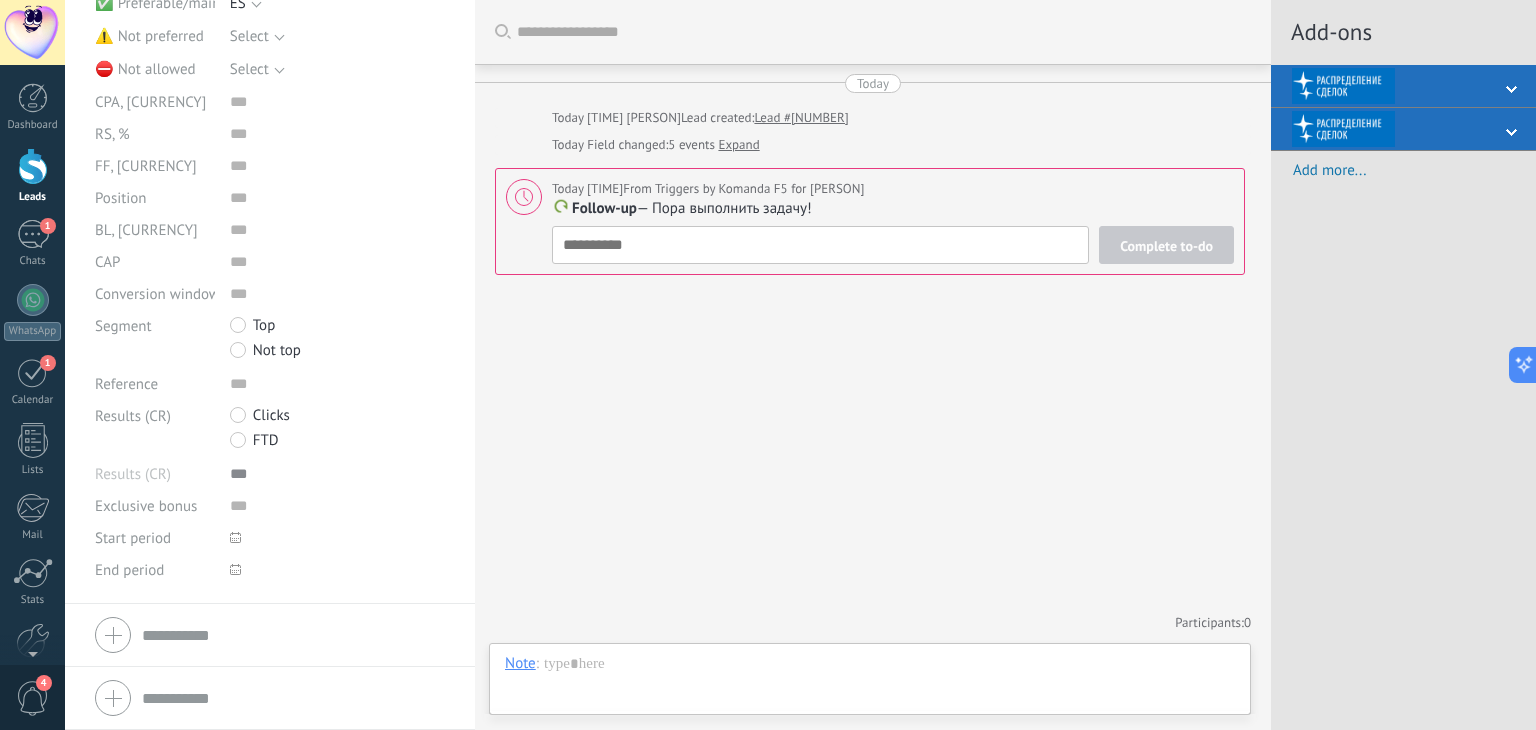 click at bounding box center [820, 245] 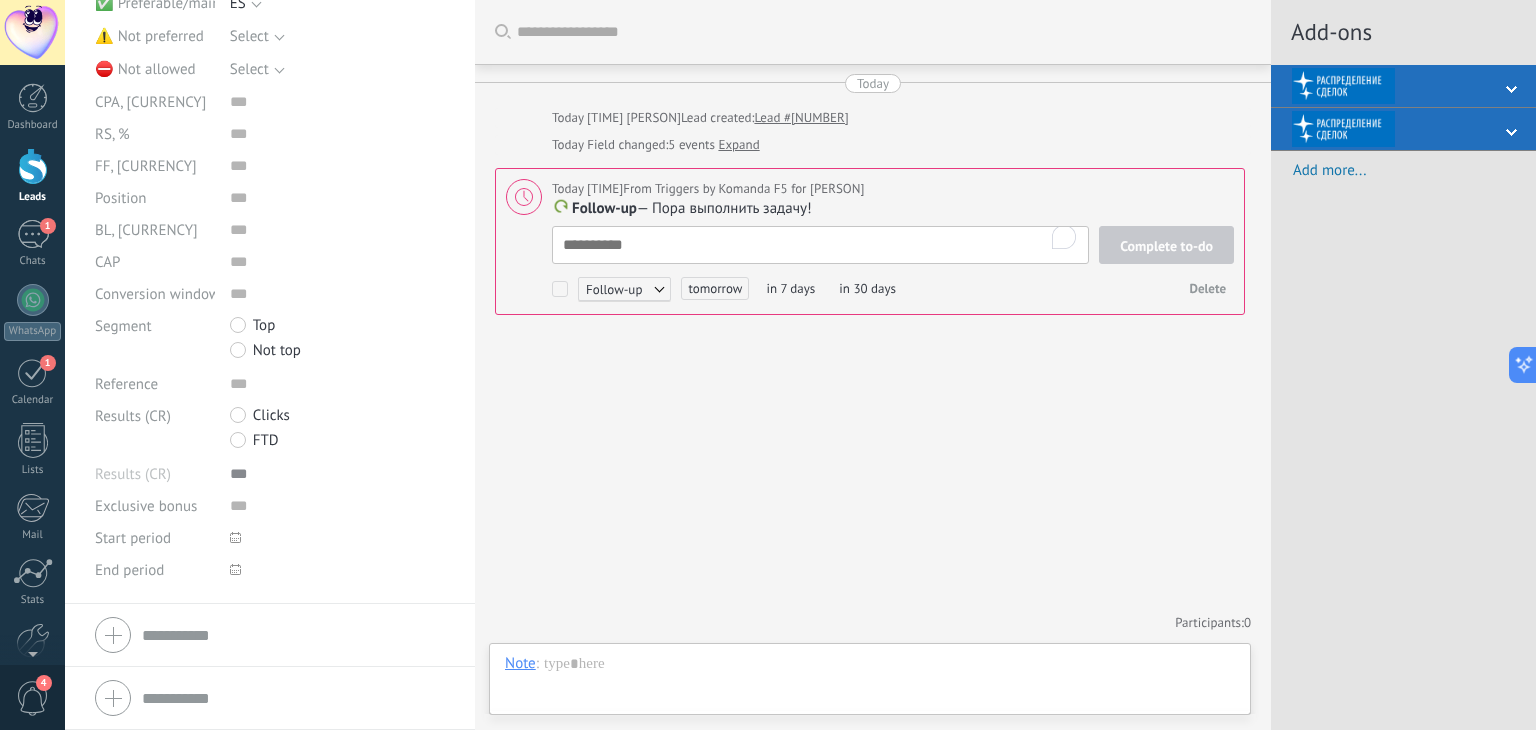 scroll, scrollTop: 20, scrollLeft: 0, axis: vertical 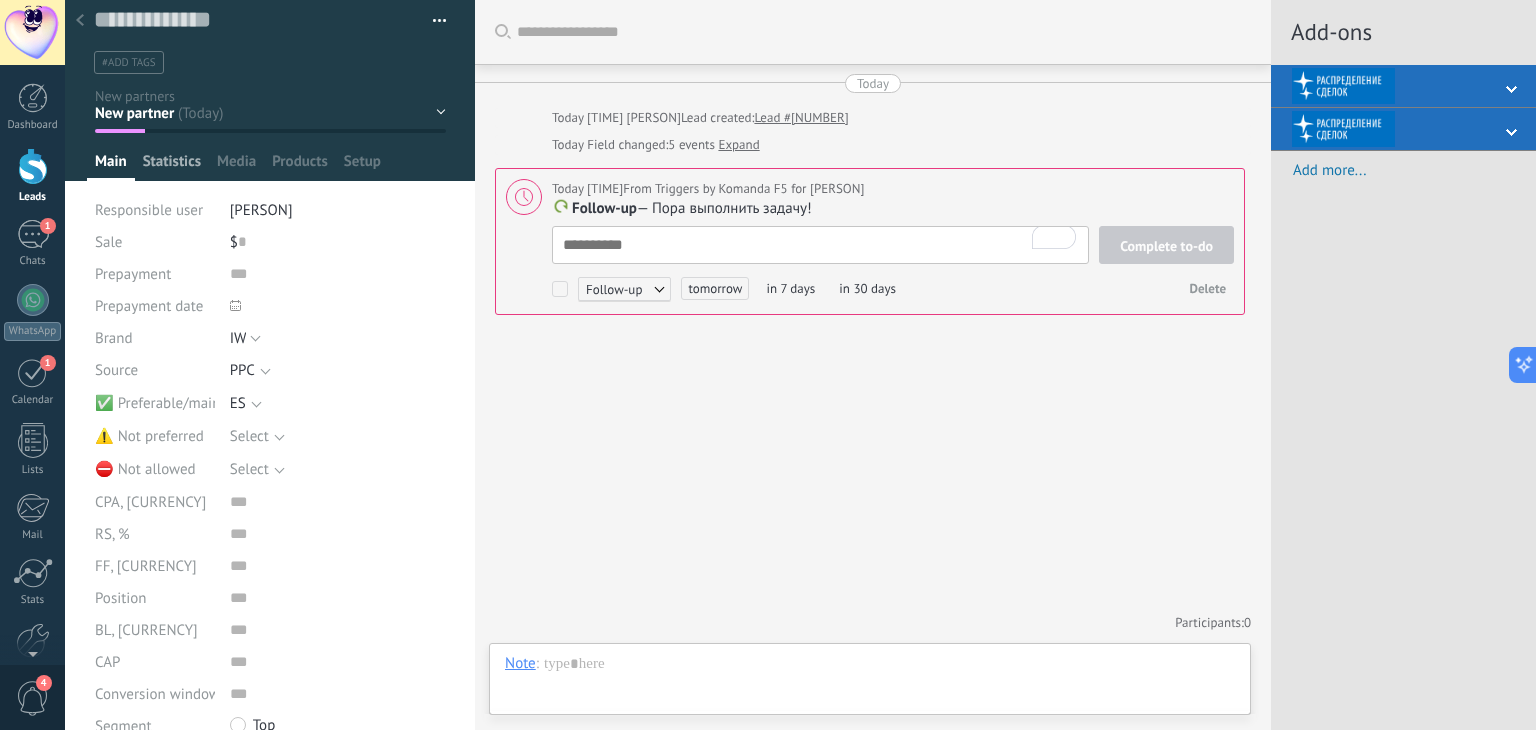 click on "Statistics" at bounding box center [172, 166] 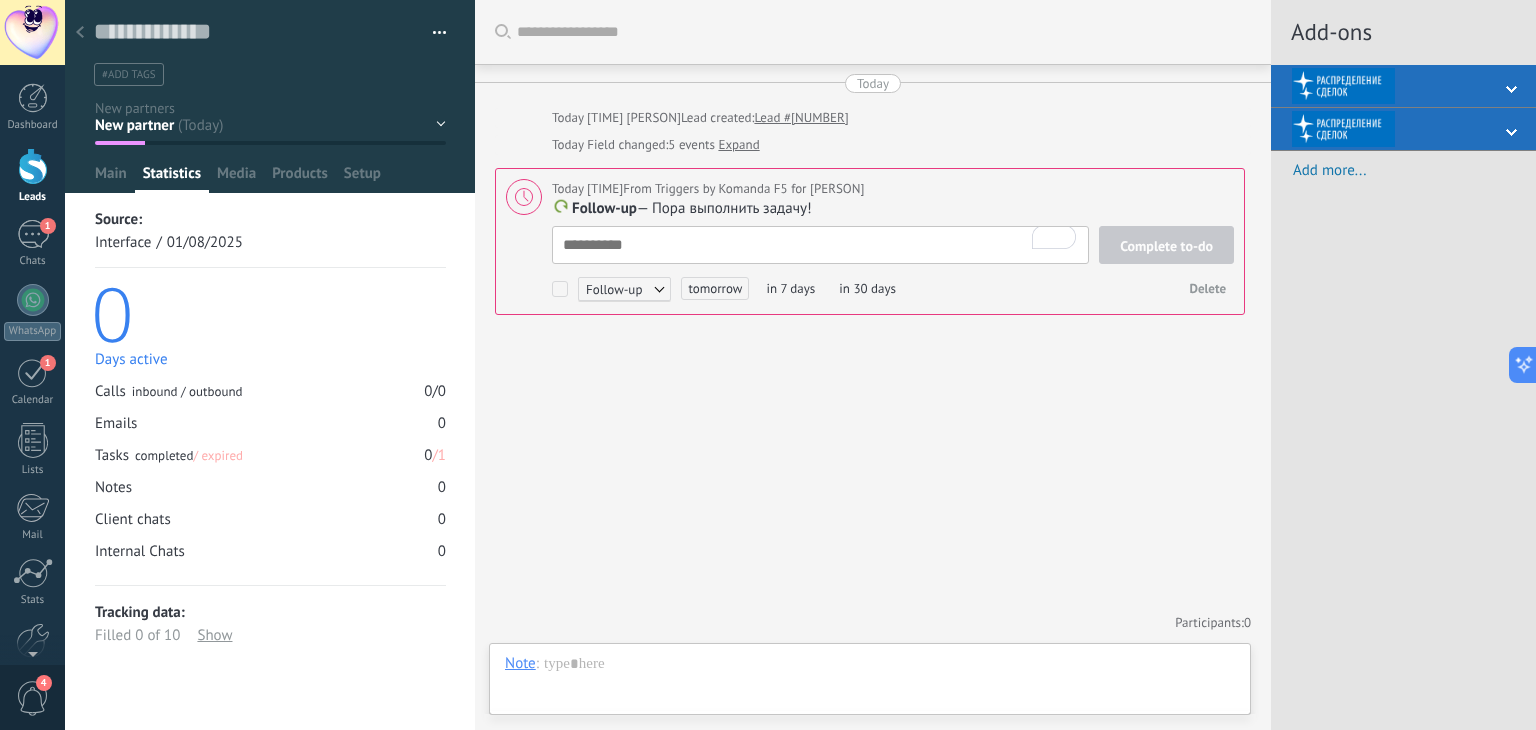 scroll, scrollTop: 0, scrollLeft: 0, axis: both 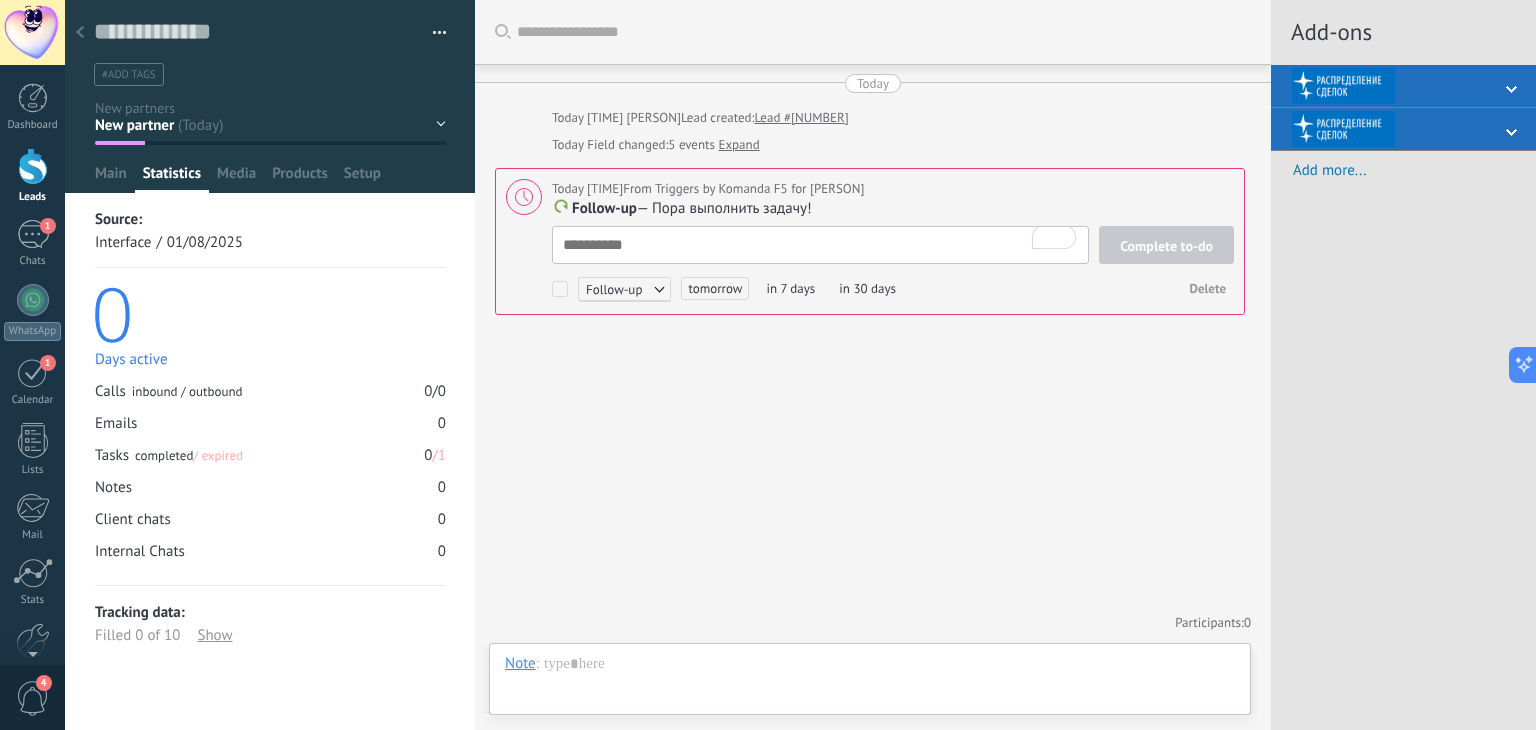 type on "**********" 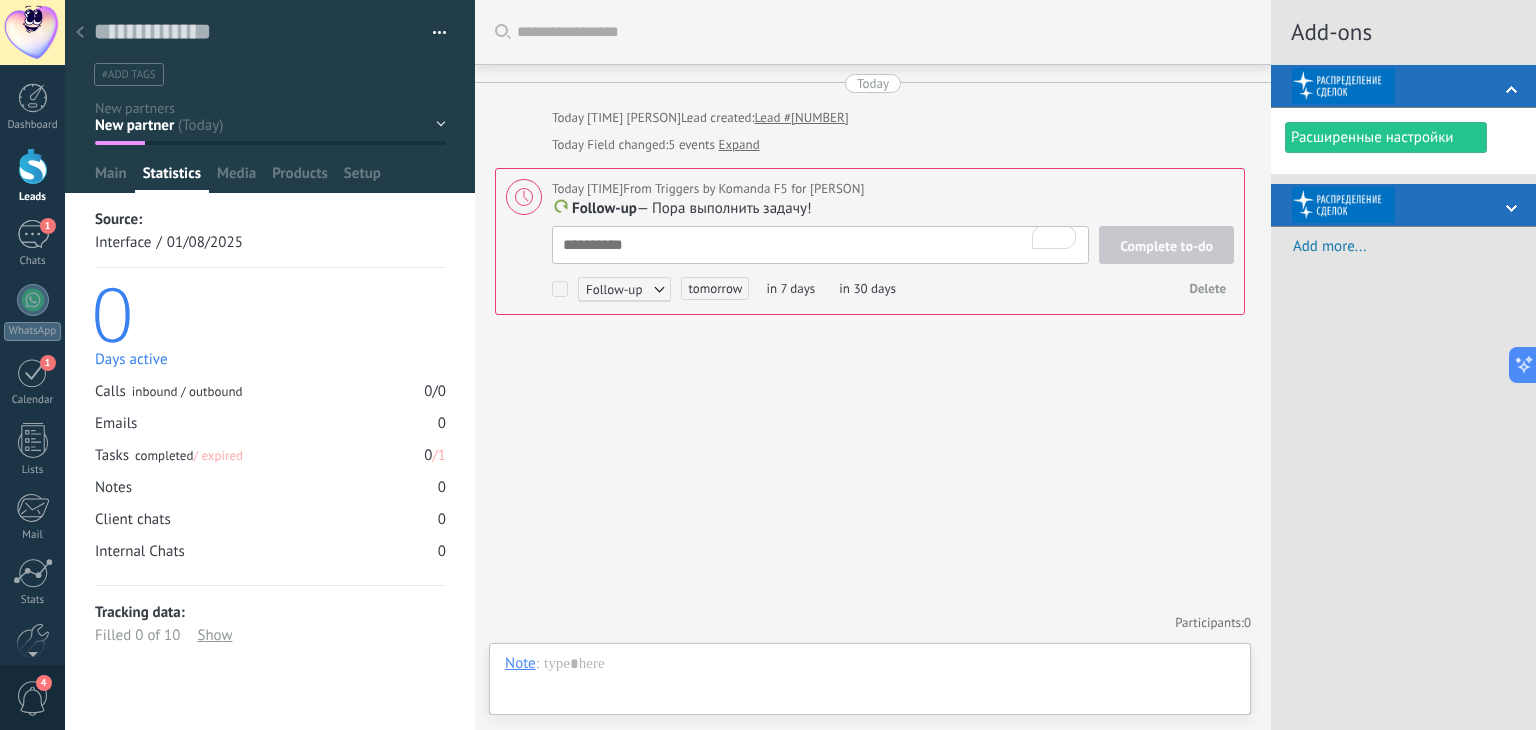 click at bounding box center [1531, 210] 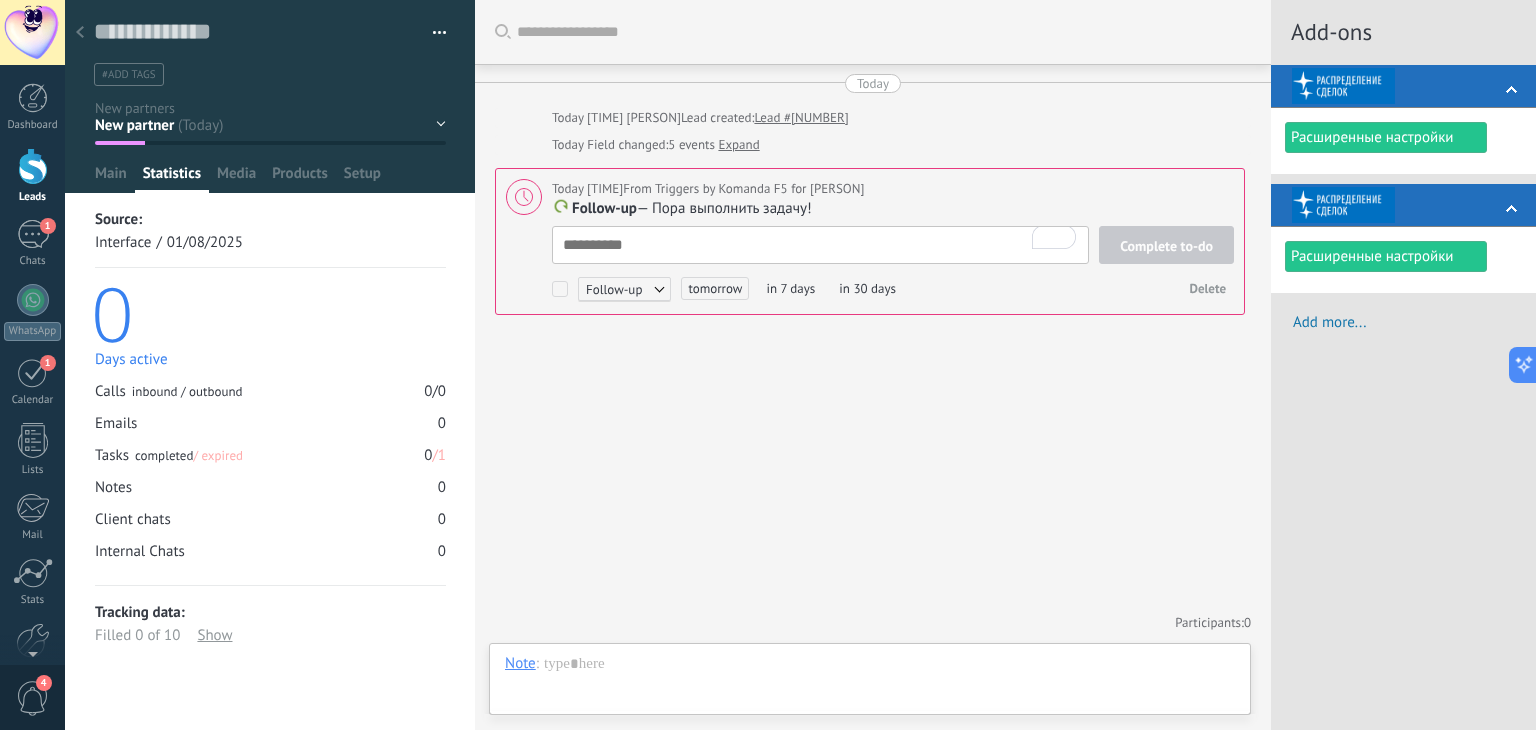 click on "#add tags" at bounding box center [129, 75] 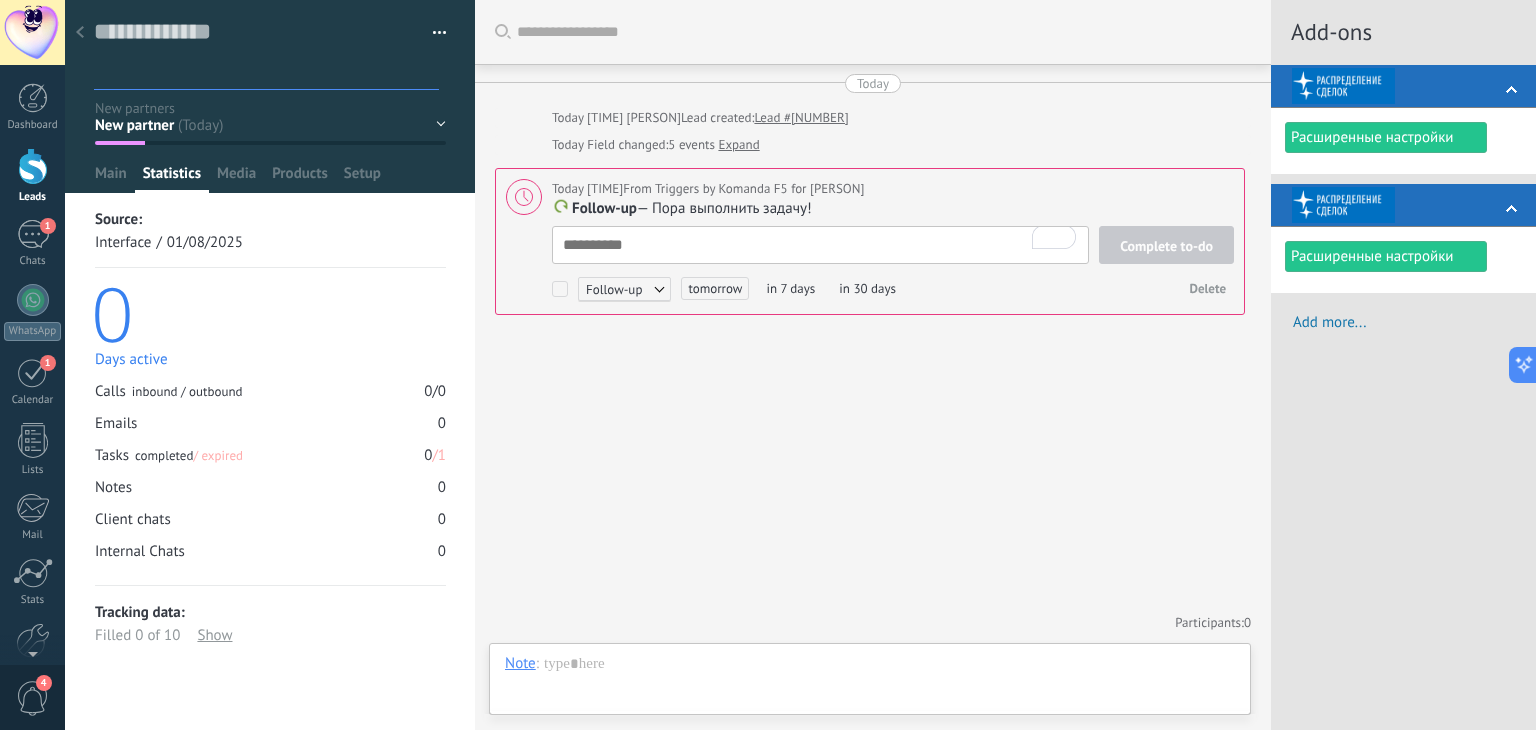 click on "Today [TIME] [PERSON]  Lead created:  Lead #[NUMBER] Today Field changed:  5 events  Expand Today [TIME]  From Triggers by Komanda F5 for [PERSON] Follow-up  — Пора выполнить задачу! Complete to-do Follow-up Follow-up Meeting Custom tomorrow in 7 days in 30 days Delete Participants:  0 Add member Bots:  0" at bounding box center (873, 365) 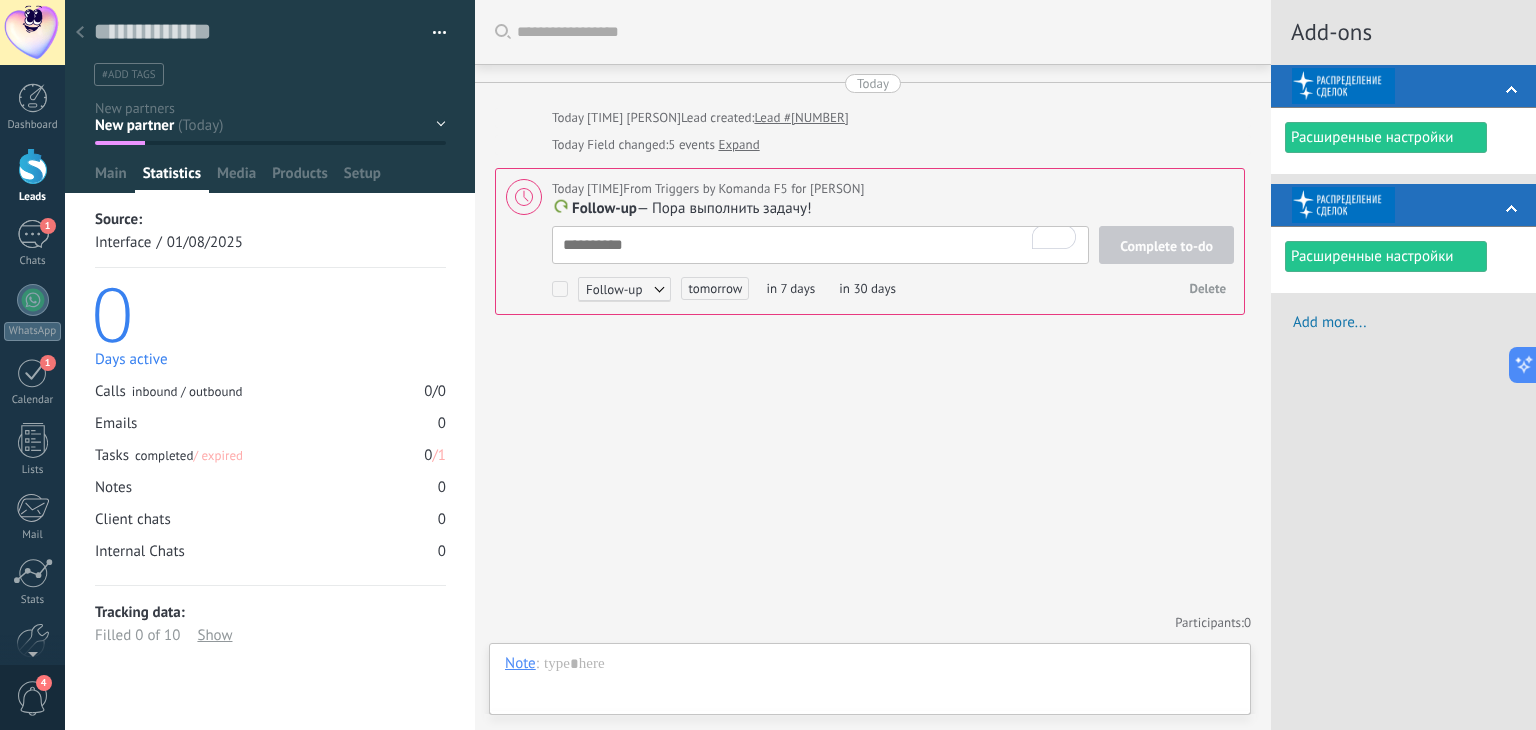 click at bounding box center (432, 33) 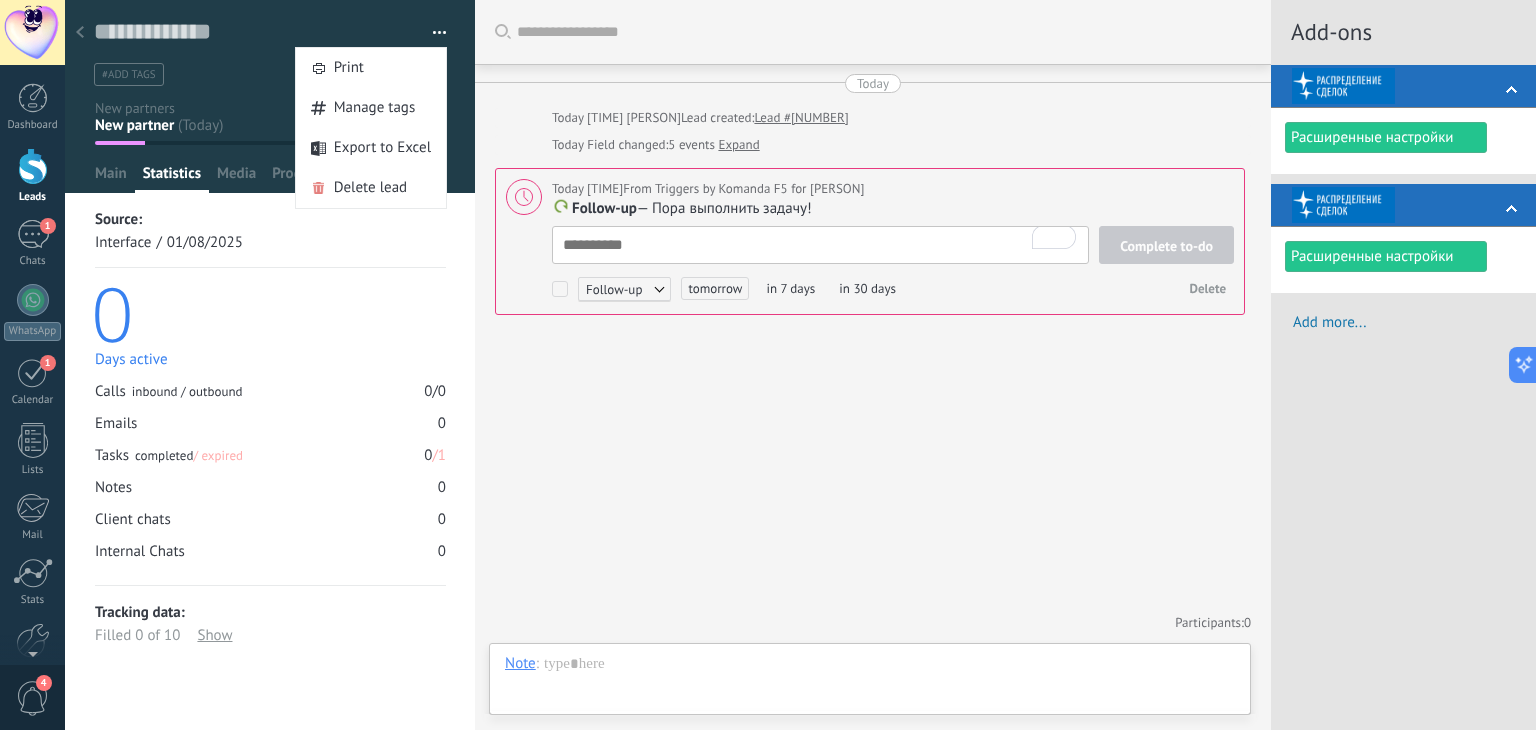 drag, startPoint x: 748, startPoint y: 369, endPoint x: 733, endPoint y: 340, distance: 32.649654 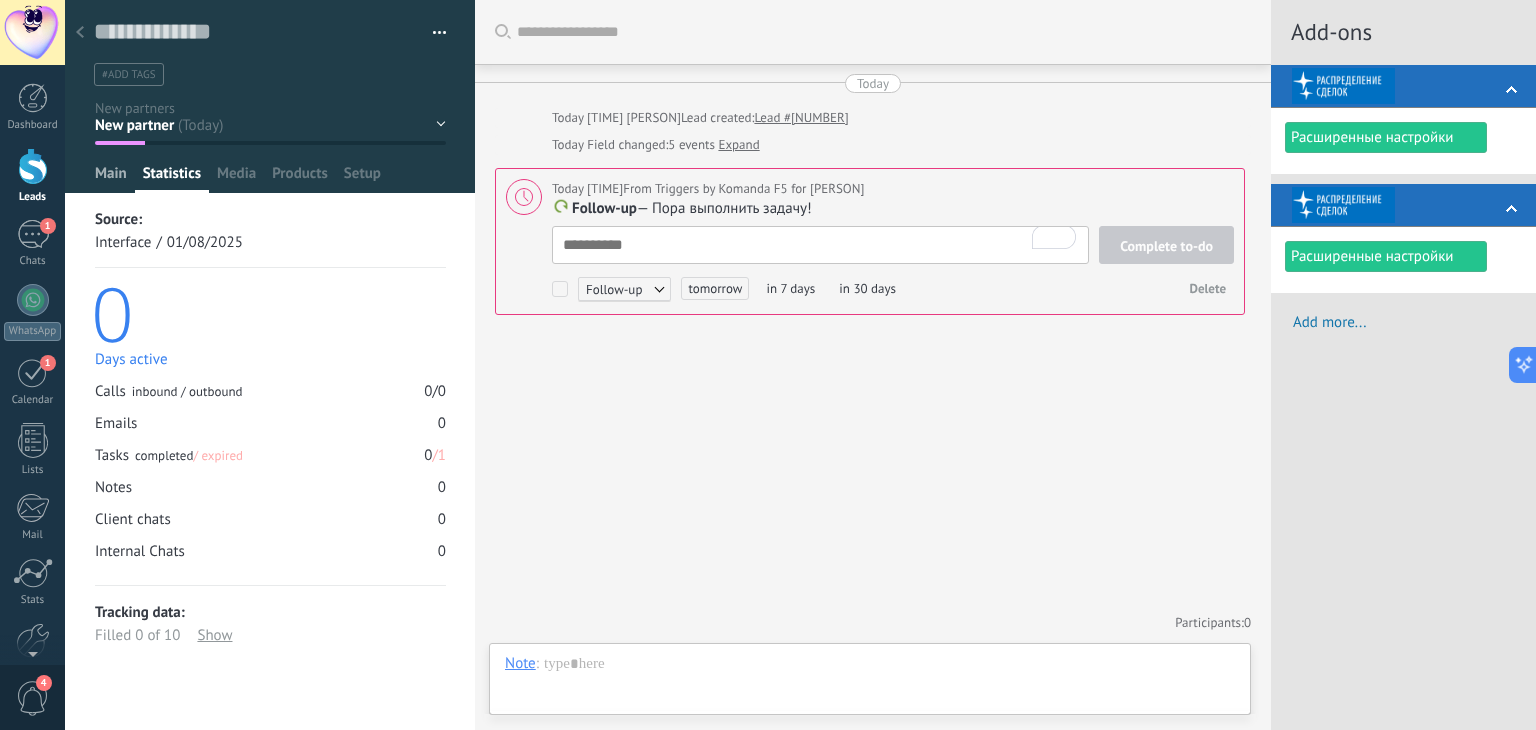 click on "Main" at bounding box center (111, 178) 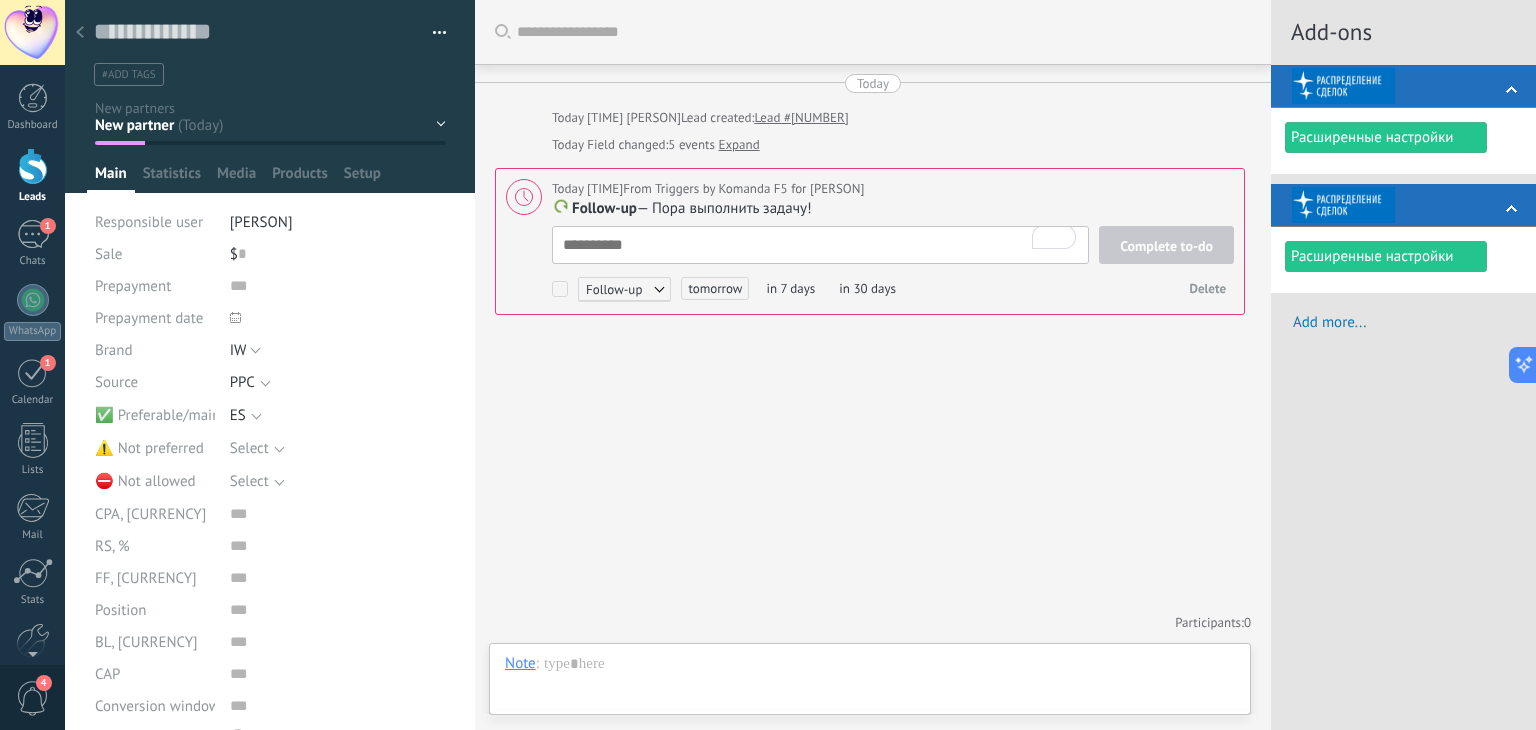 click at bounding box center (432, 33) 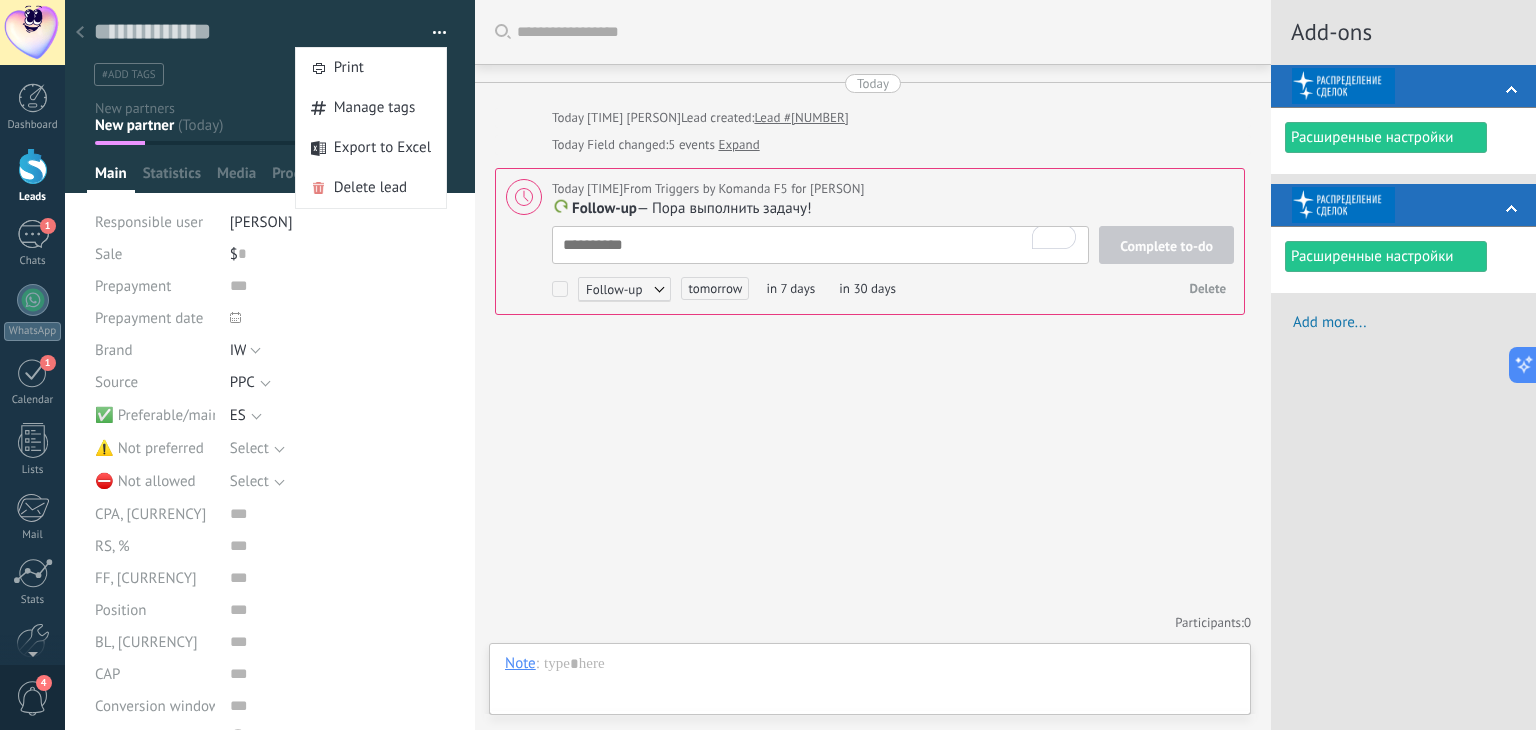click on "Select" at bounding box center [338, 448] 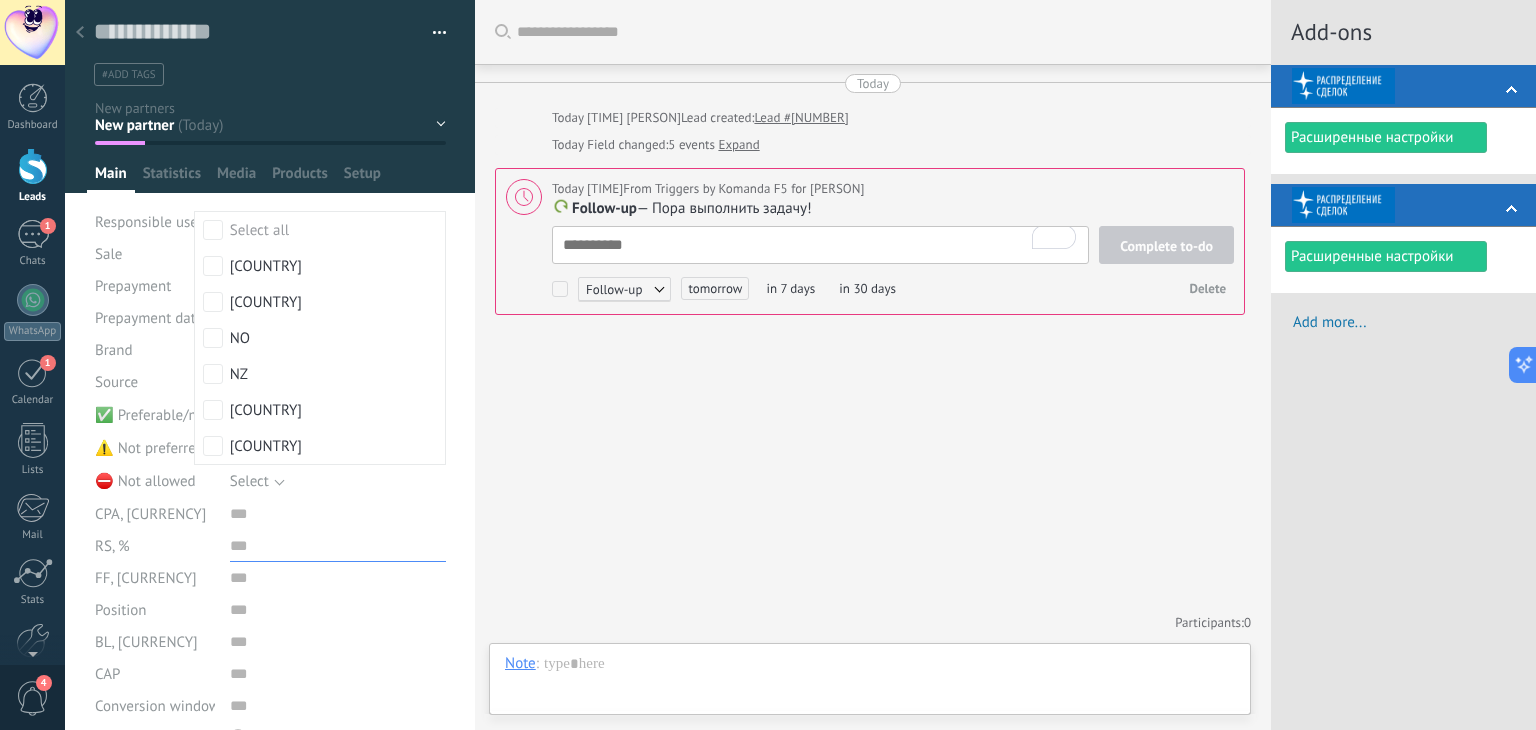 click at bounding box center [338, 546] 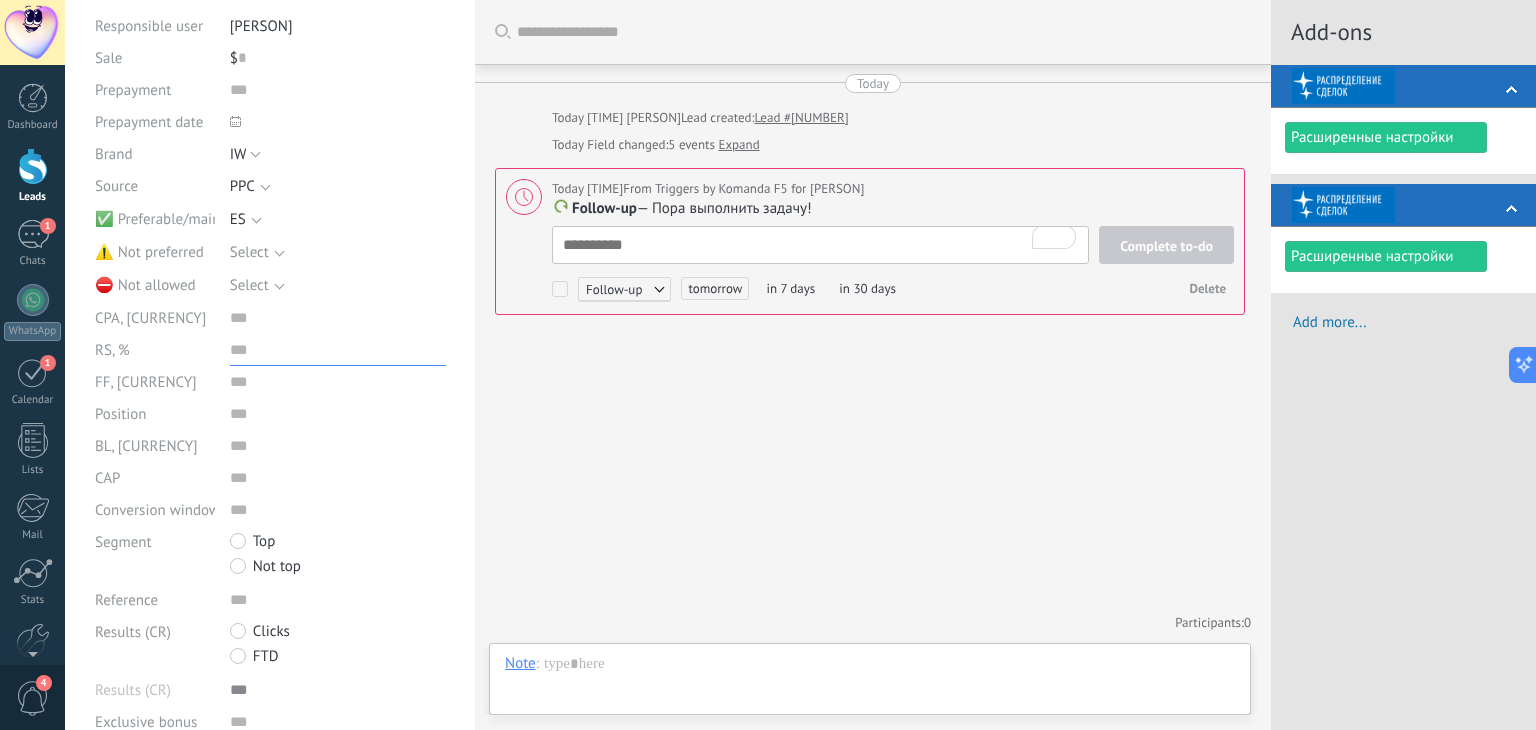 scroll, scrollTop: 0, scrollLeft: 0, axis: both 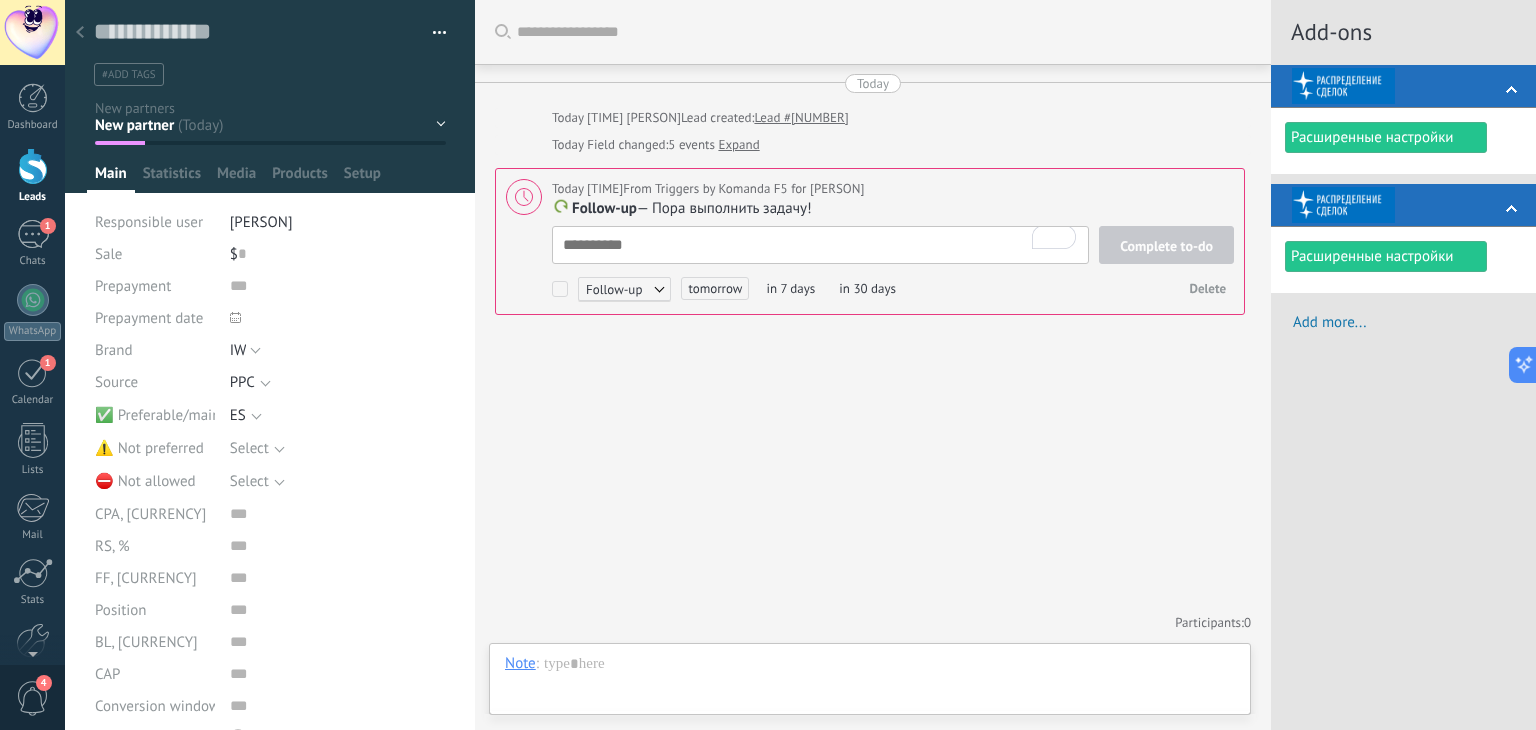 click at bounding box center [432, 33] 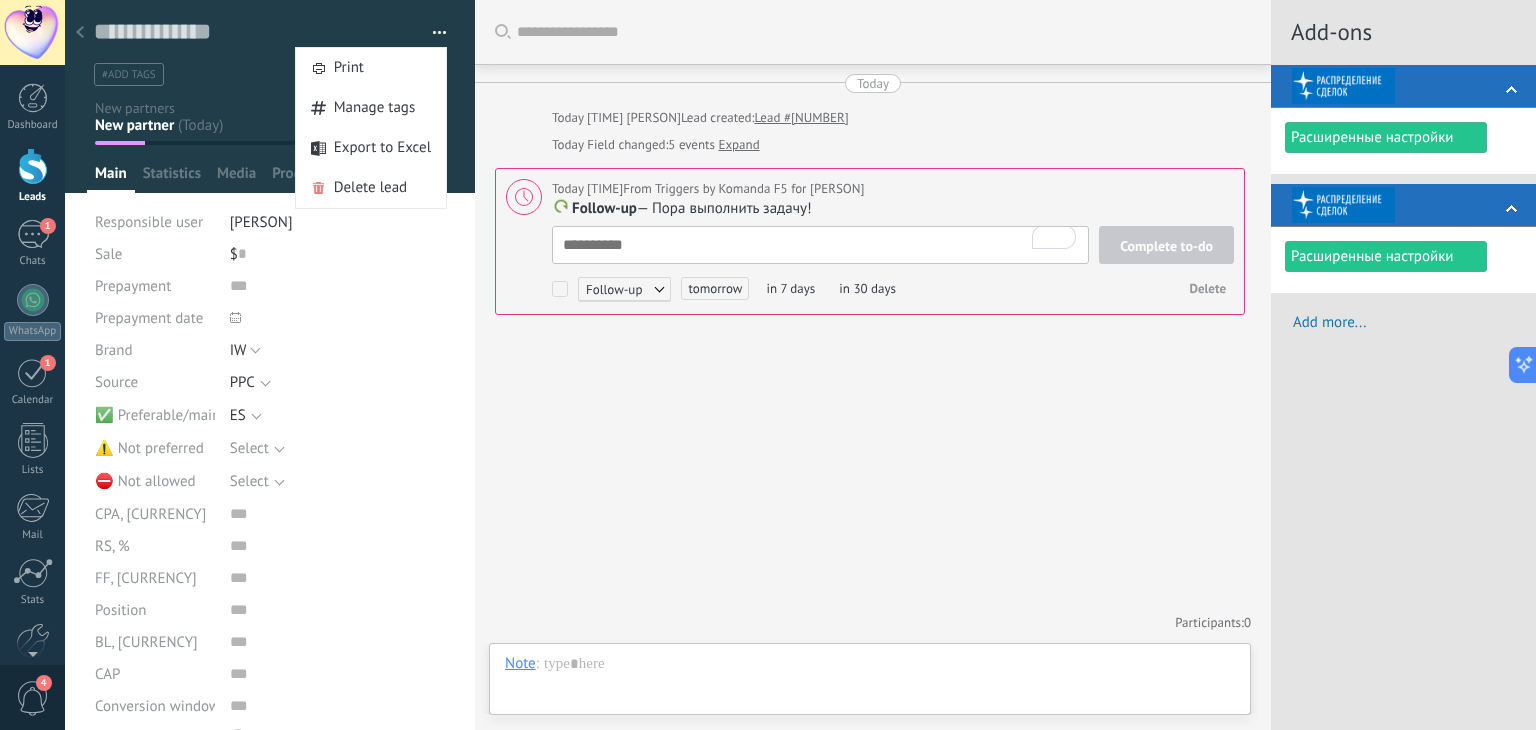 click on "Today [TIME] [PERSON]  Lead created:  Lead #[NUMBER] Today Field changed:  5 events  Expand Today [TIME]  From Triggers by Komanda F5 for [PERSON] Follow-up  — Пора выполнить задачу! Complete to-do Follow-up Follow-up Meeting Custom tomorrow in 7 days in 30 days Delete Participants:  0 Add member Bots:  0" at bounding box center [873, 365] 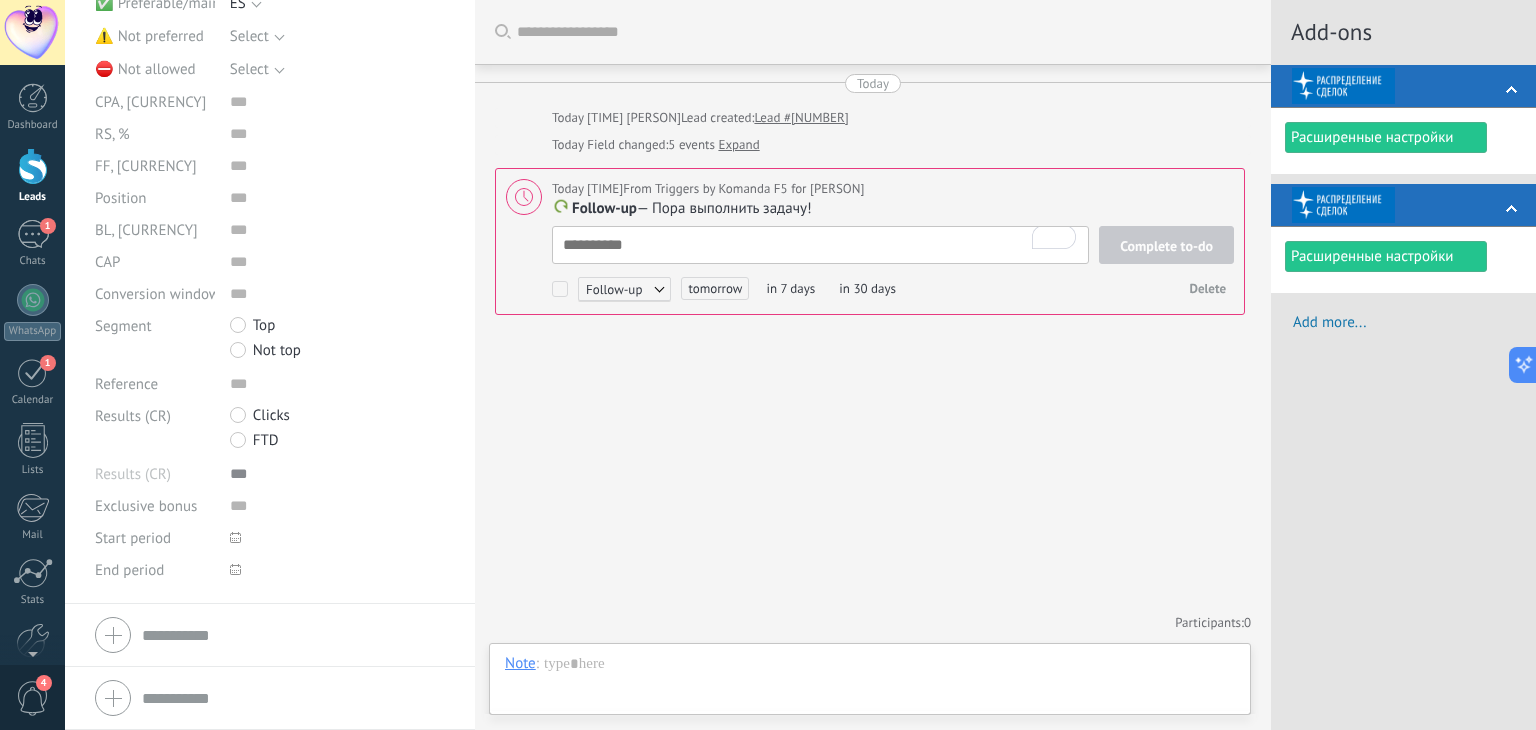 scroll, scrollTop: 0, scrollLeft: 0, axis: both 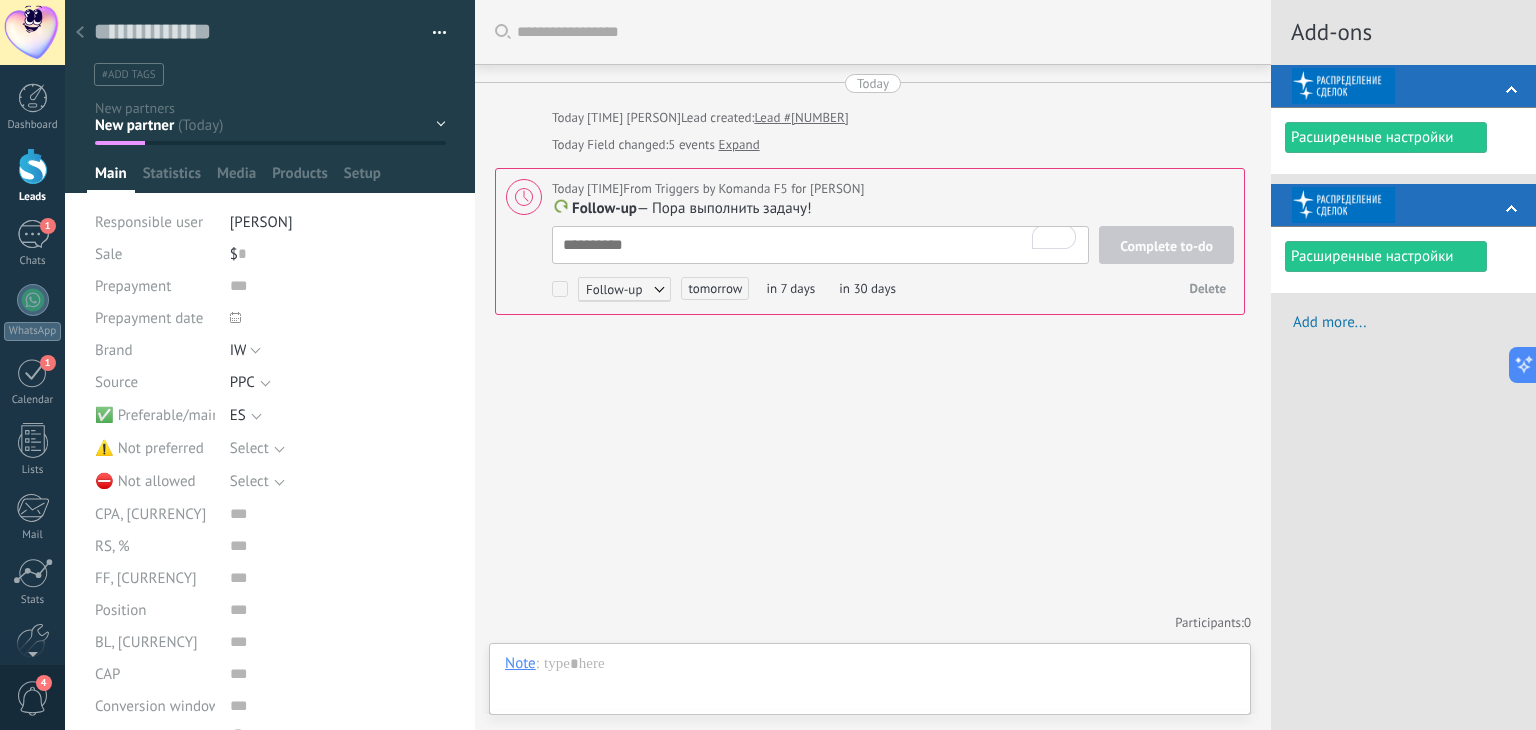 click at bounding box center (432, 33) 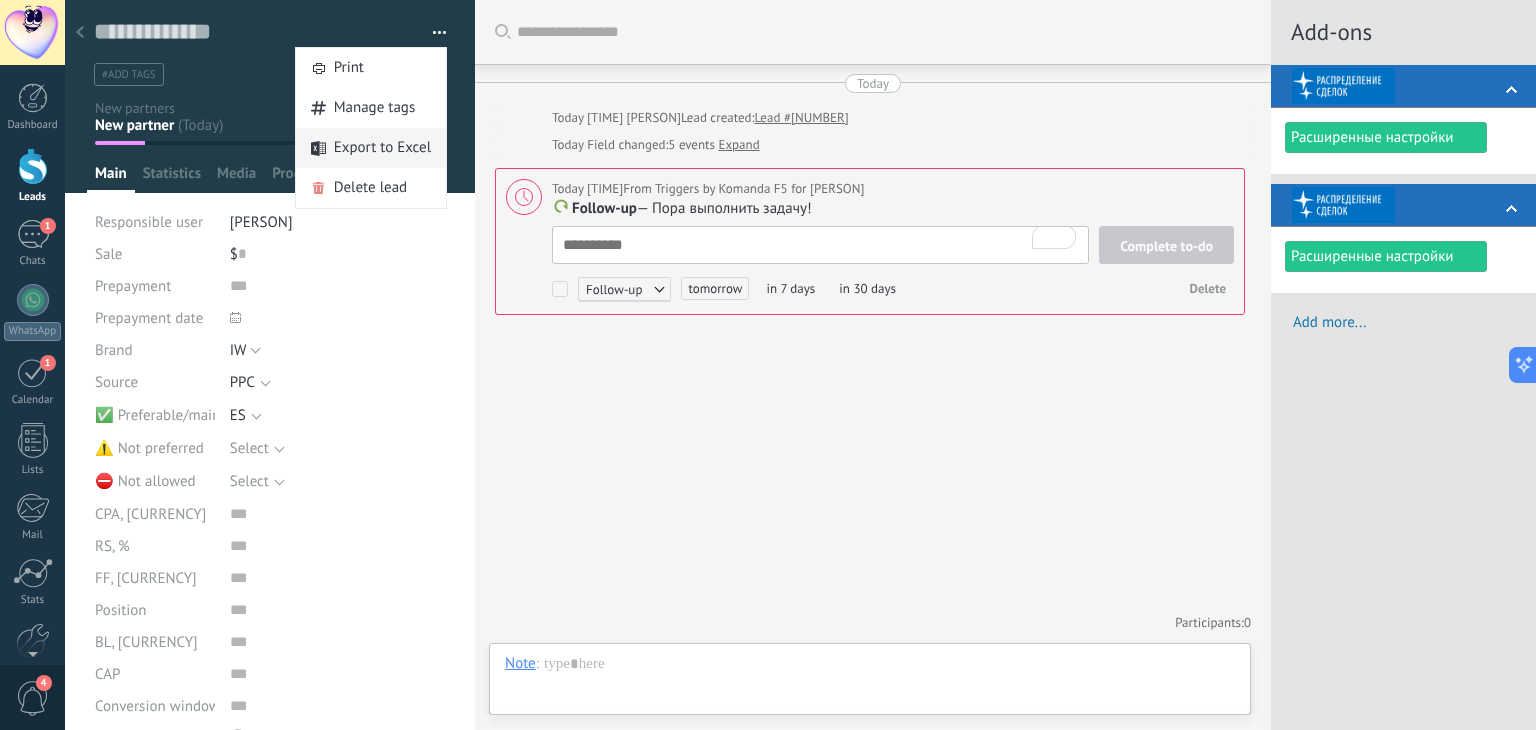 type 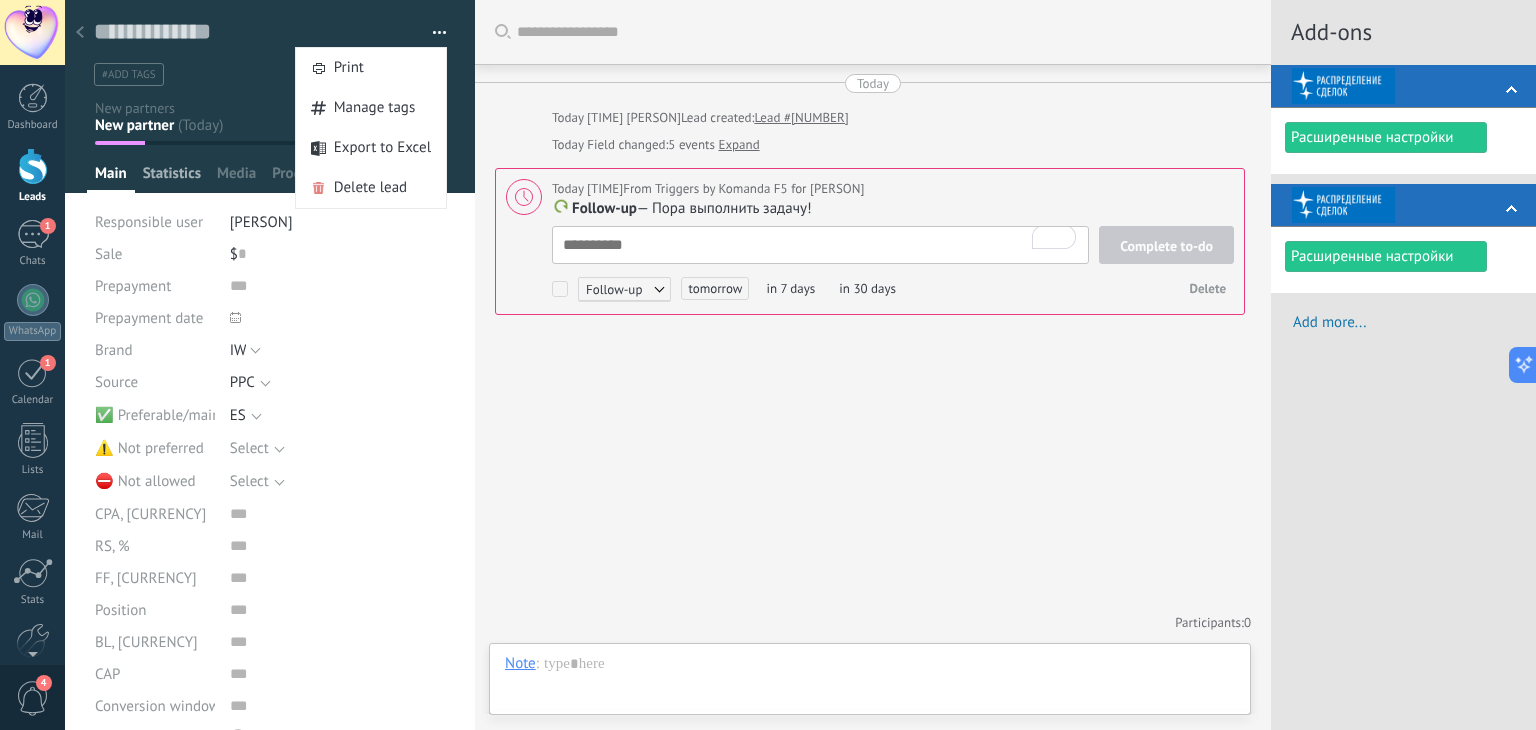 click on "Statistics" at bounding box center [172, 178] 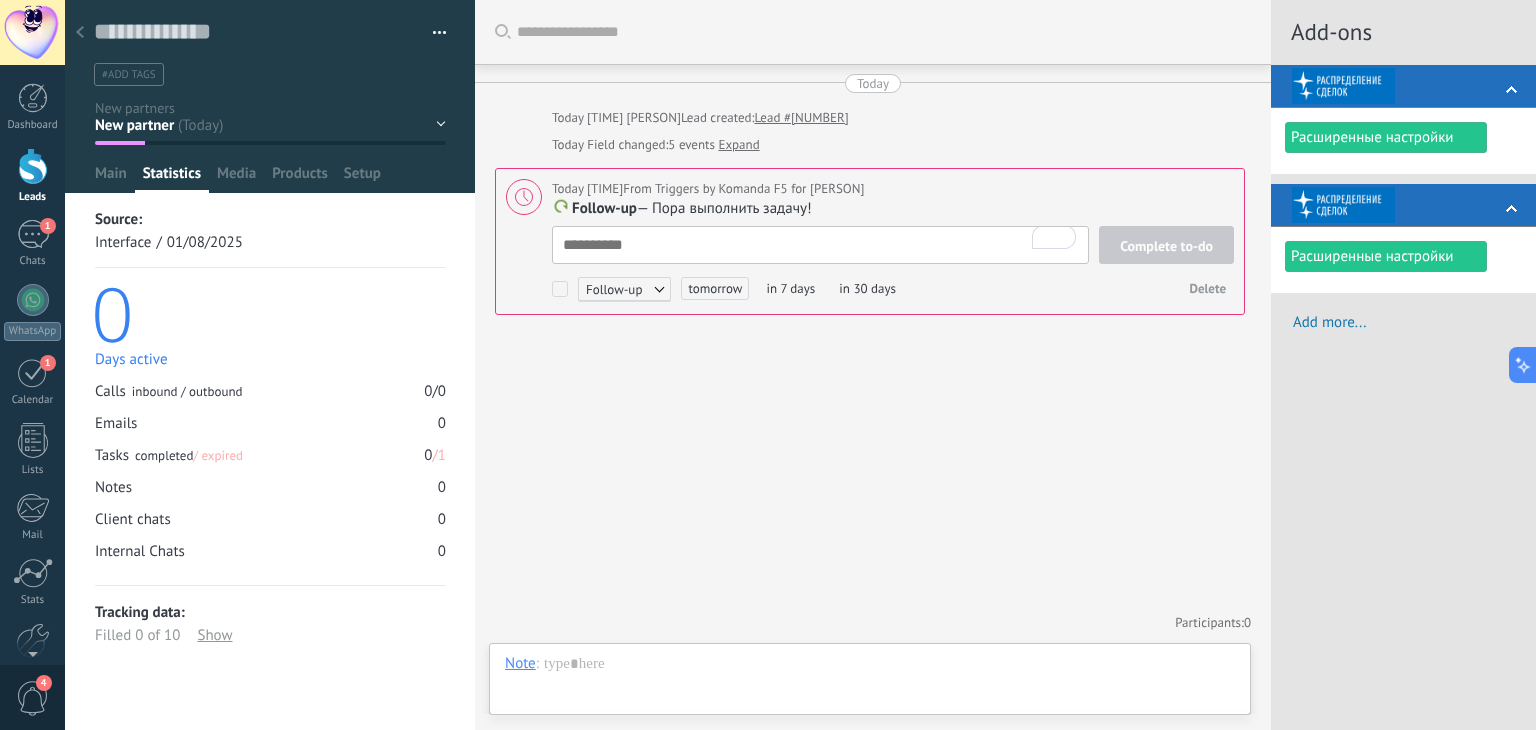 click on "Show" at bounding box center (214, 635) 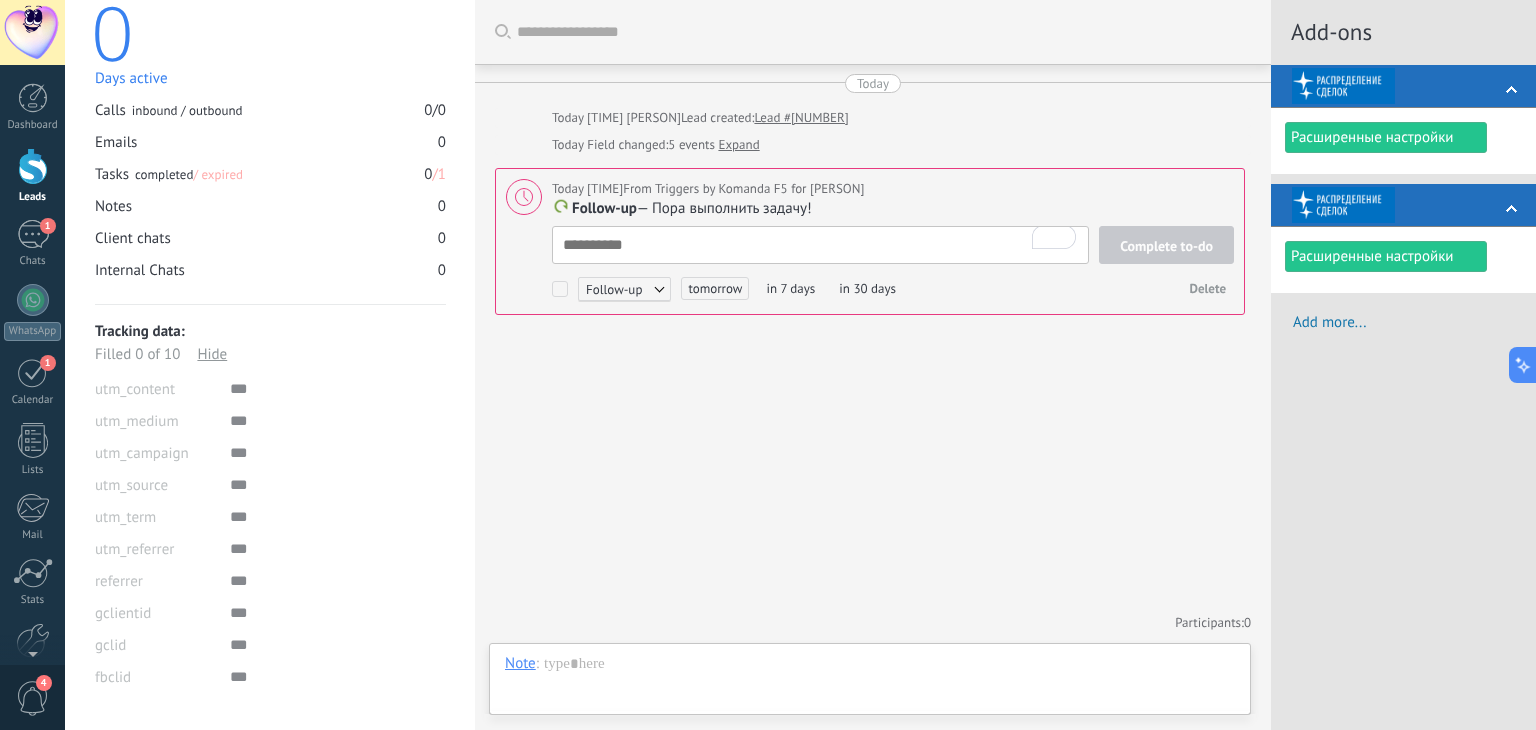 scroll, scrollTop: 0, scrollLeft: 0, axis: both 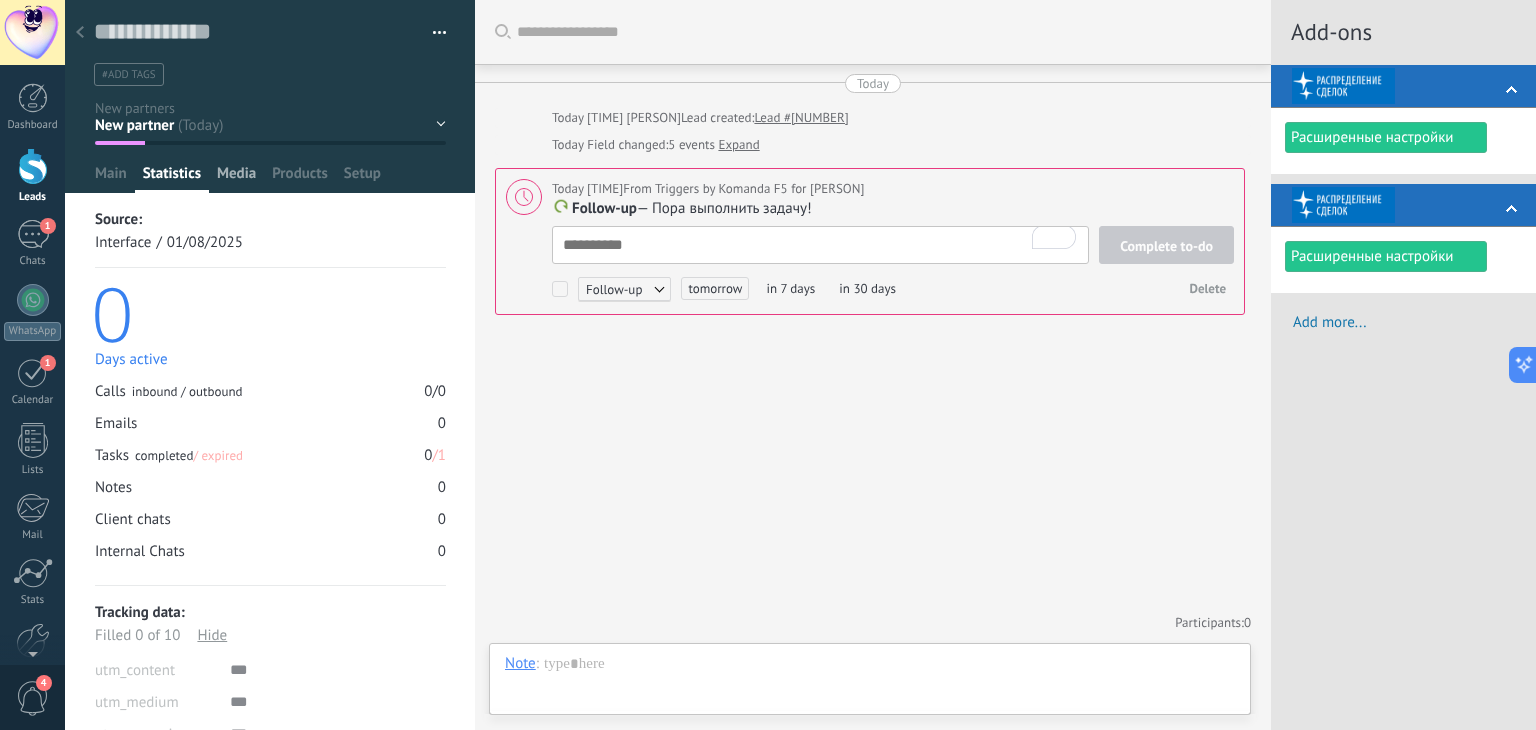 click on "Media" at bounding box center (236, 178) 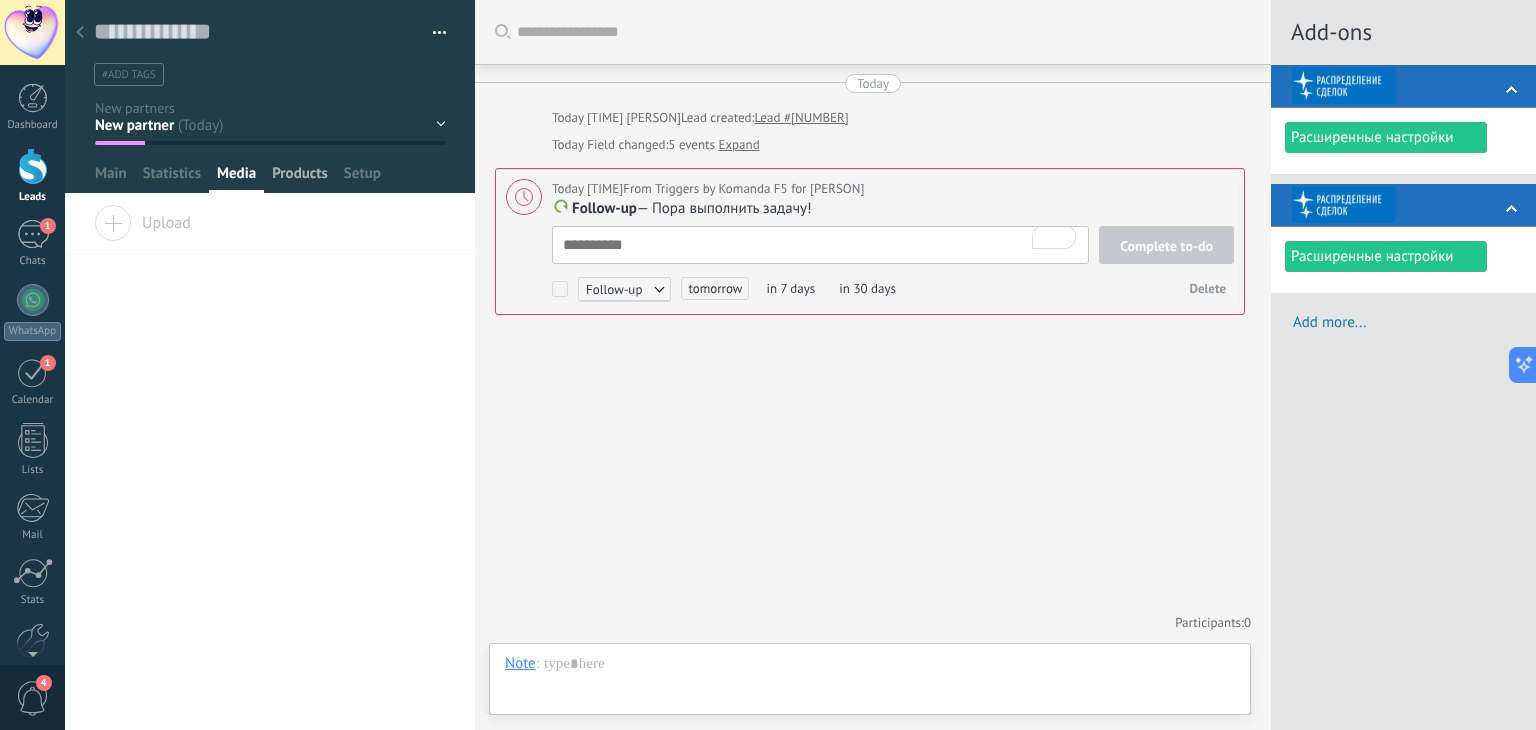 click on "Products" at bounding box center (300, 178) 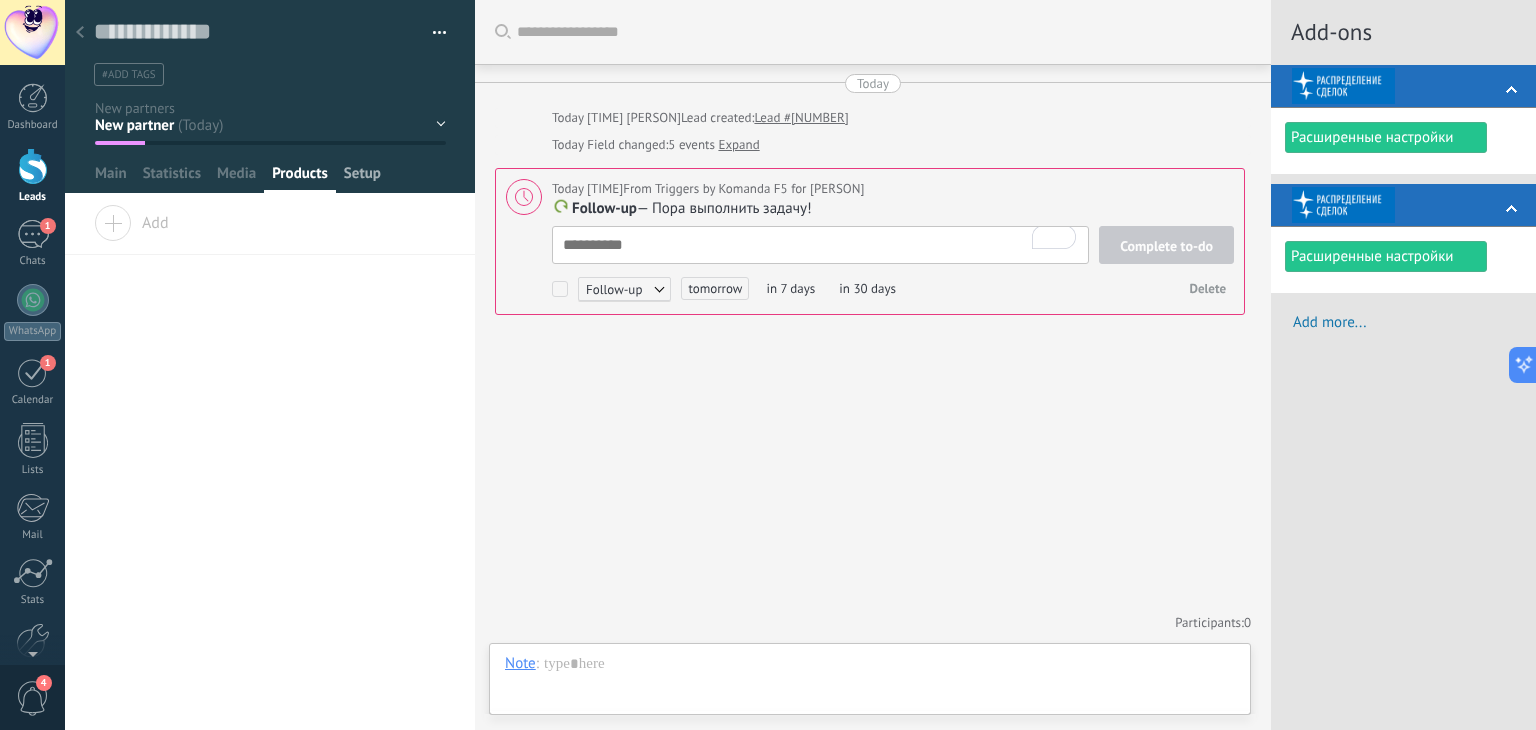 click on "Setup" at bounding box center [362, 178] 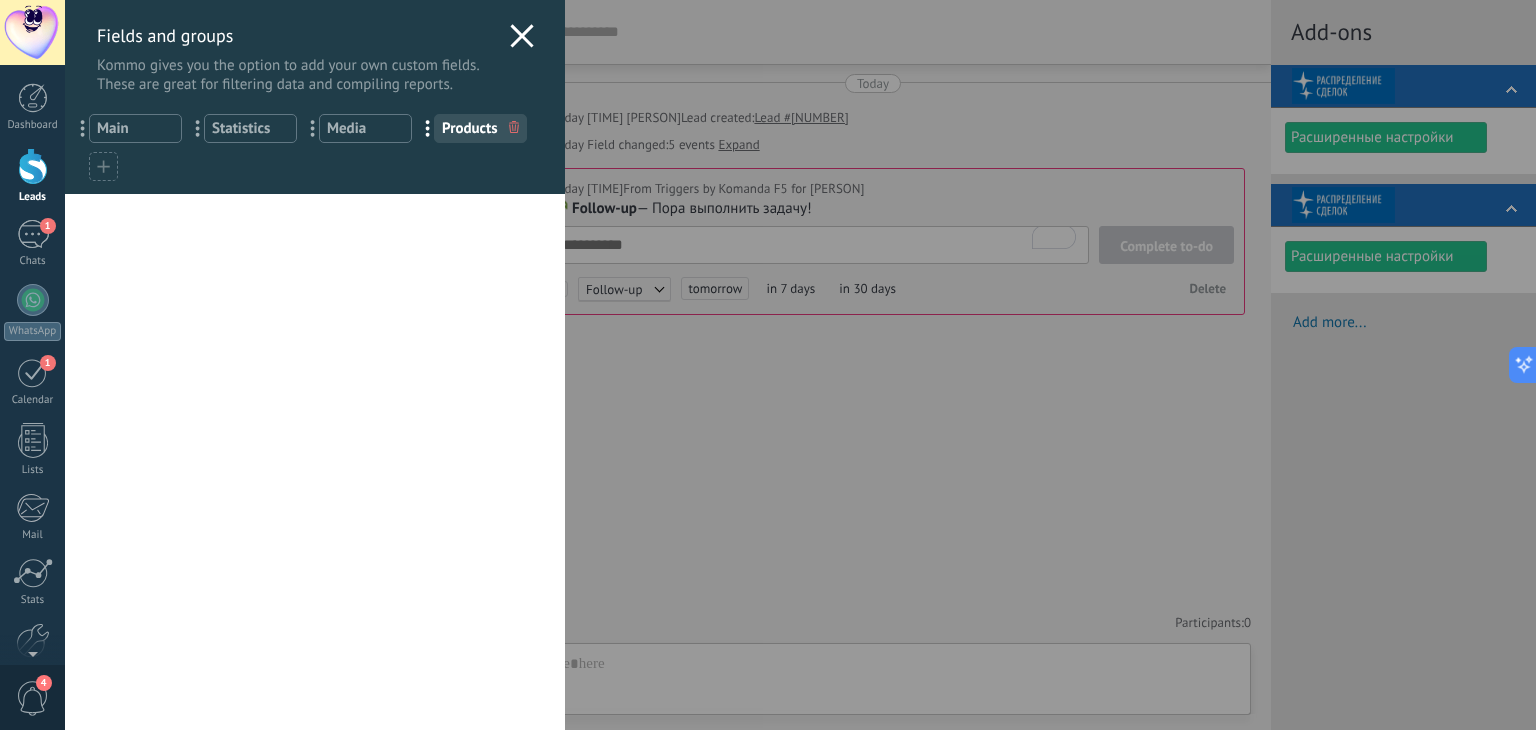 click 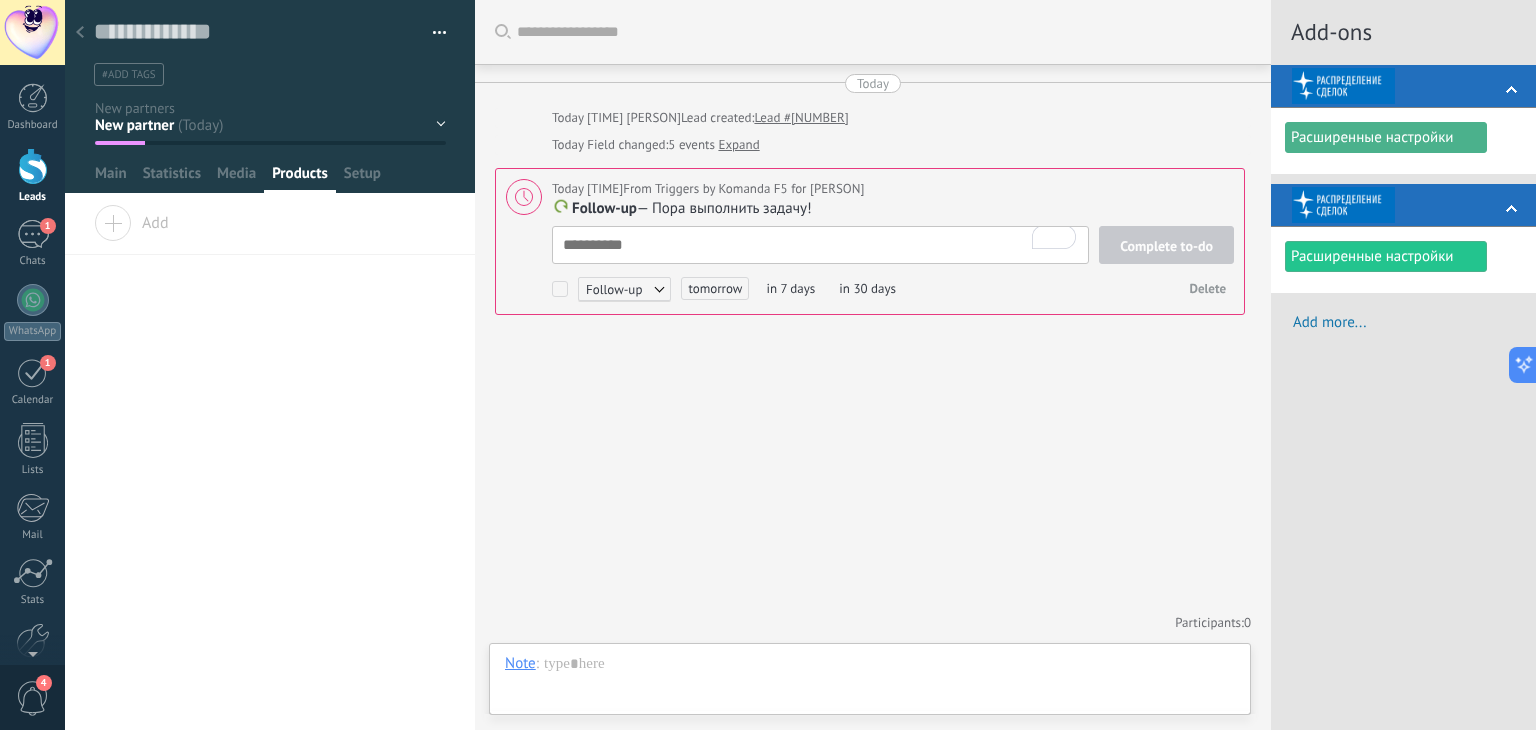 click on "Расширенные настройки" at bounding box center (1386, 137) 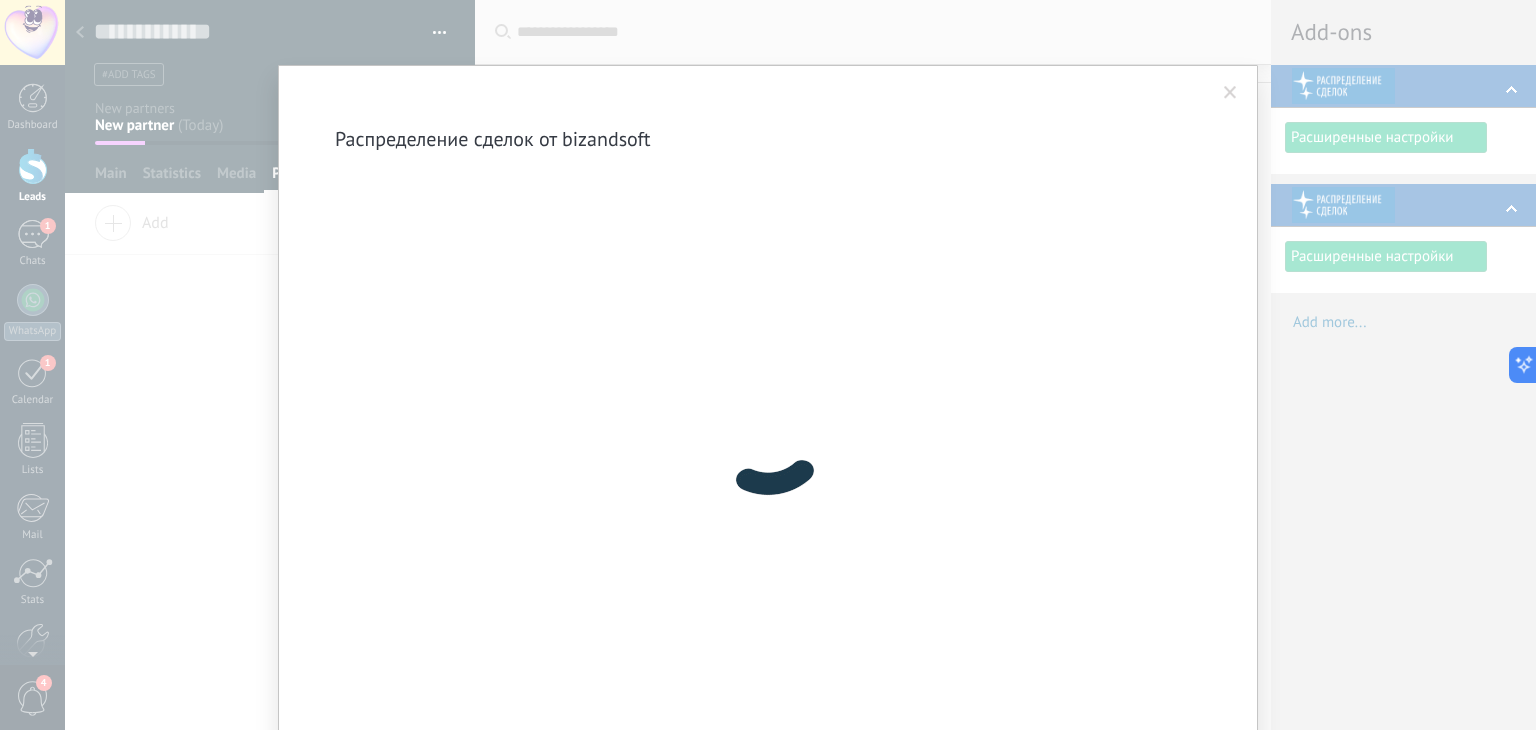 click at bounding box center (1230, 93) 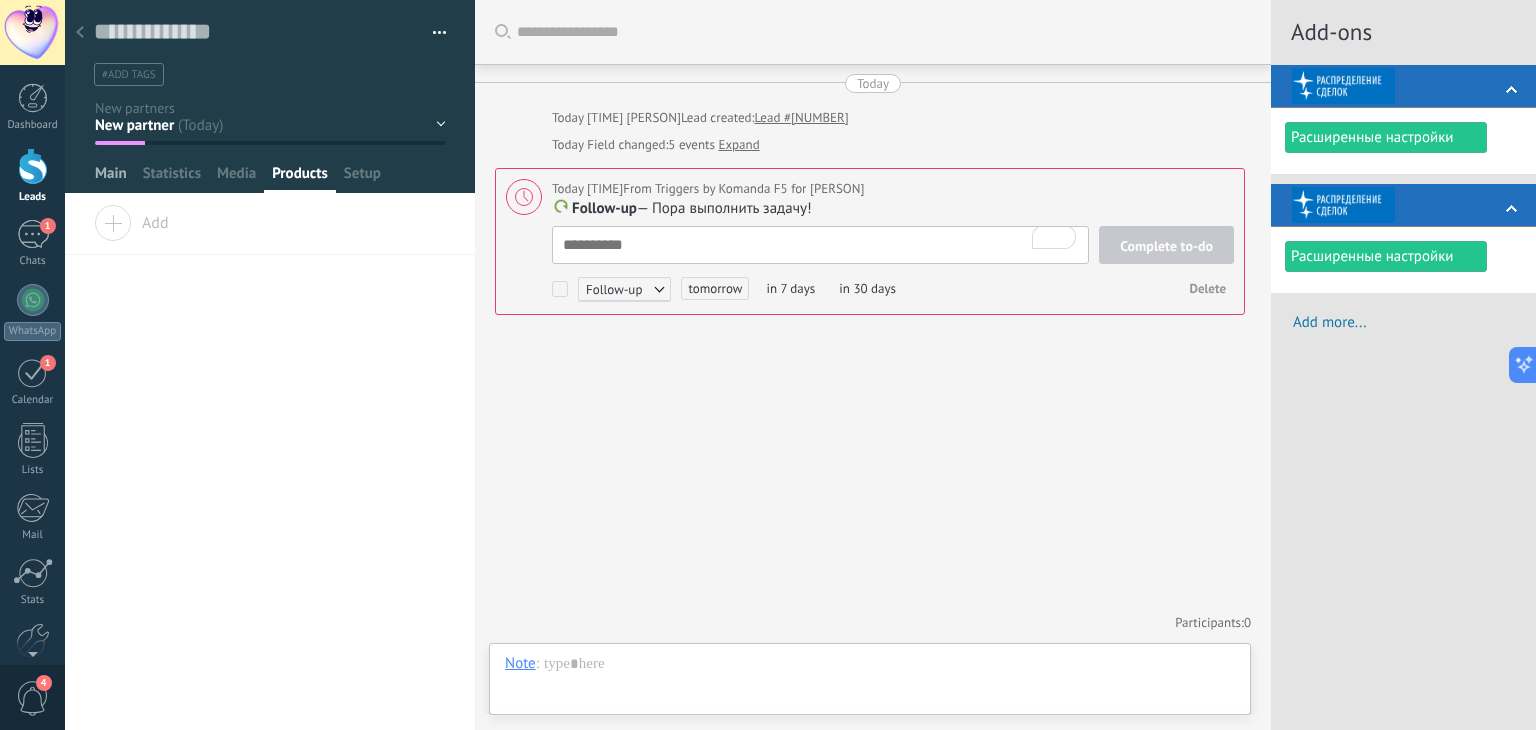 click on "Main" at bounding box center [111, 178] 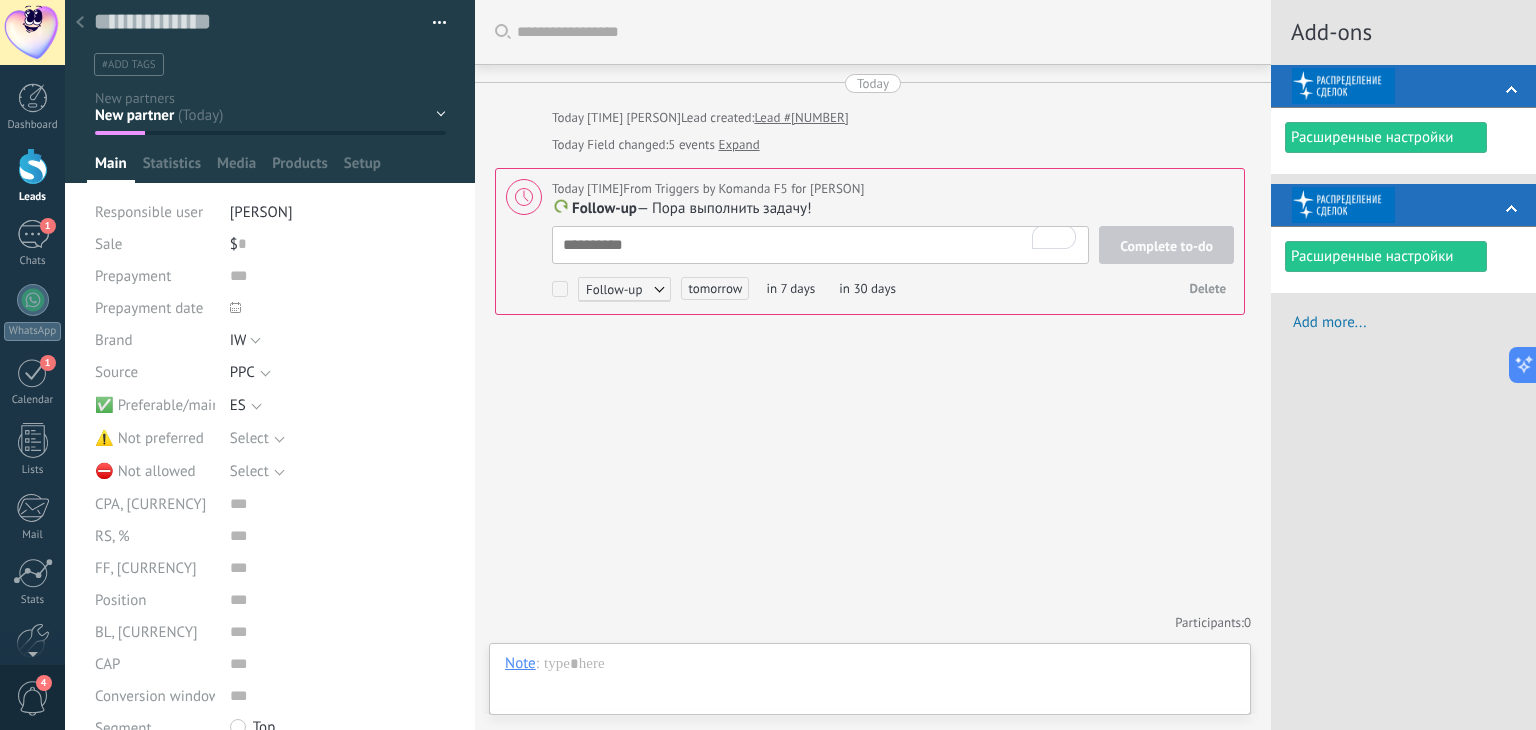scroll, scrollTop: 0, scrollLeft: 0, axis: both 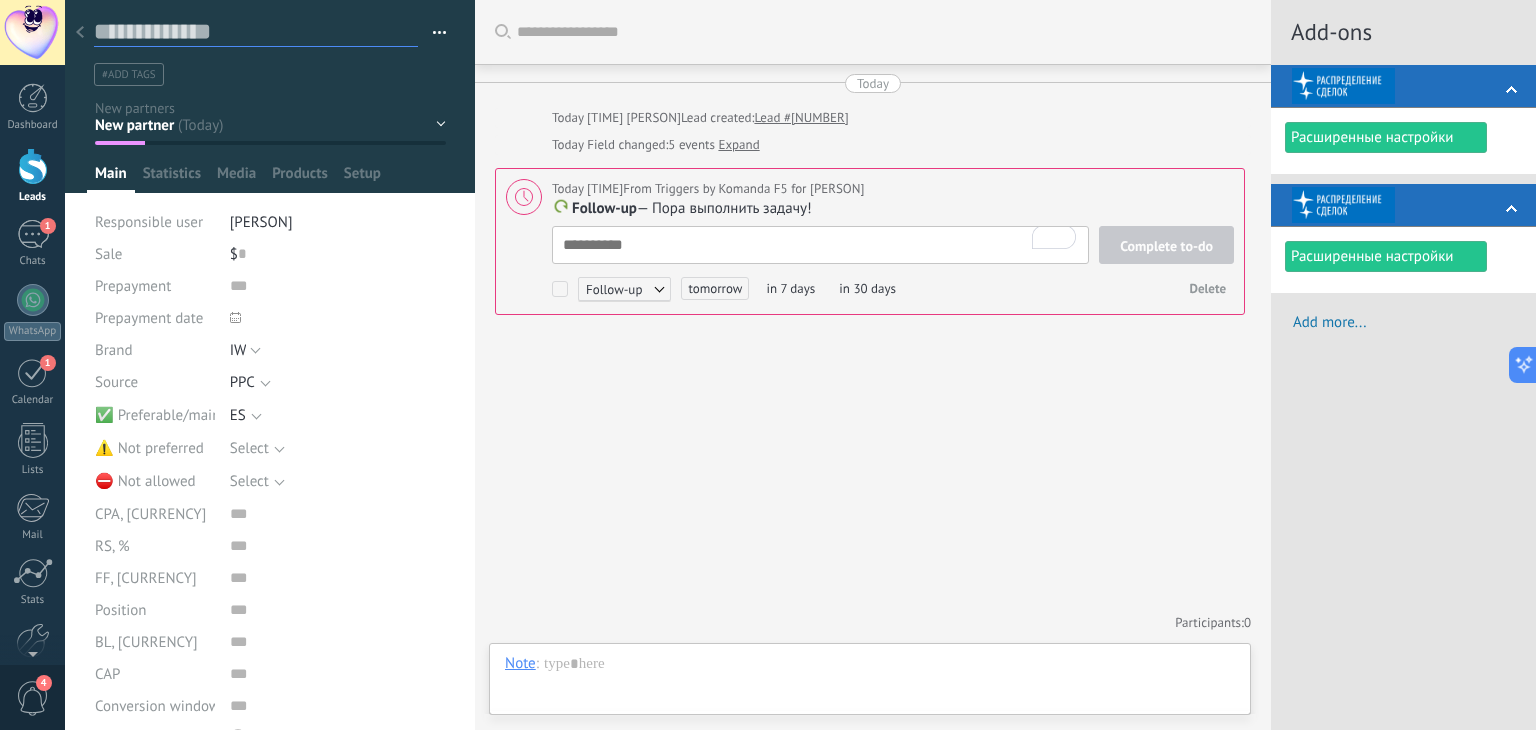 click at bounding box center (256, 32) 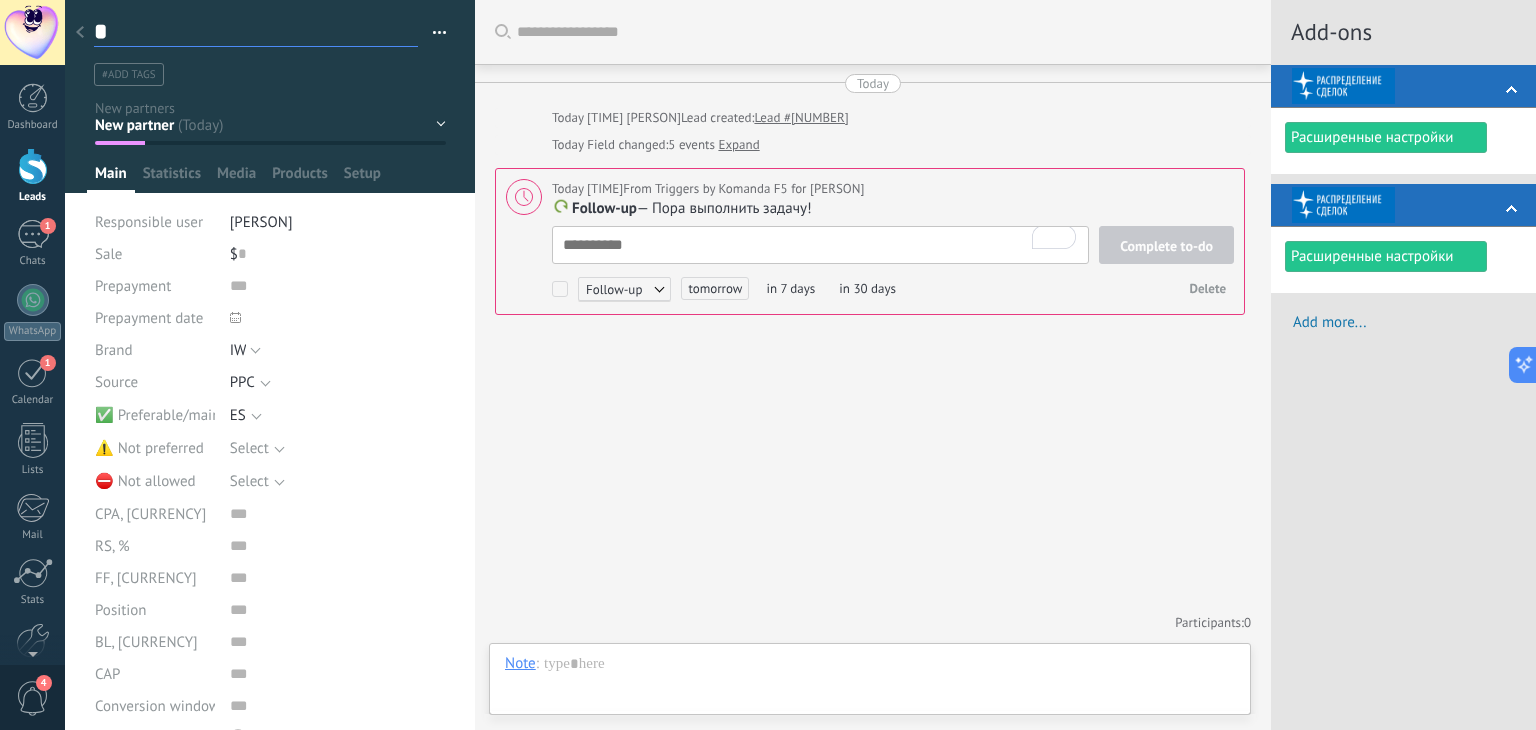 type on "**" 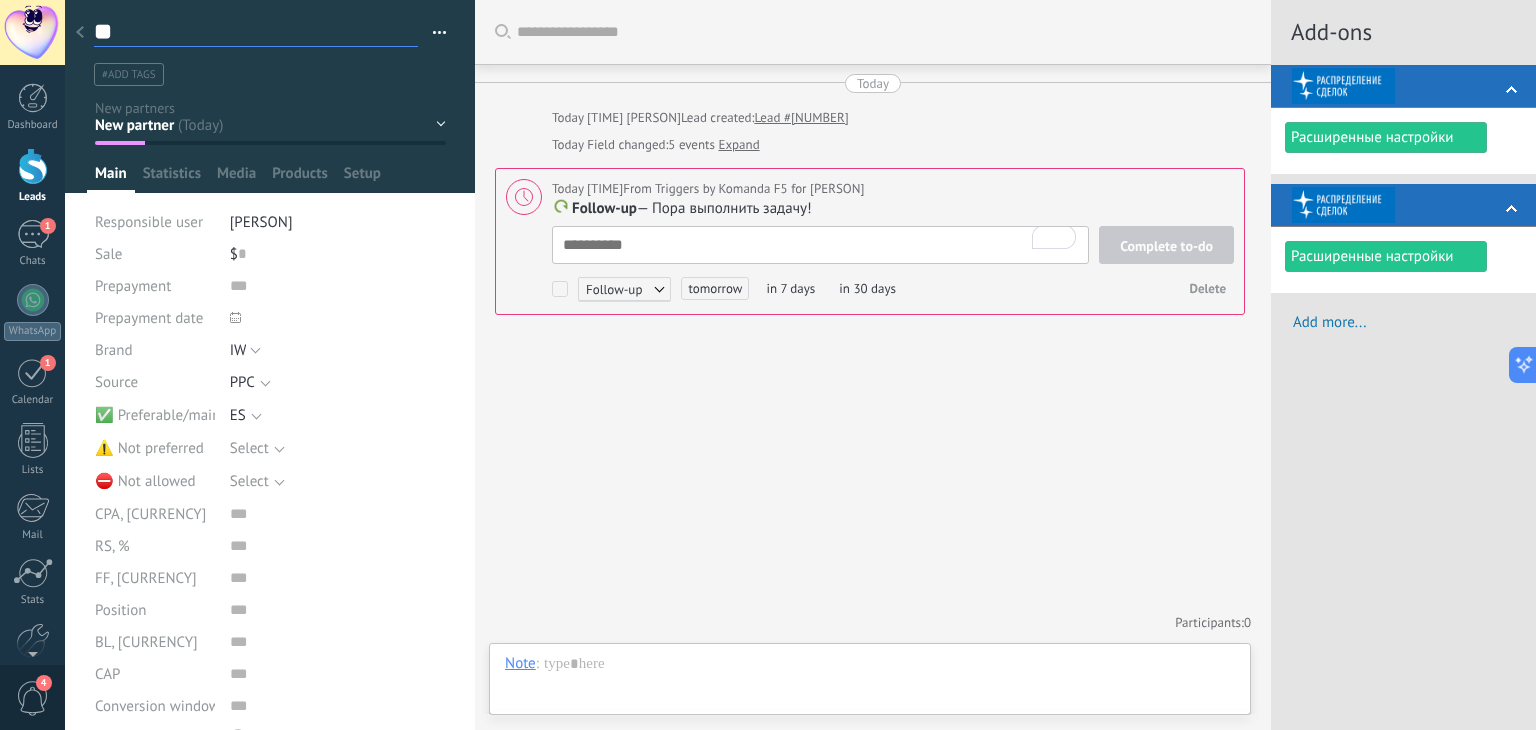 type on "***" 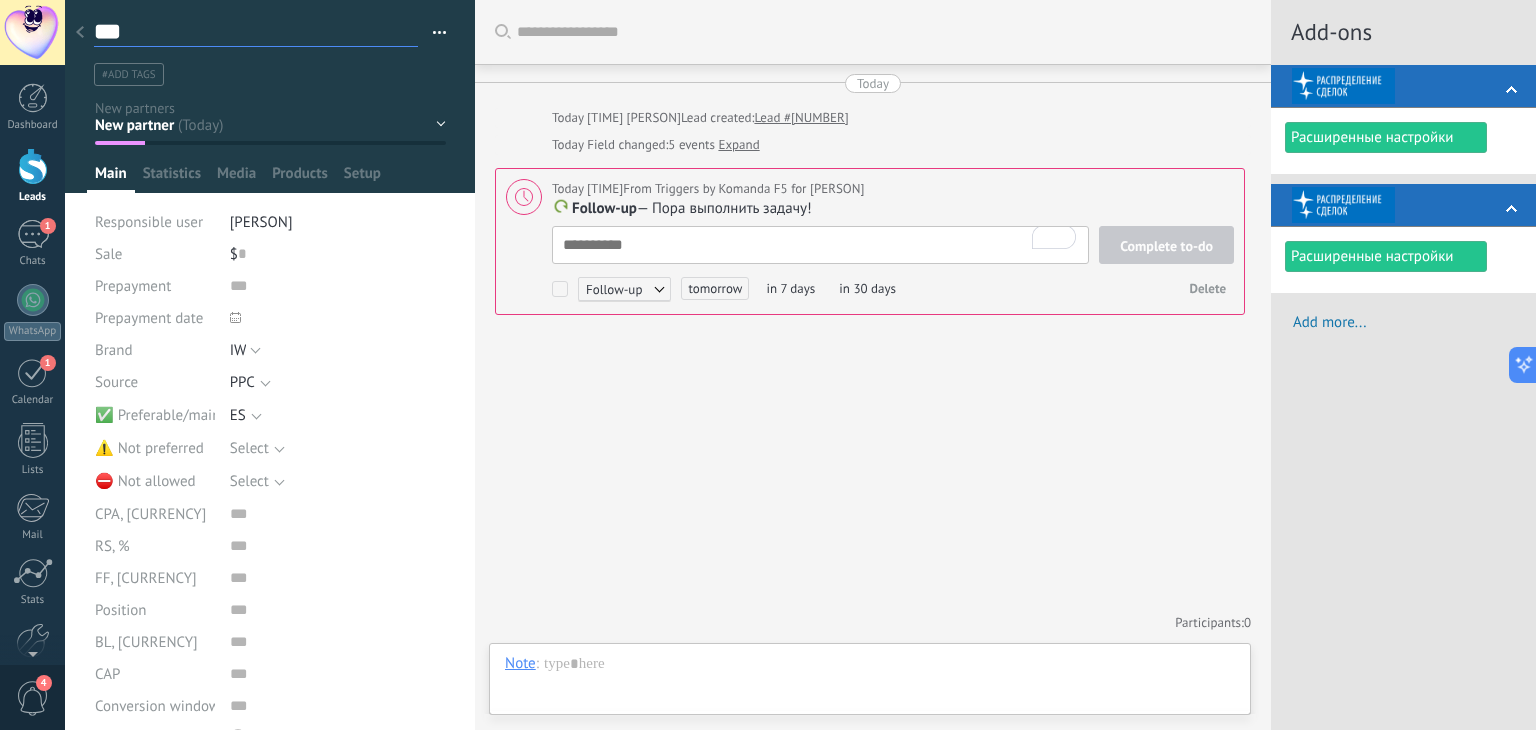 type on "****" 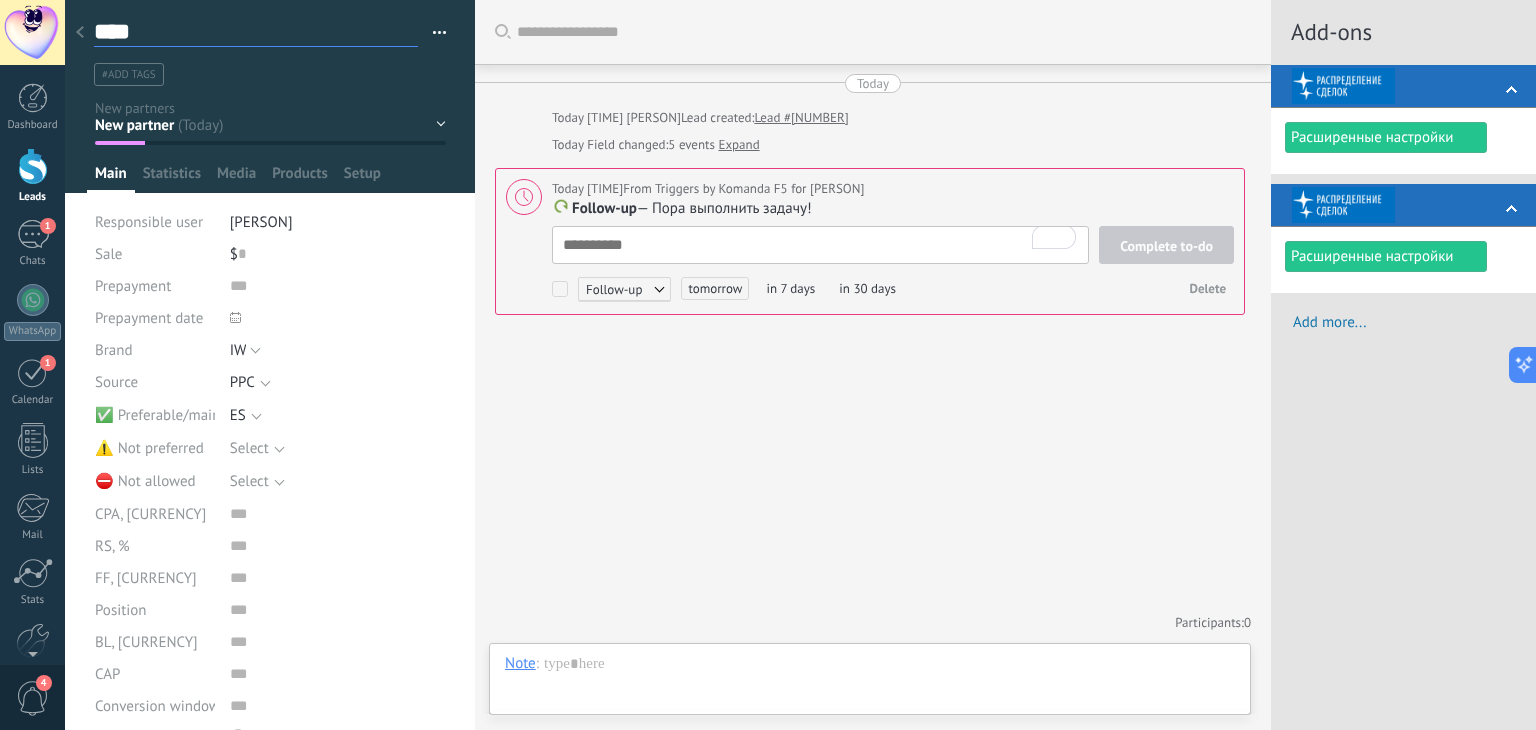 type on "***" 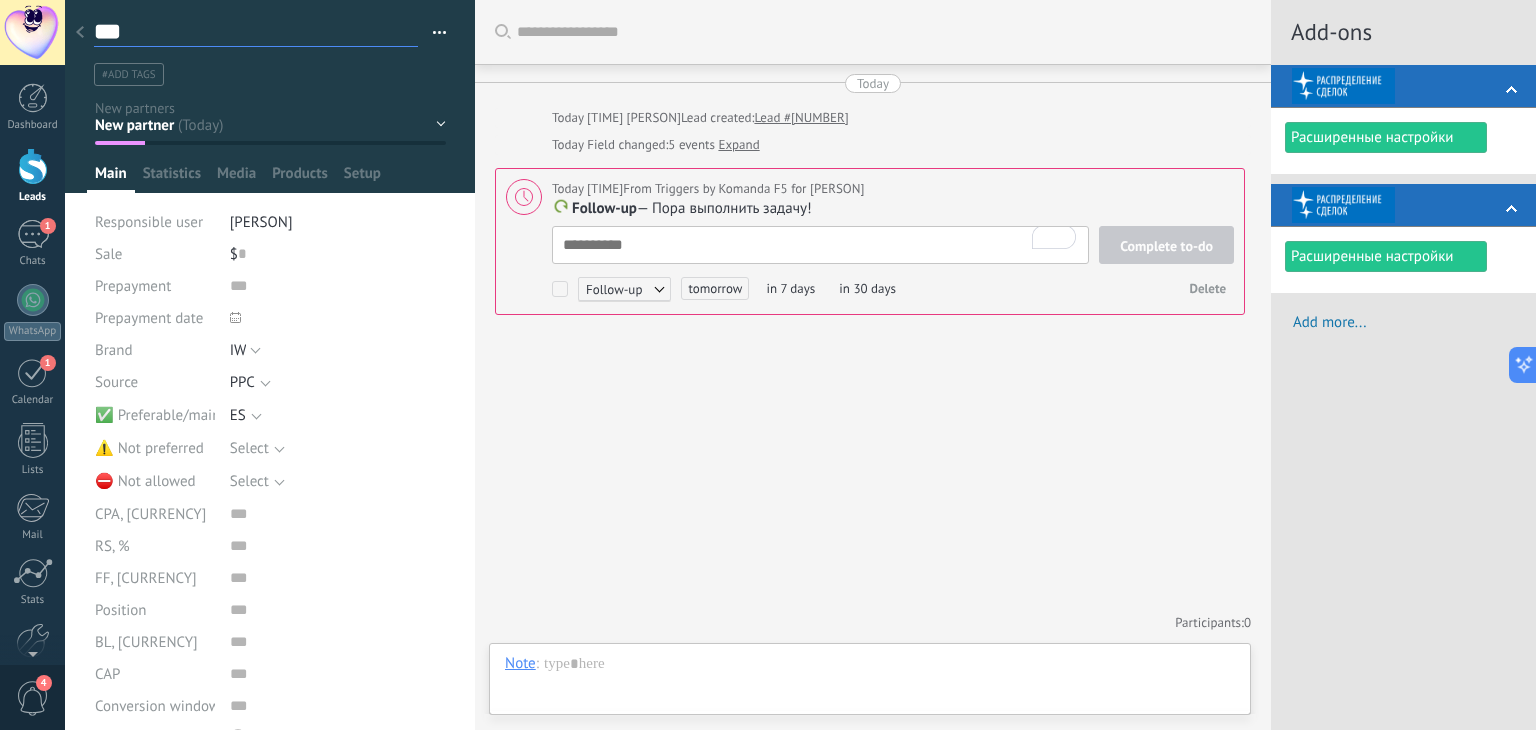 type on "**" 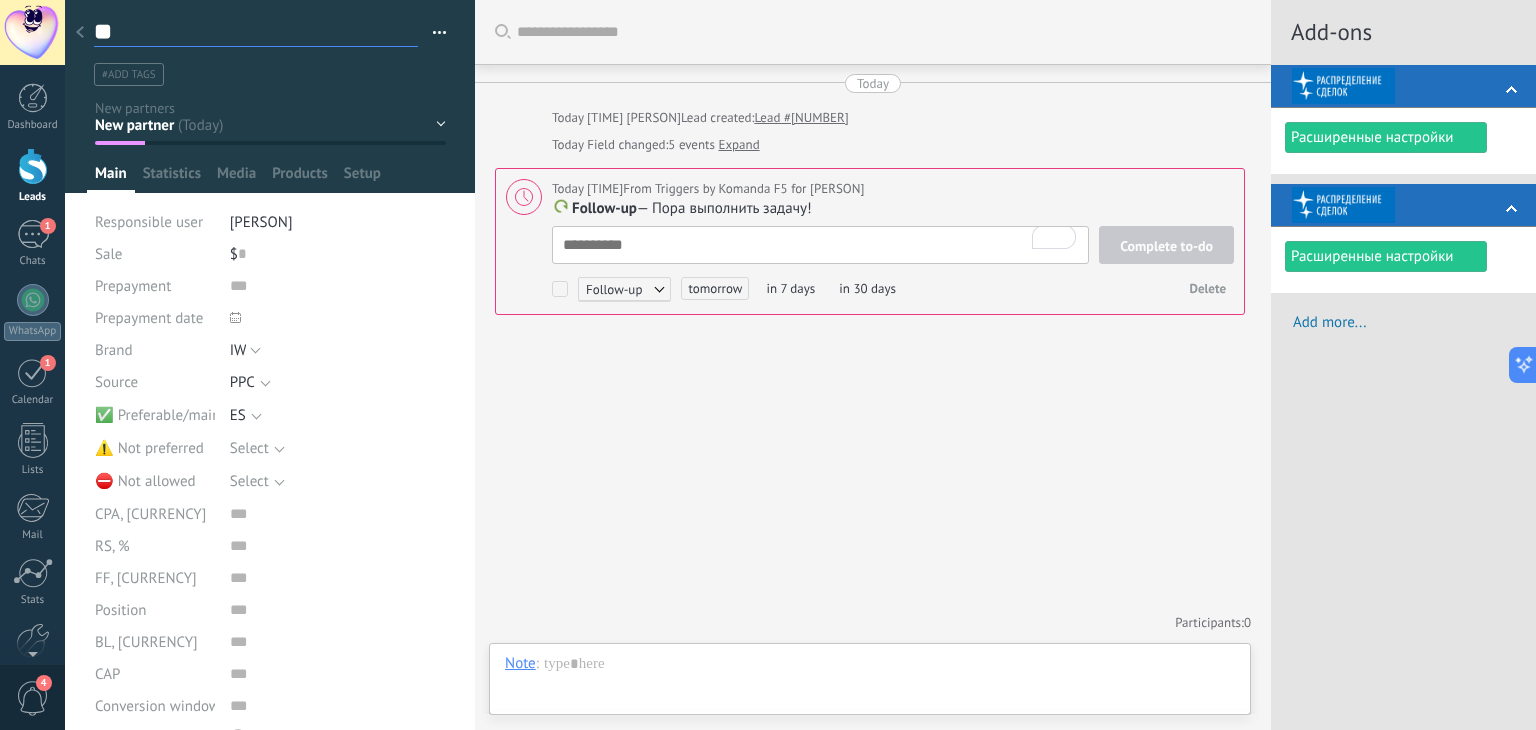 type on "*" 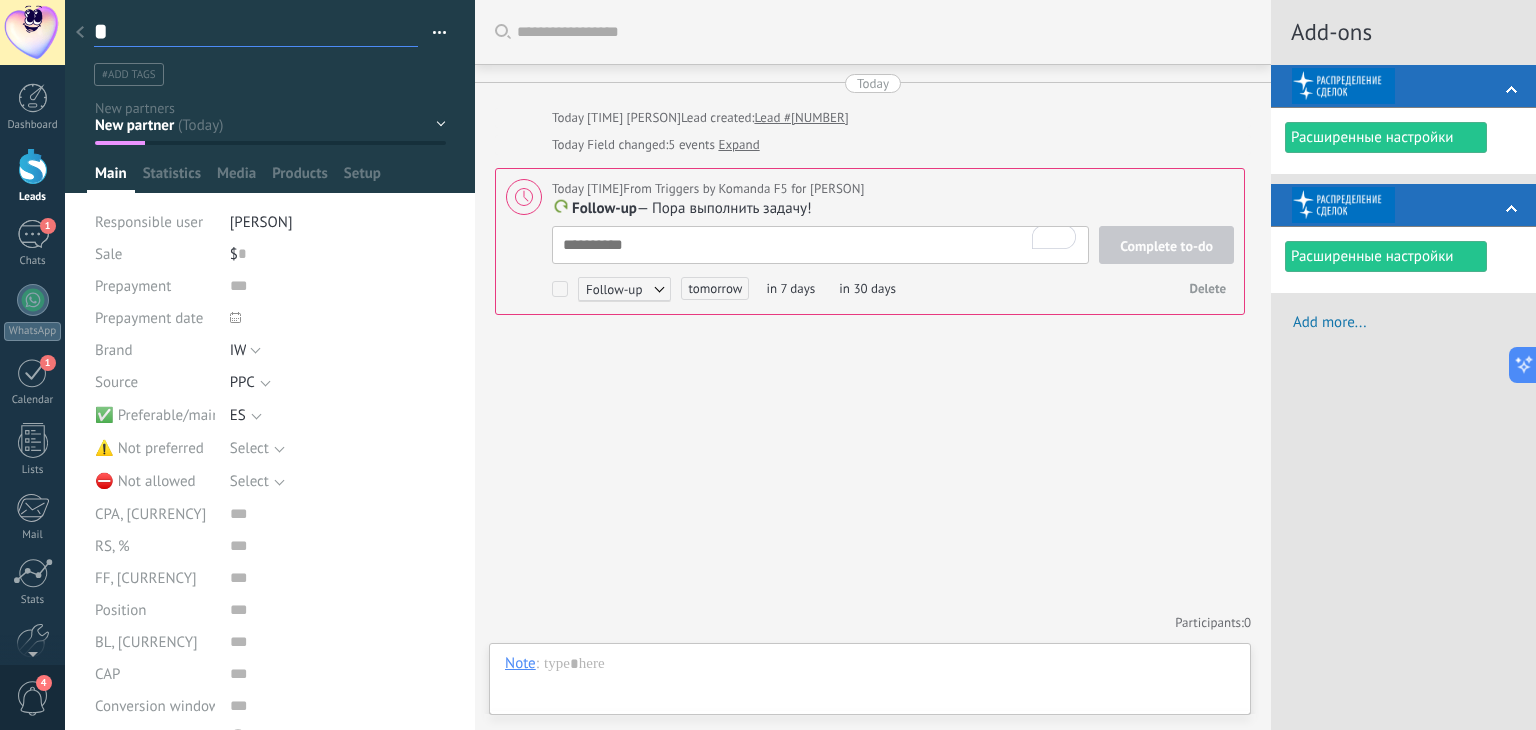 type on "**********" 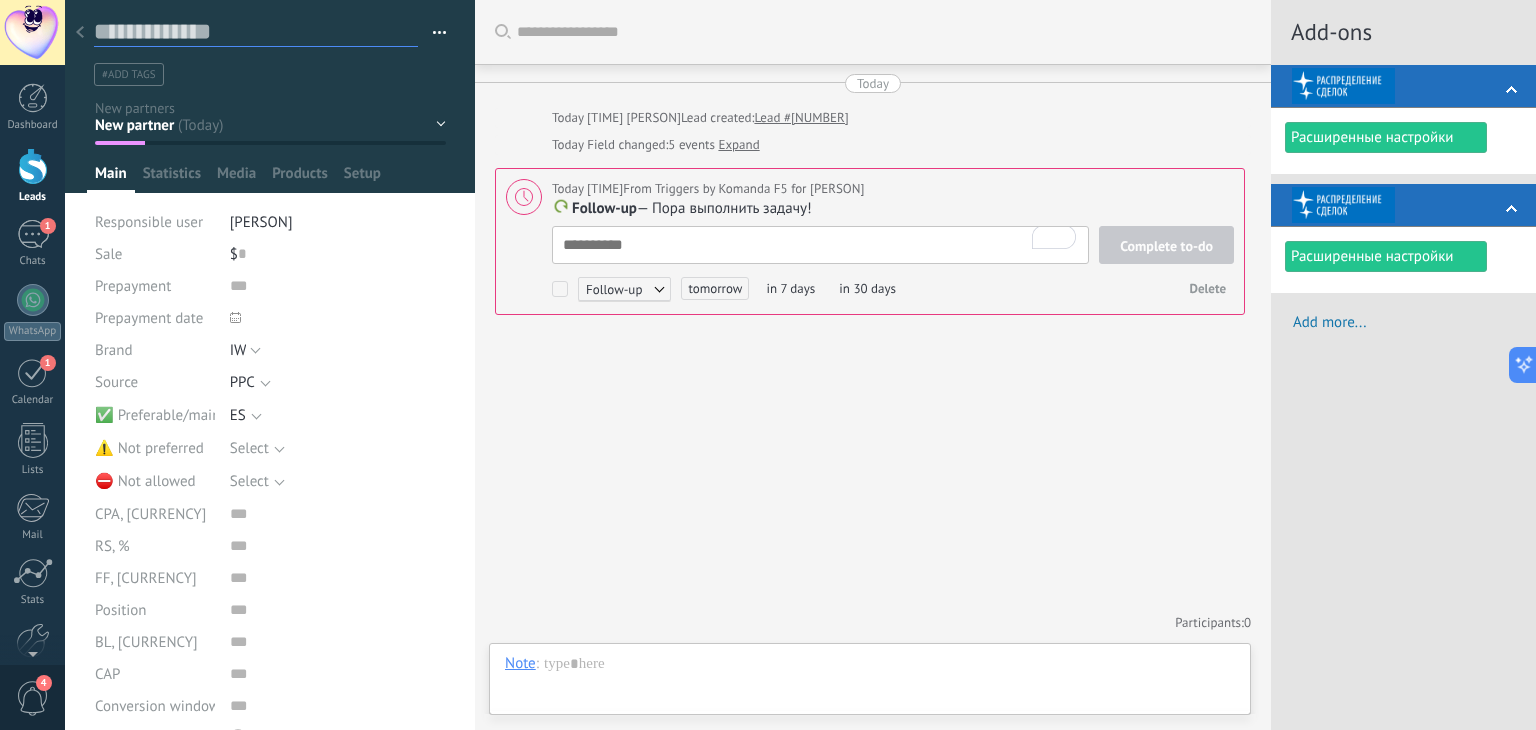 scroll, scrollTop: 29, scrollLeft: 0, axis: vertical 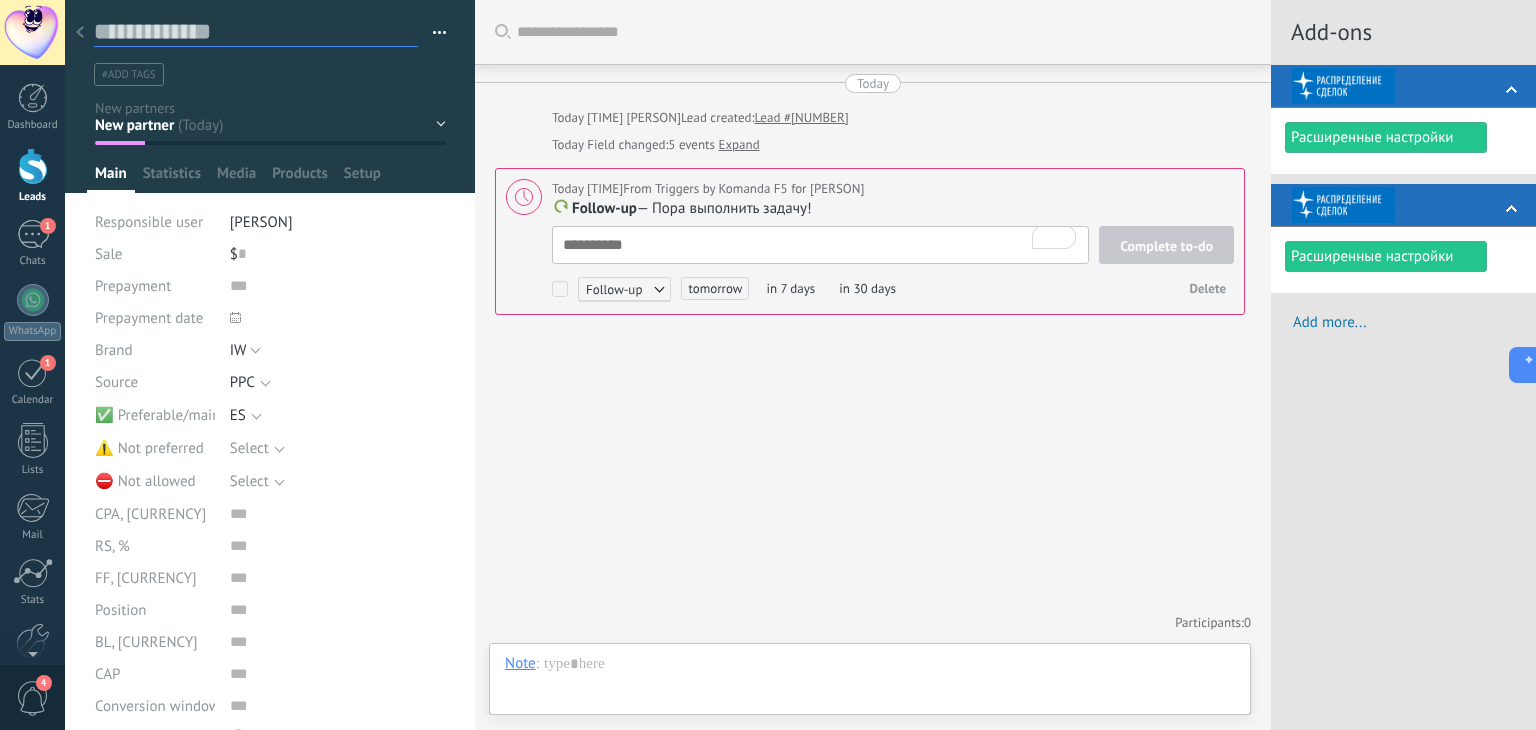 type on "*" 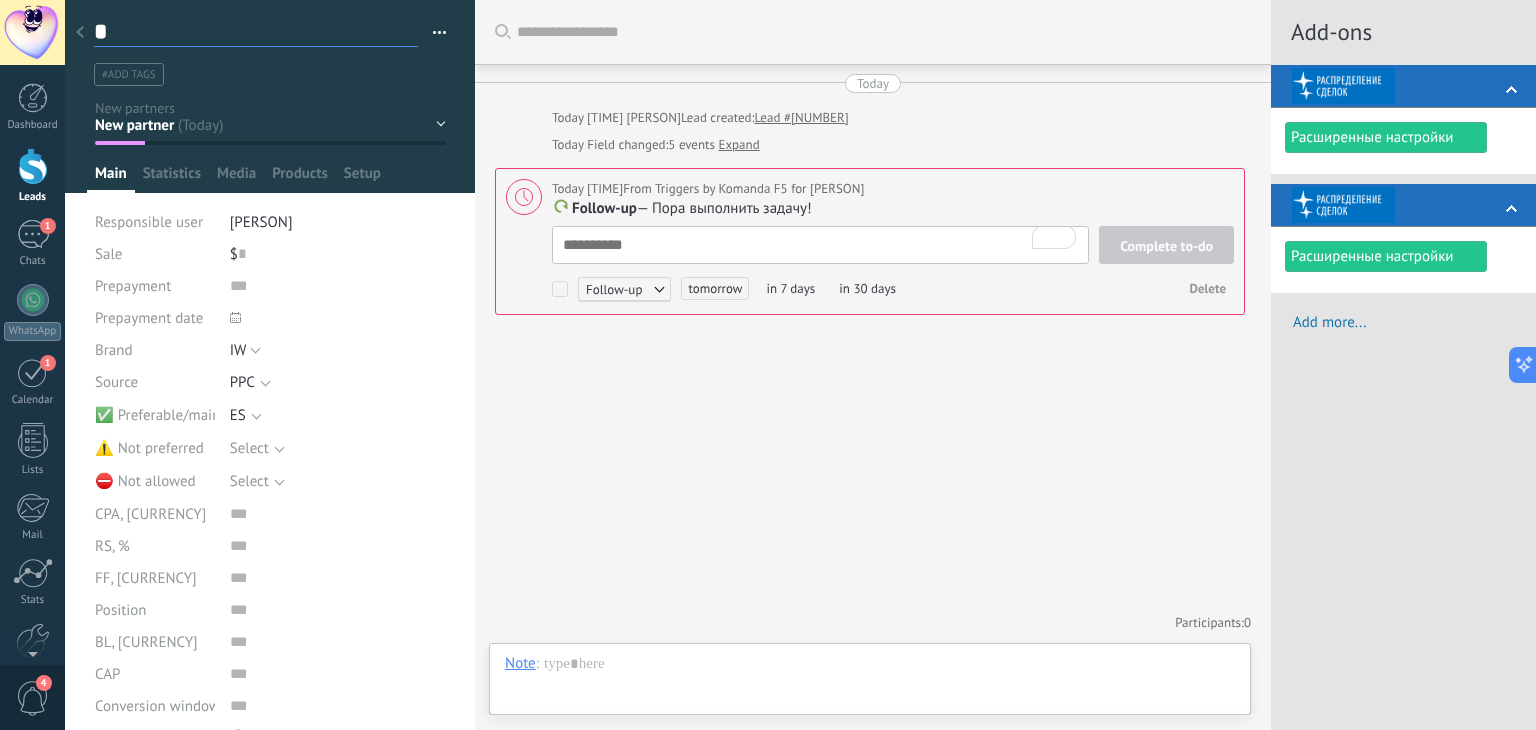 type on "**" 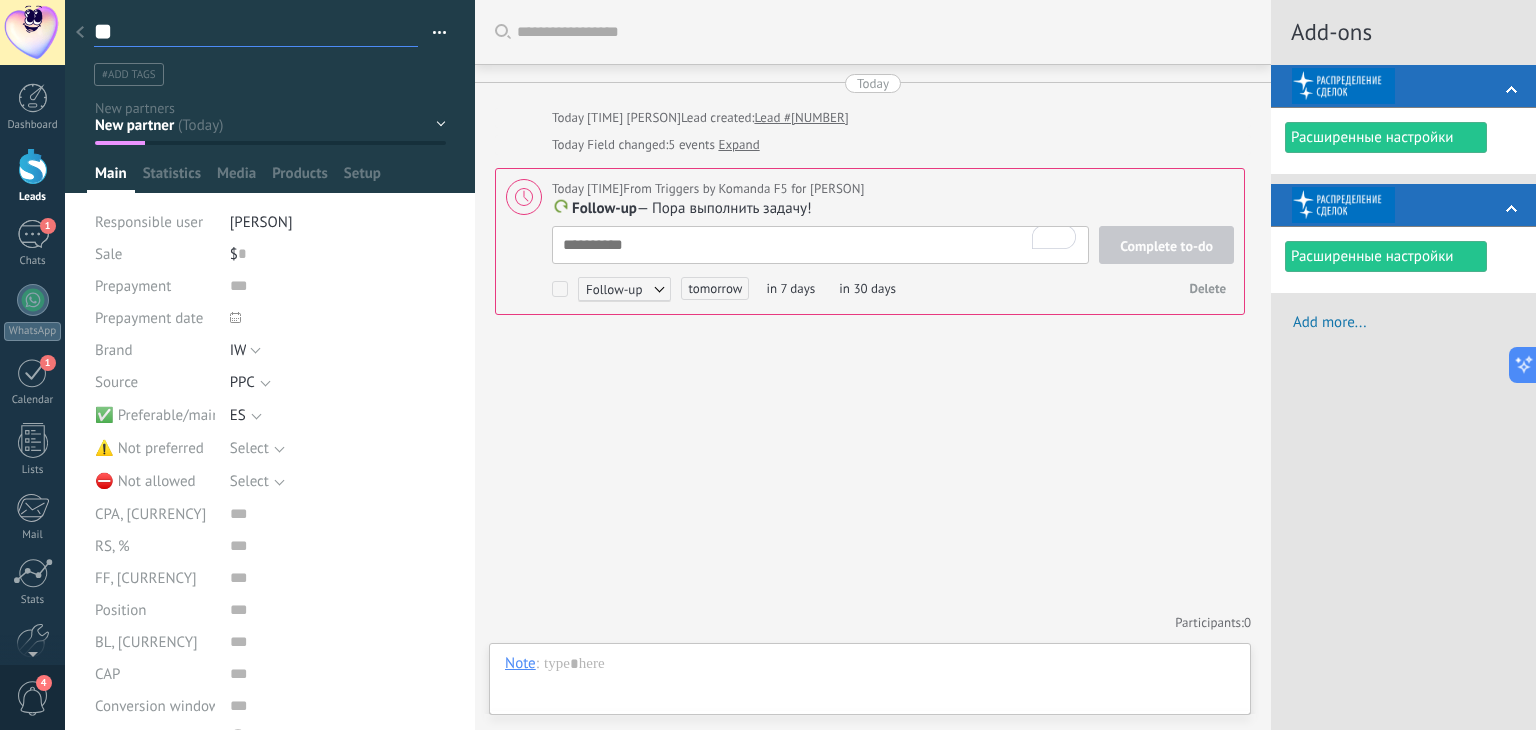 type on "***" 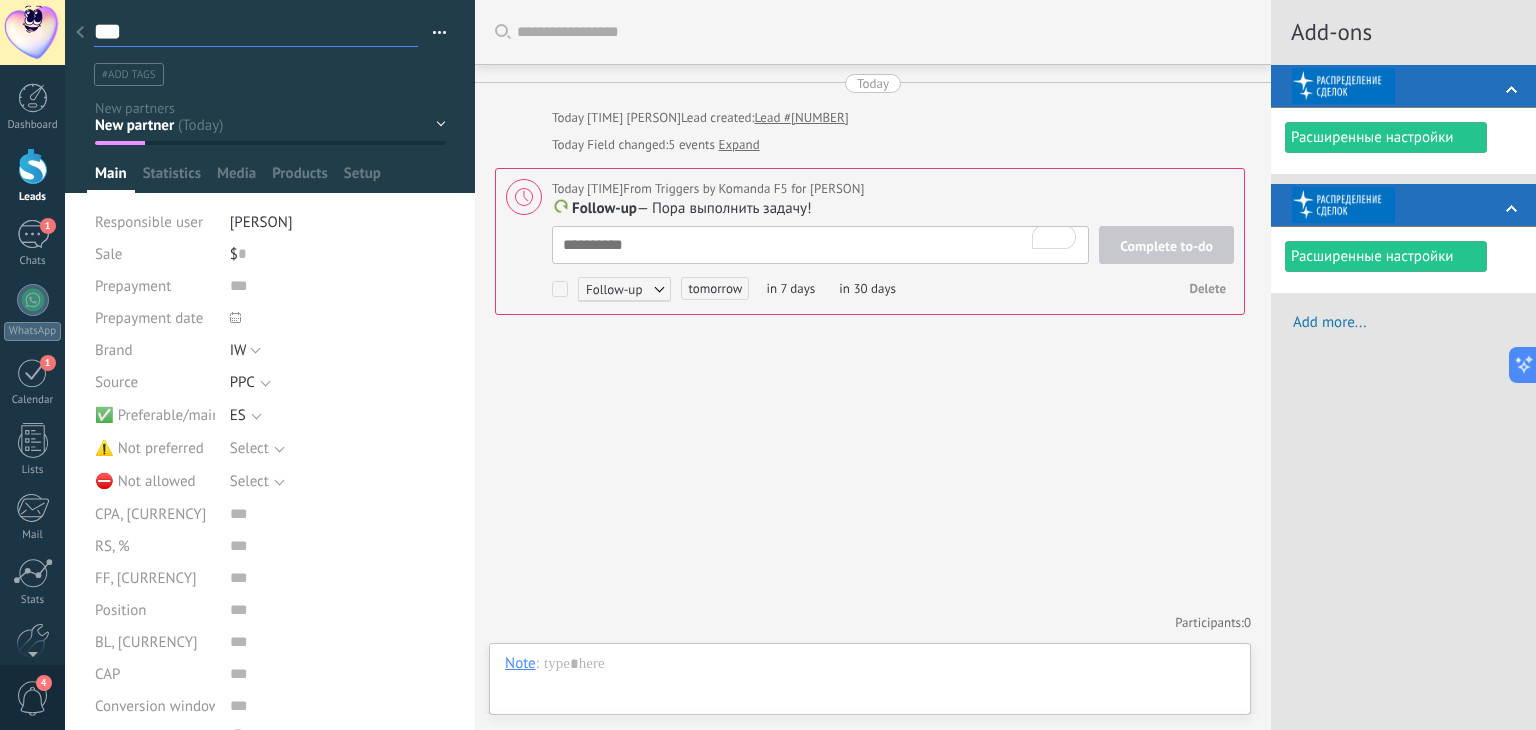 type on "****" 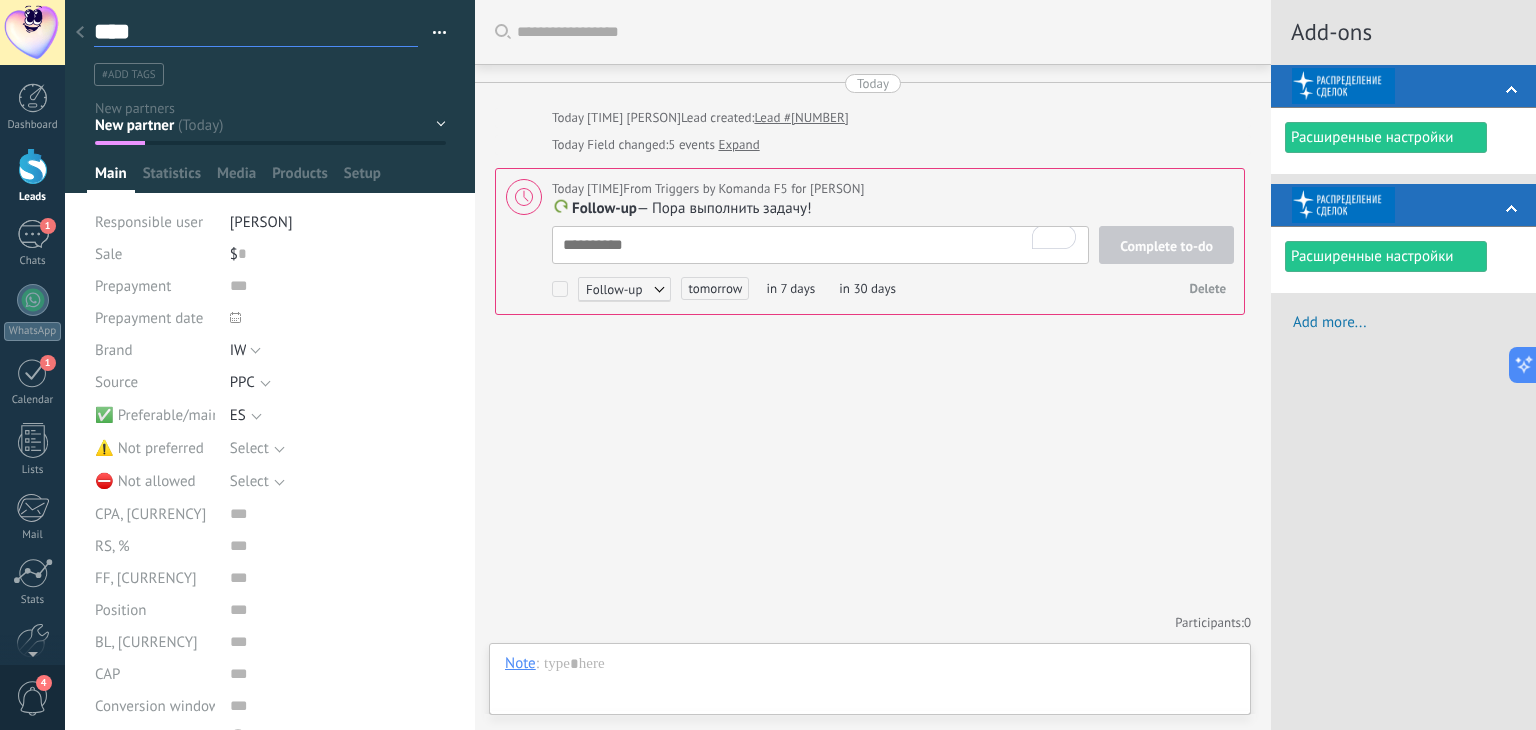 scroll, scrollTop: 29, scrollLeft: 0, axis: vertical 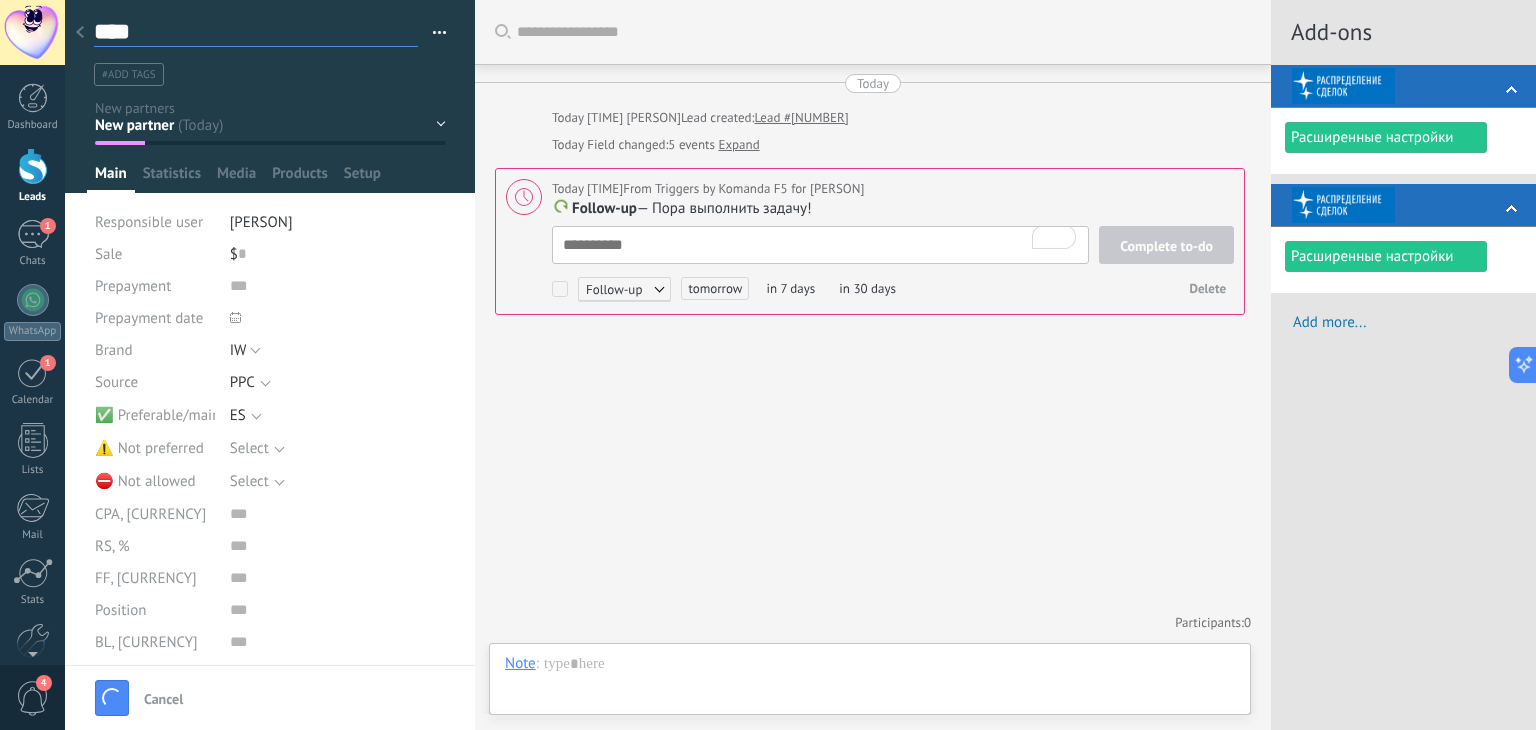 type on "****" 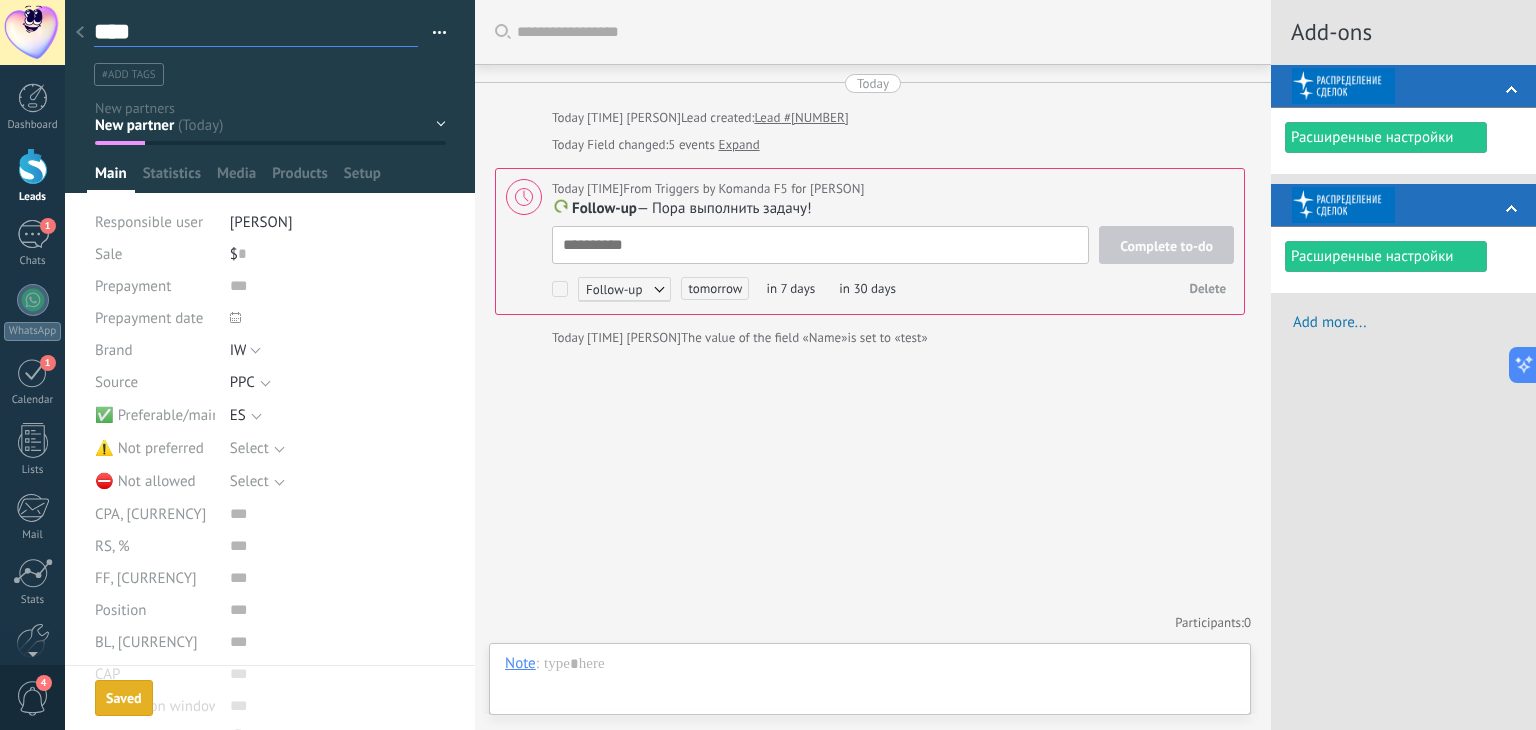 scroll, scrollTop: 29, scrollLeft: 0, axis: vertical 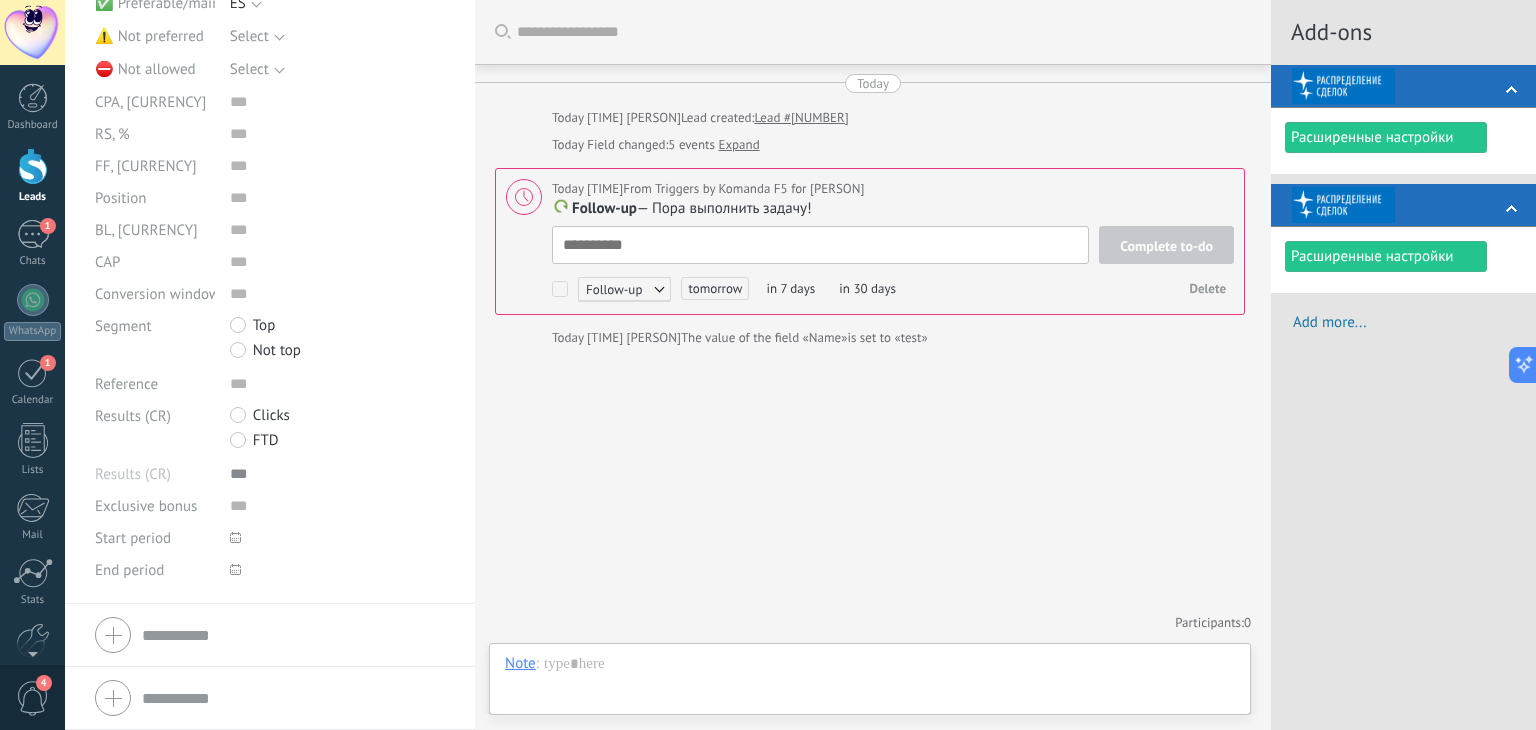 type on "****" 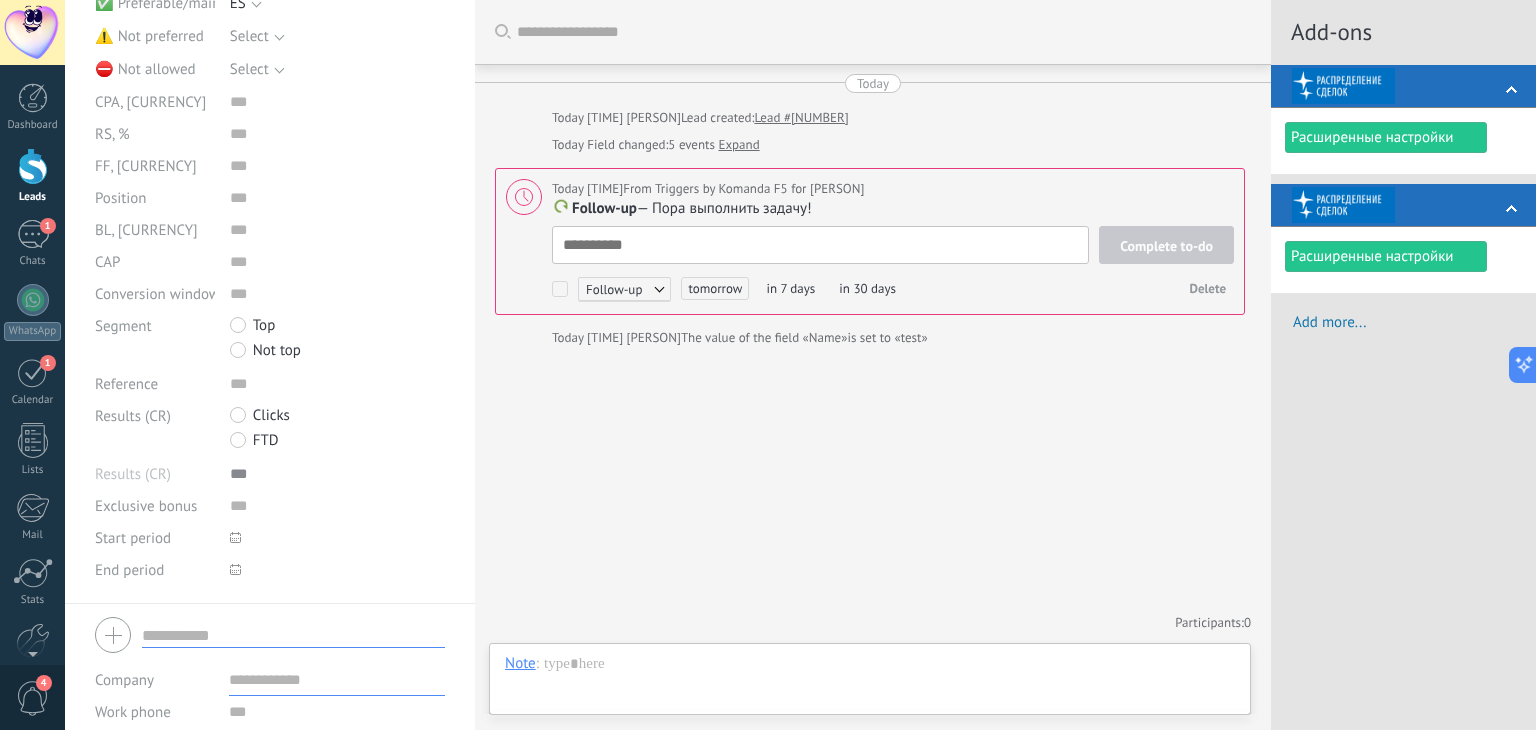 scroll, scrollTop: 572, scrollLeft: 0, axis: vertical 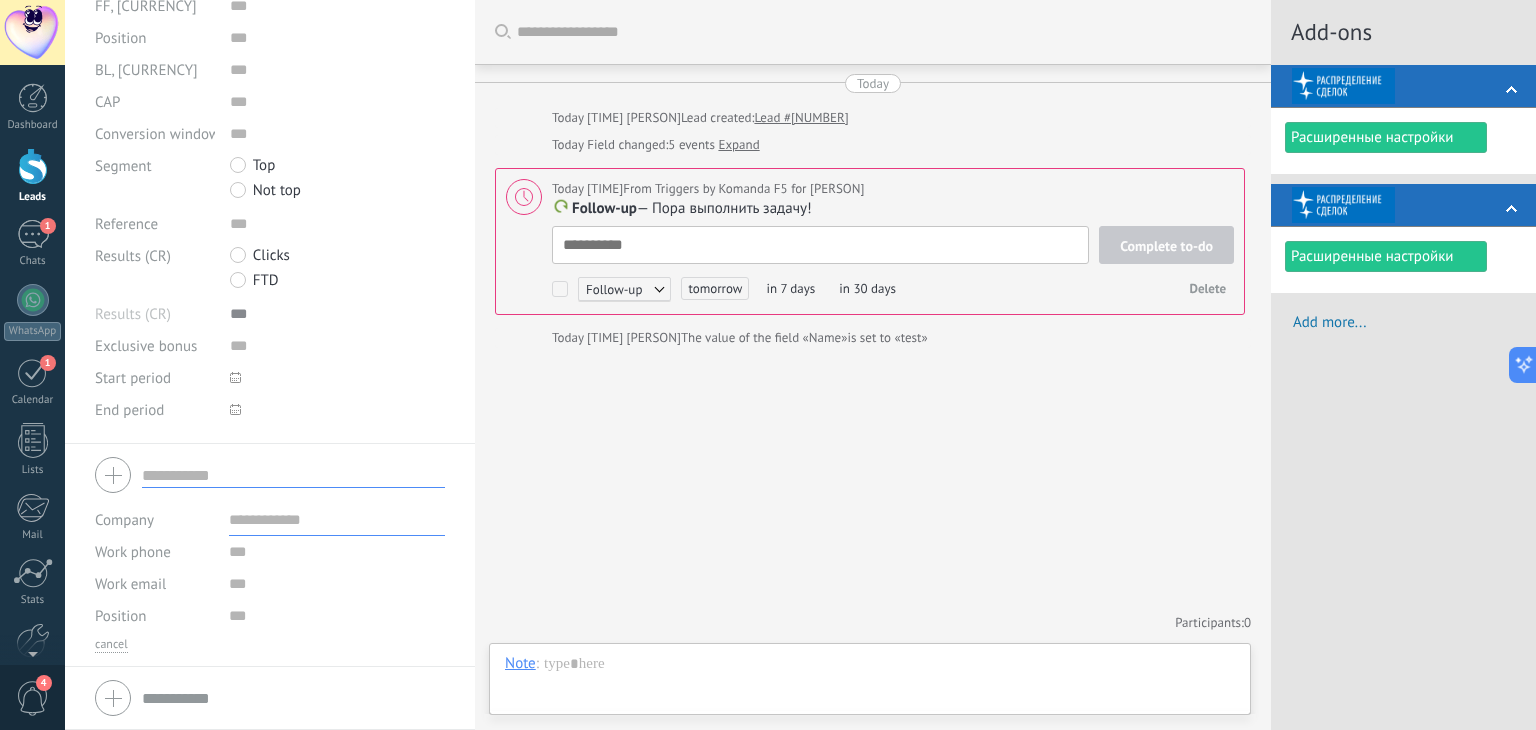 click at bounding box center (270, 698) 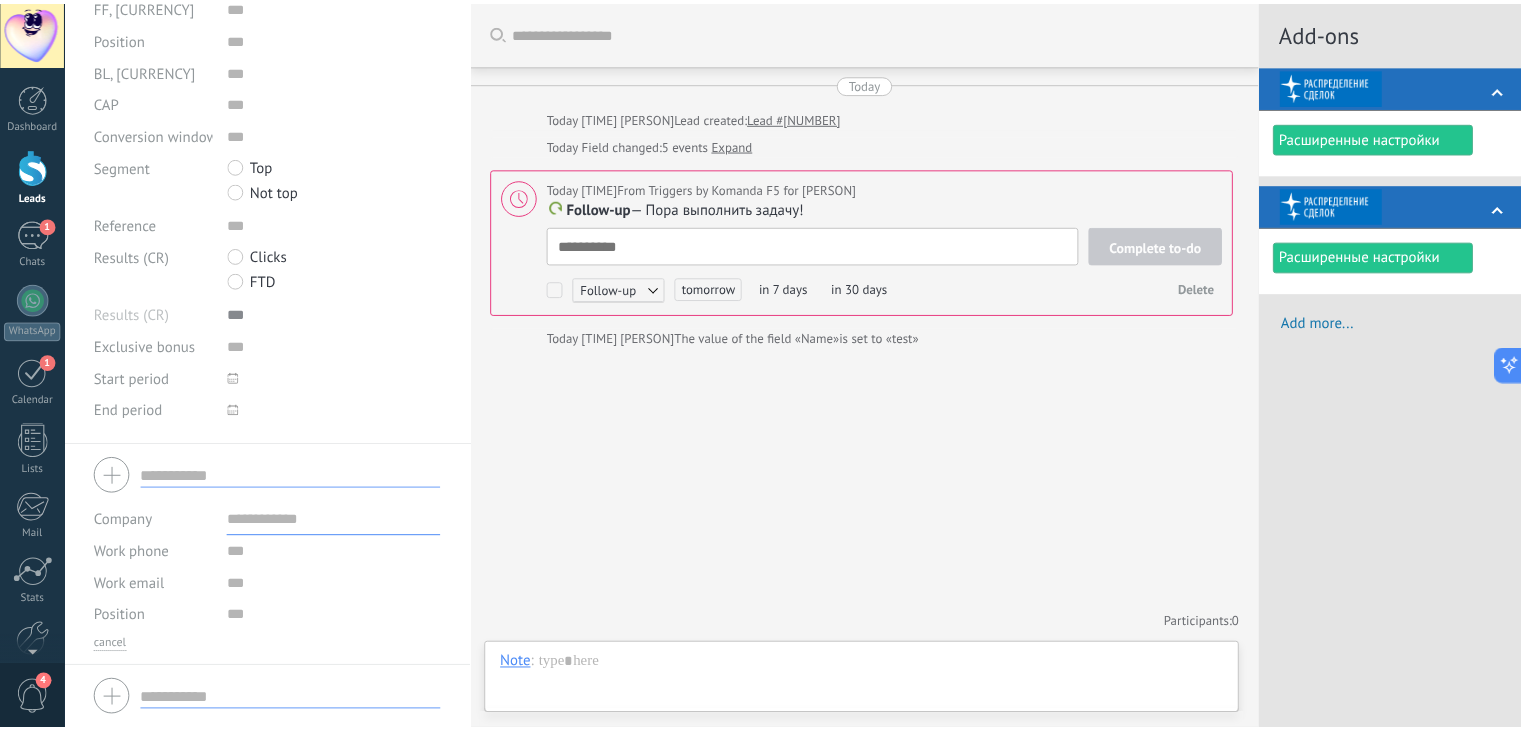 scroll, scrollTop: 732, scrollLeft: 0, axis: vertical 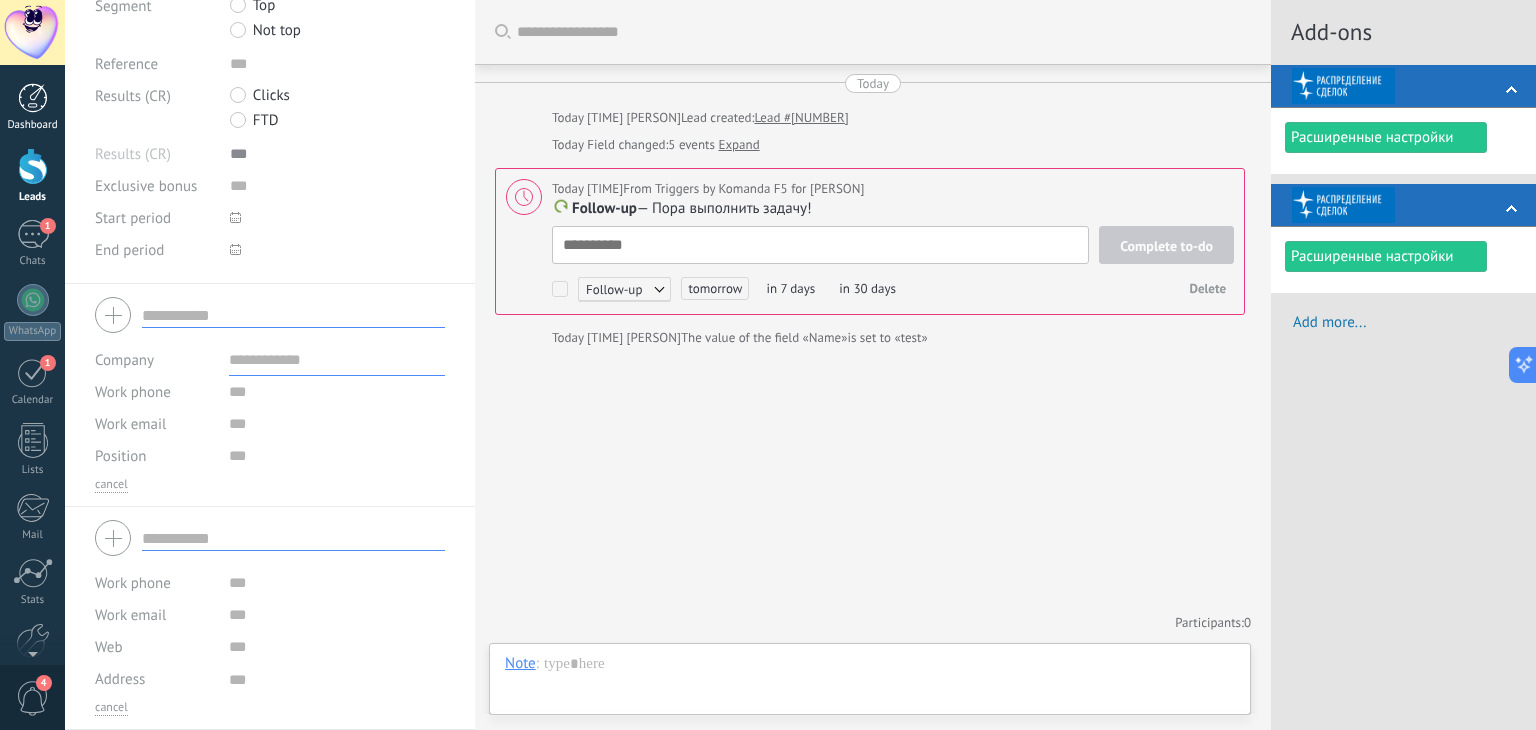 click on "Dashboard" at bounding box center [32, 107] 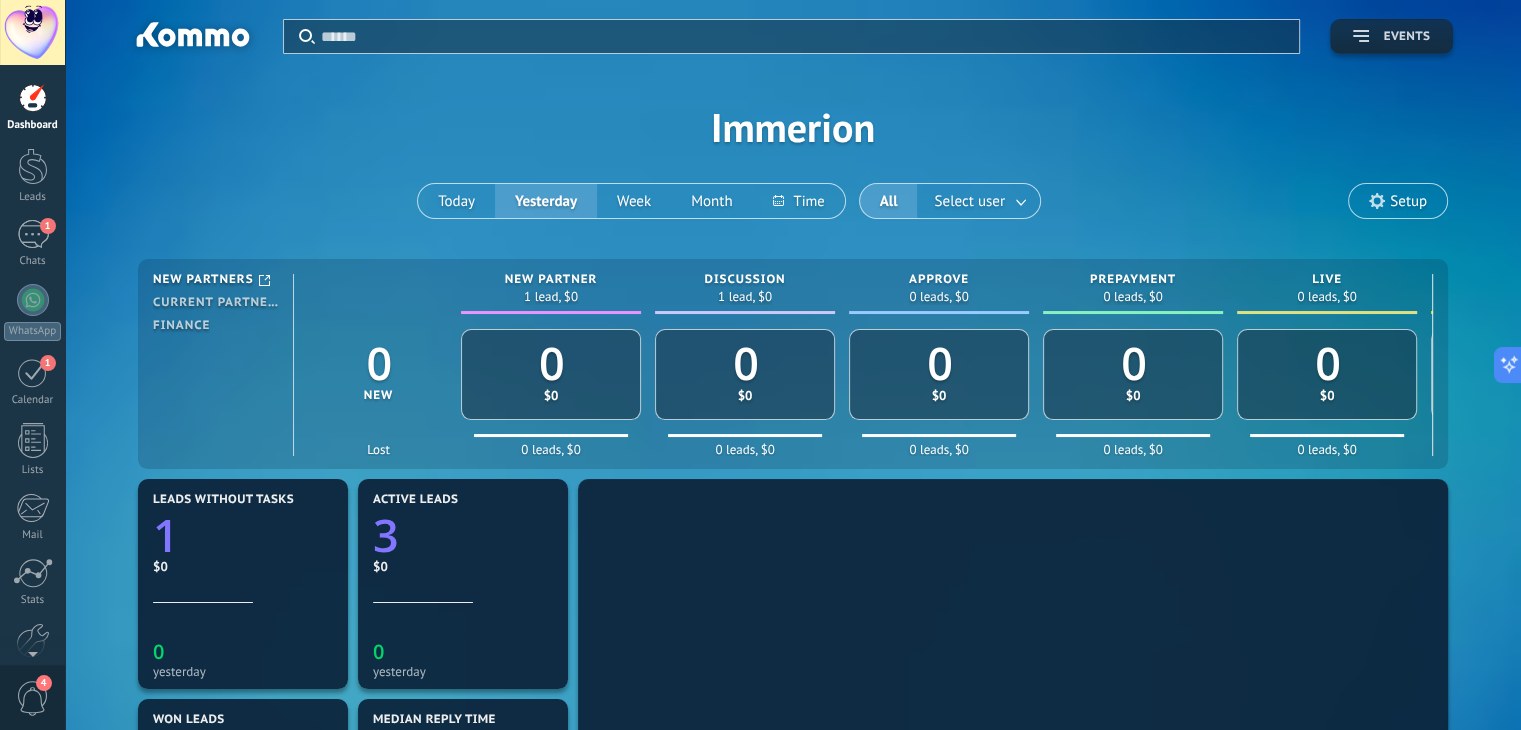 click on "Events" at bounding box center [1391, 36] 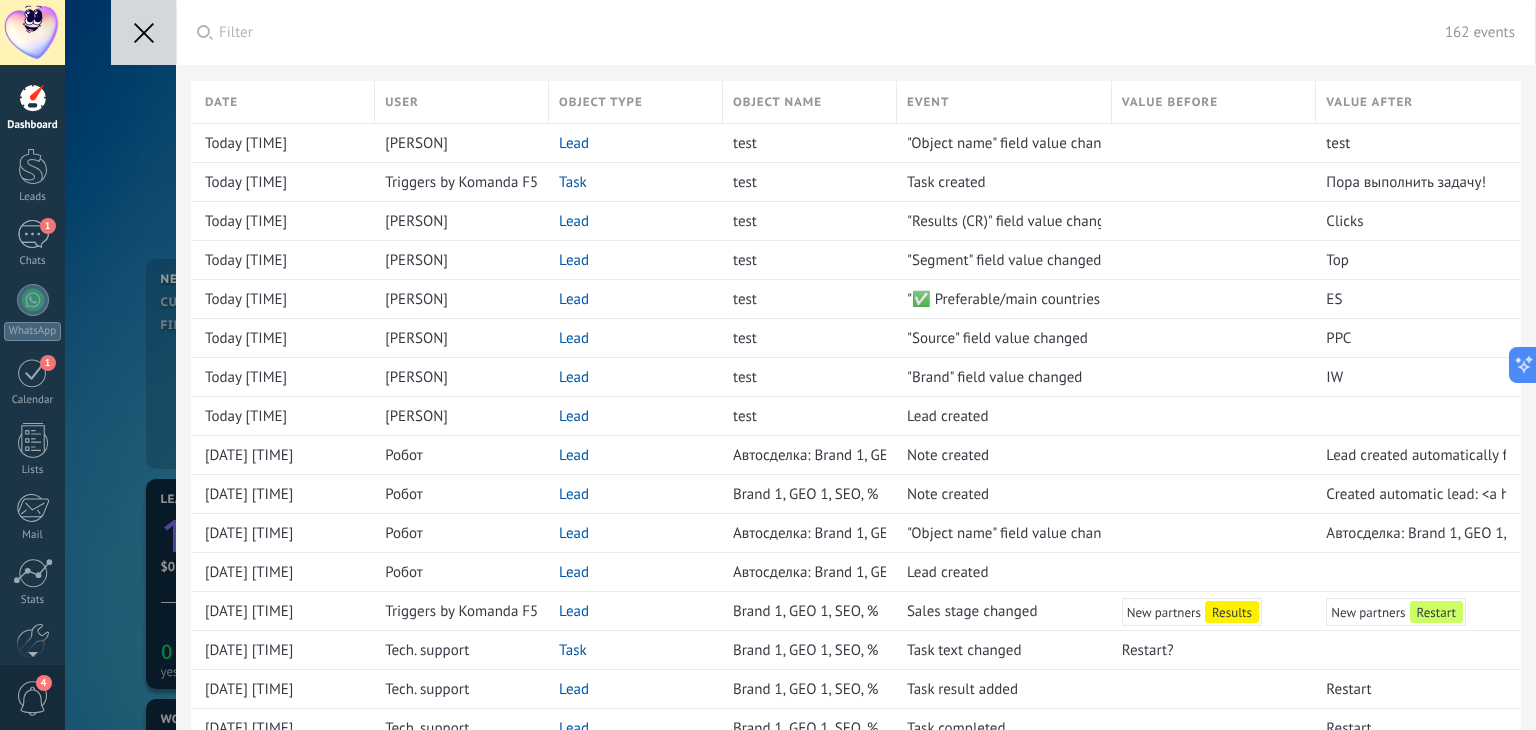 click 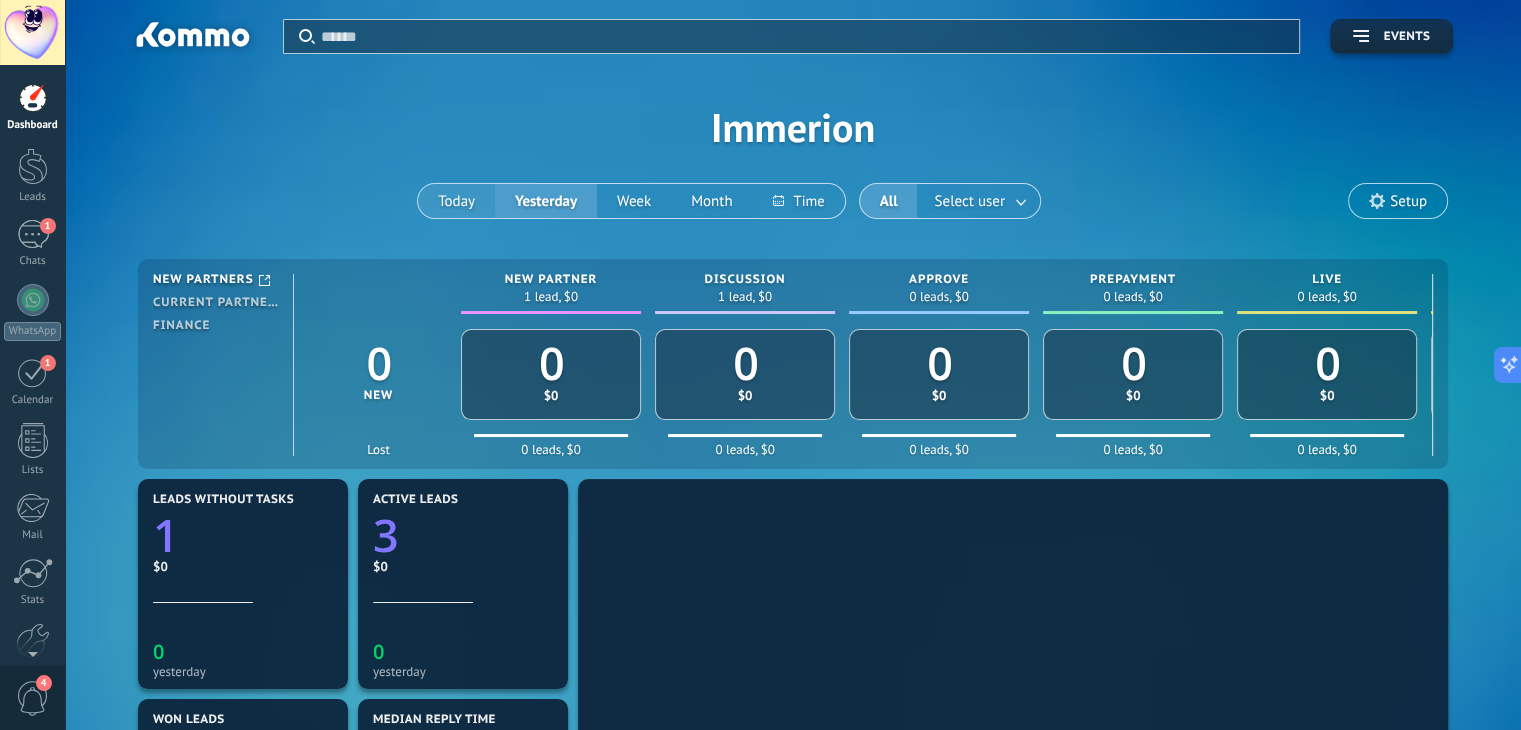 click on "Today" at bounding box center [456, 201] 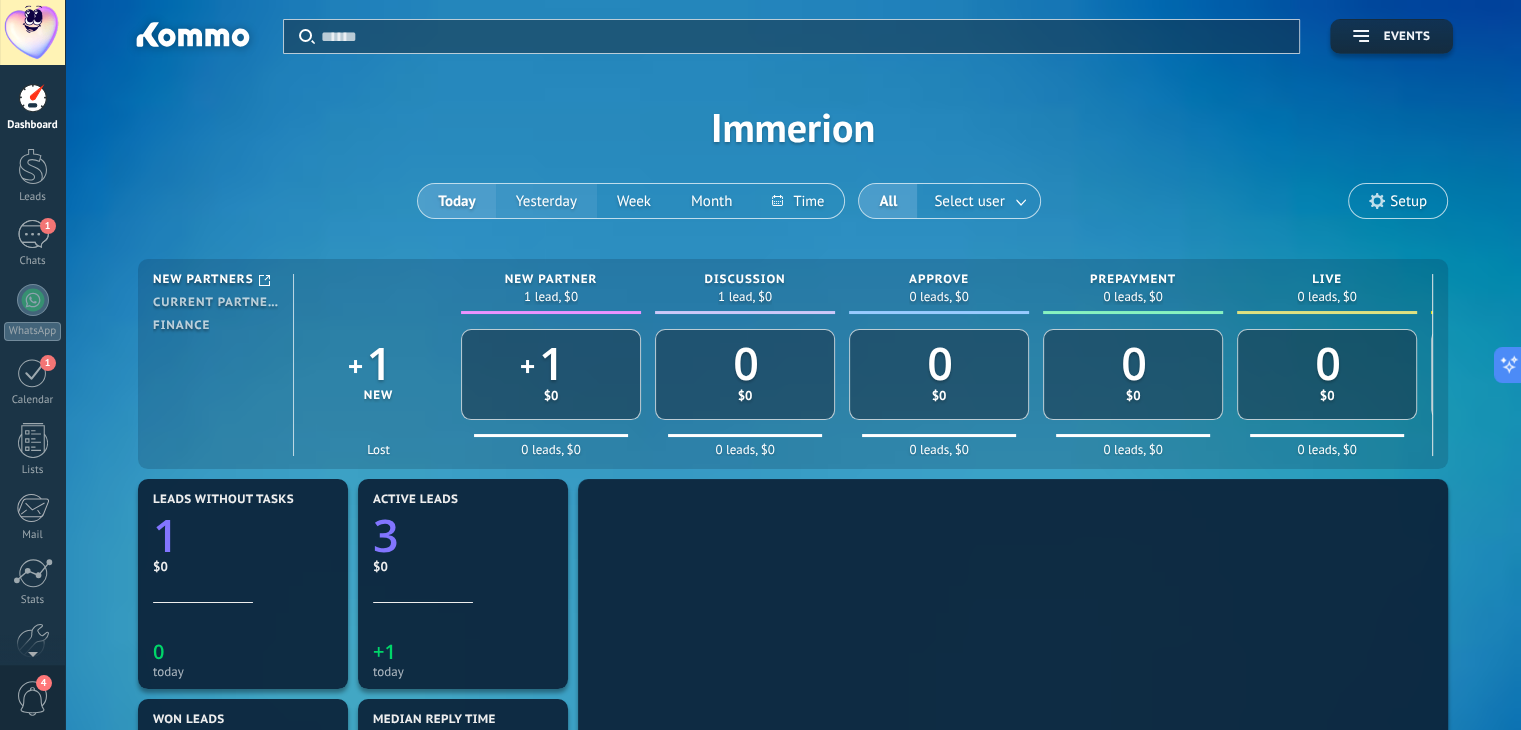 click on "Yesterday" at bounding box center [546, 201] 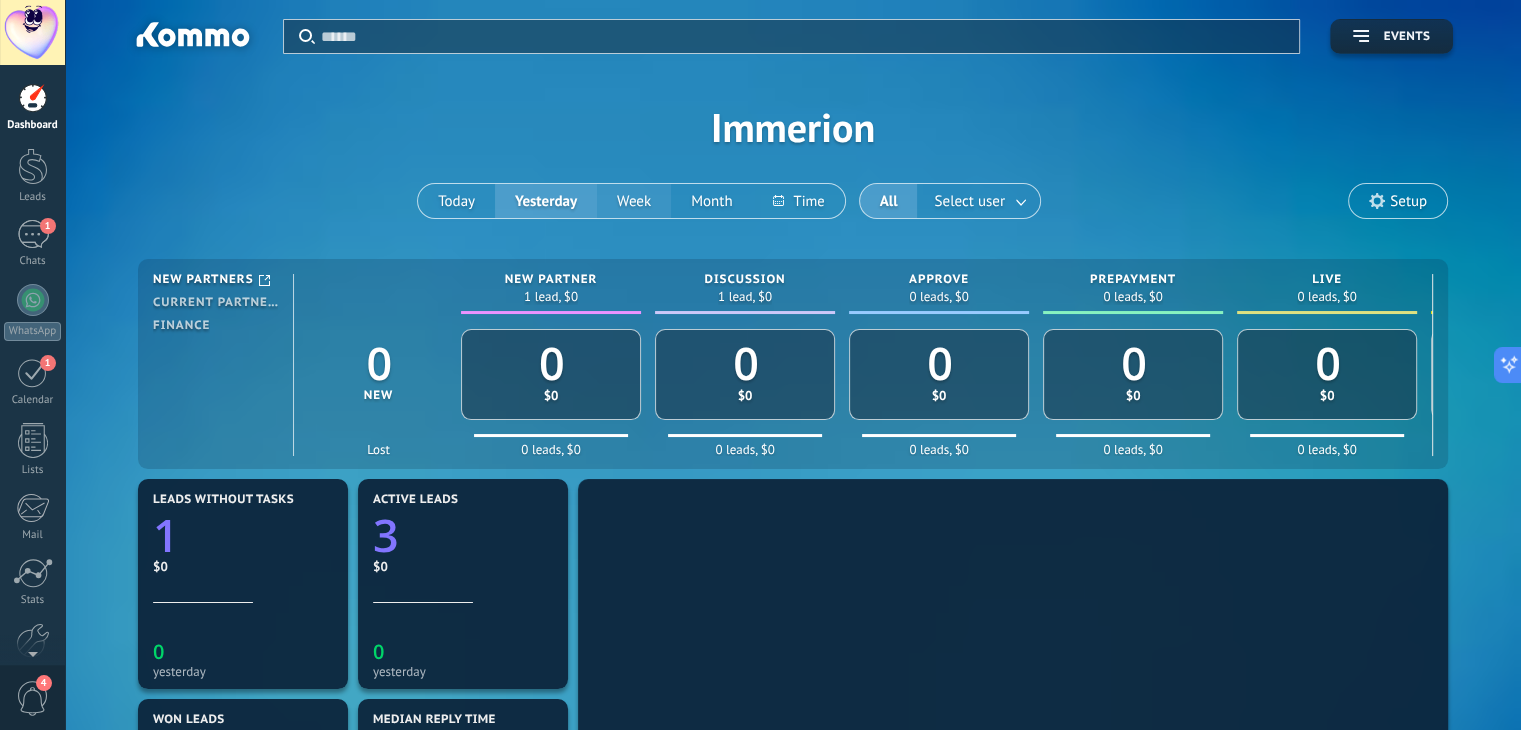 click on "Week" at bounding box center [634, 201] 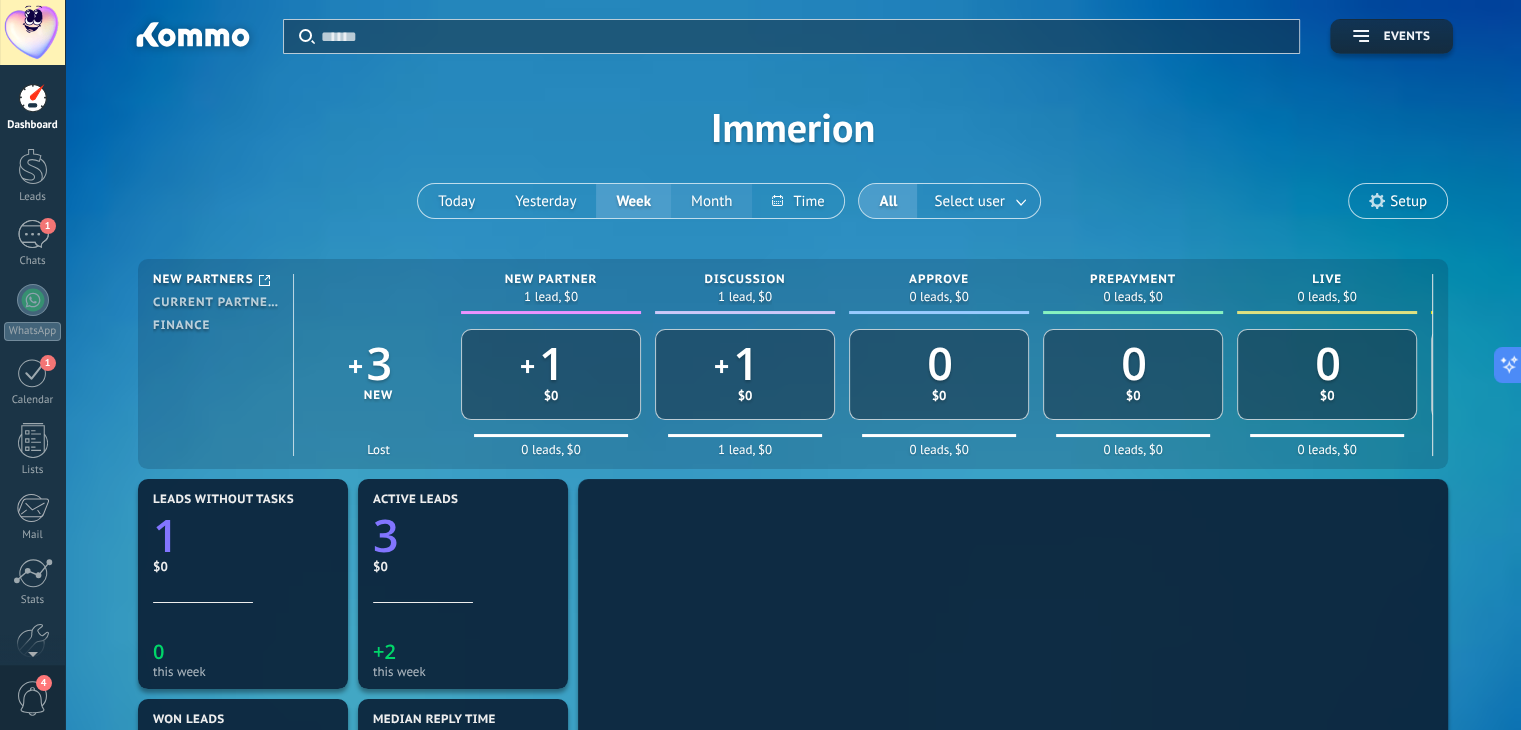 click on "Month" at bounding box center (711, 201) 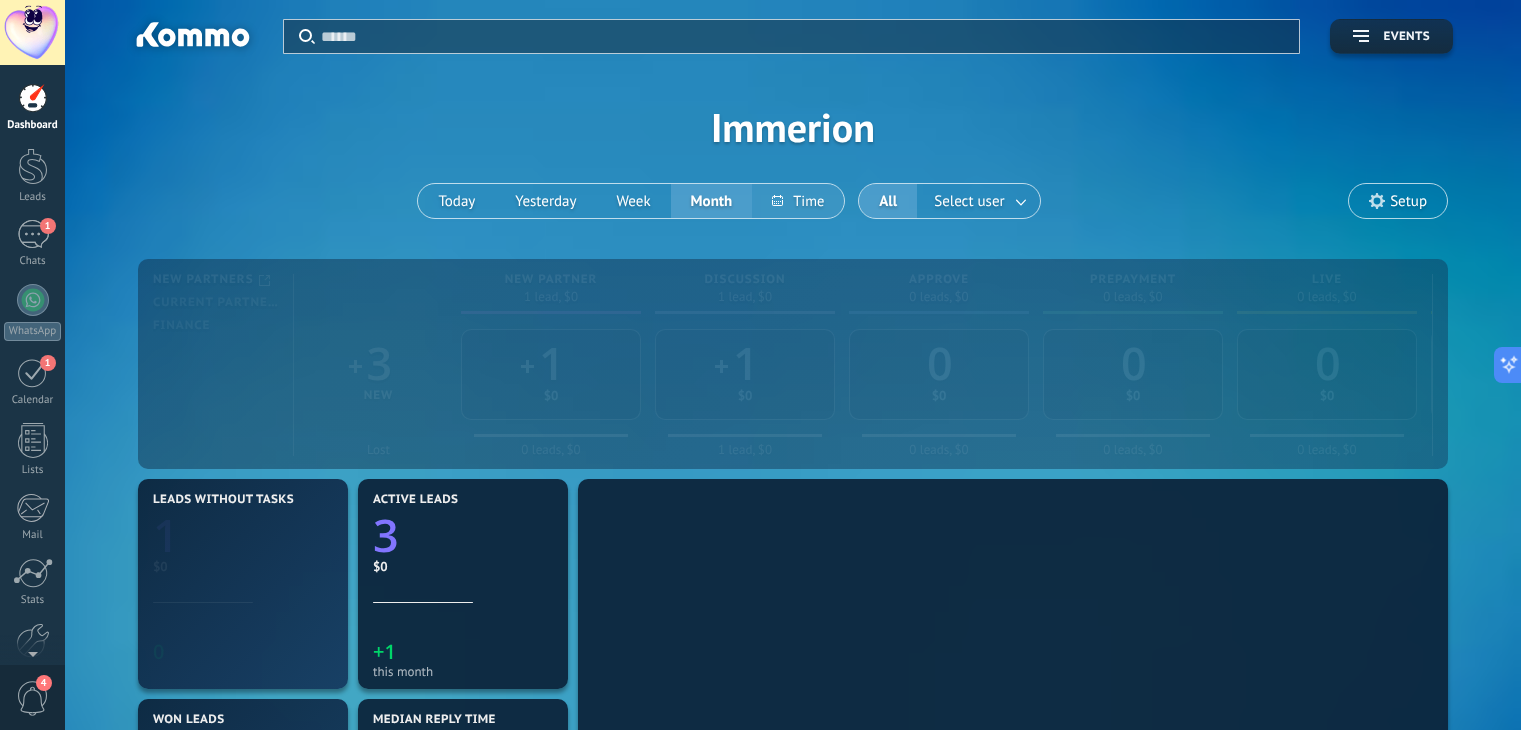 scroll, scrollTop: 0, scrollLeft: 0, axis: both 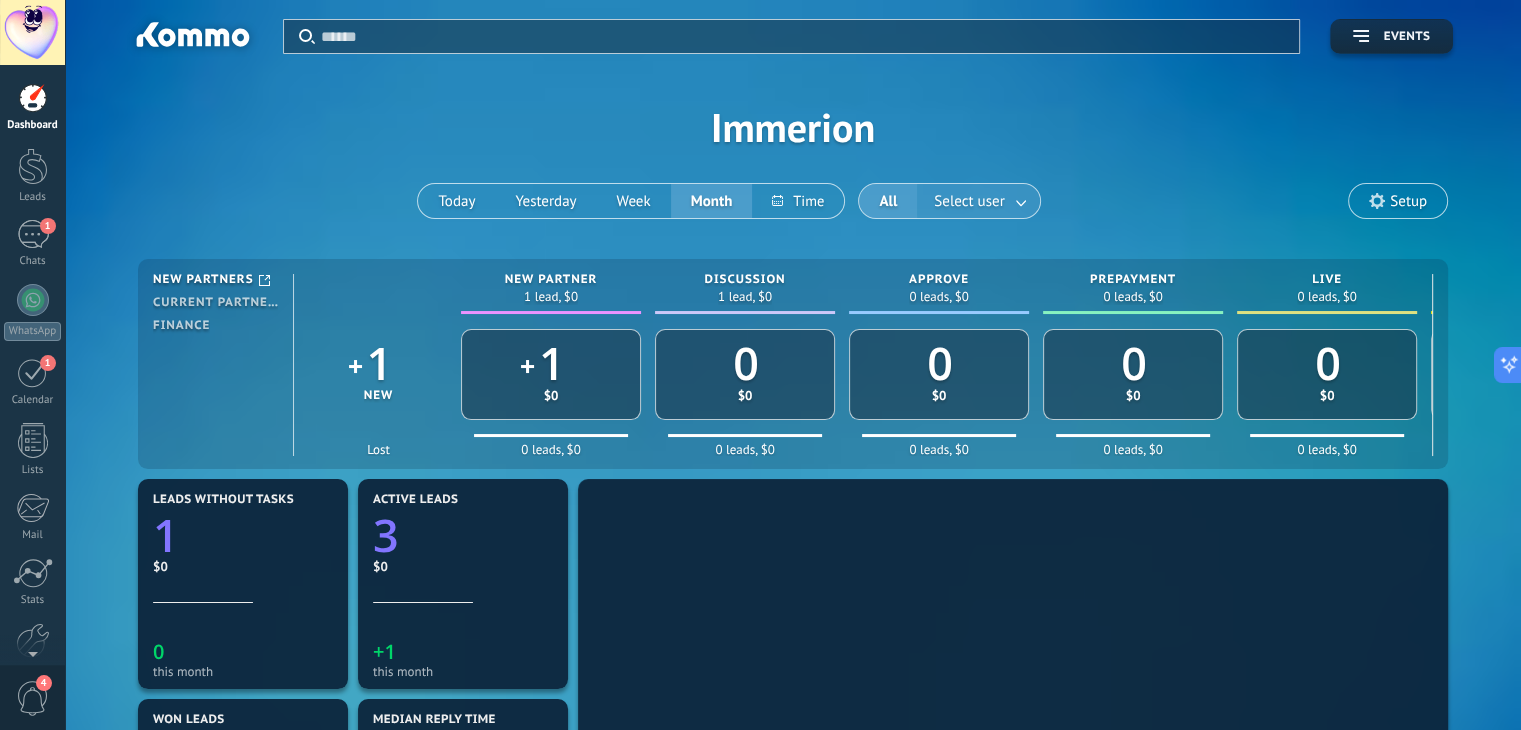 click at bounding box center (1022, 201) 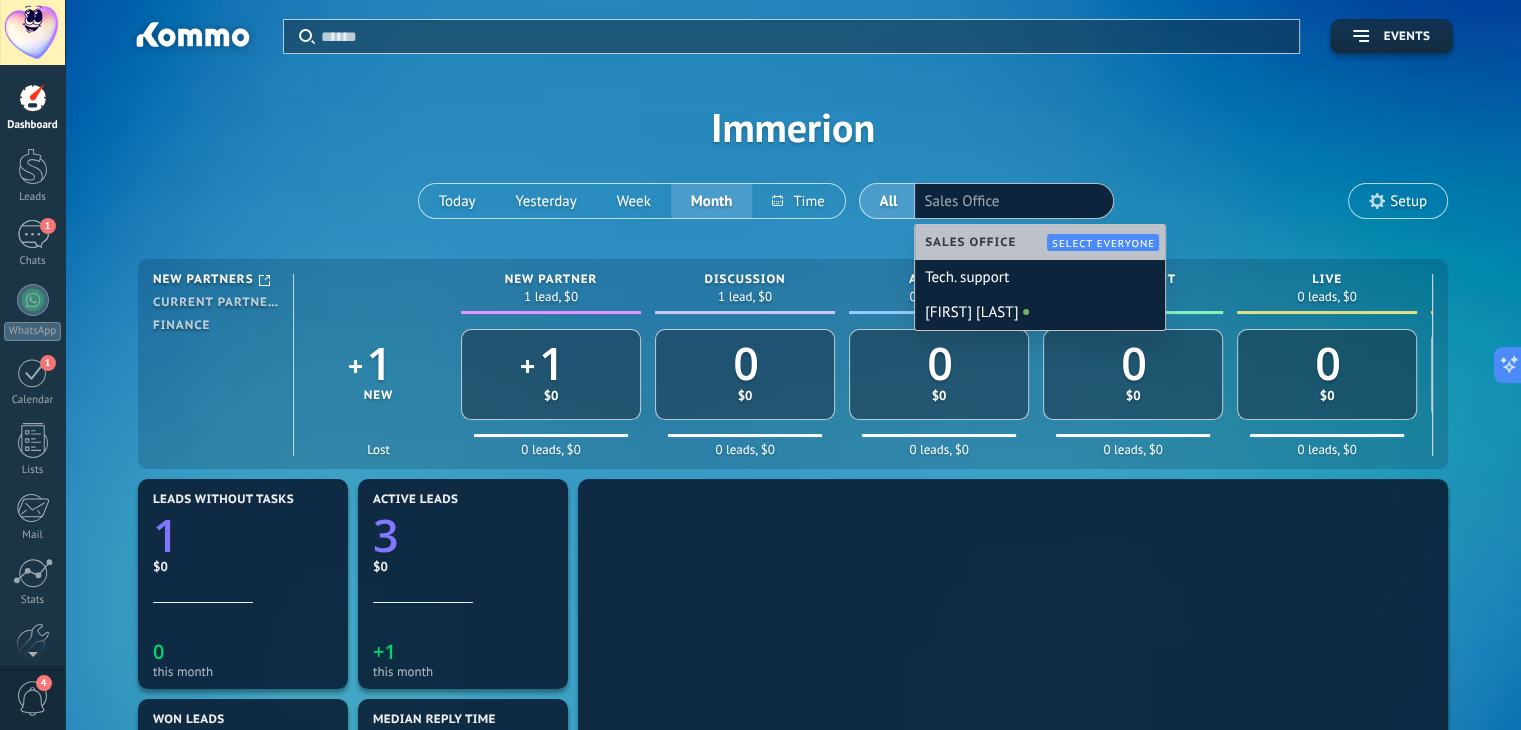 click on "Apply Events Immerion Today Yesterday Week Month All Select user Sales Office Setup" at bounding box center (793, 127) 